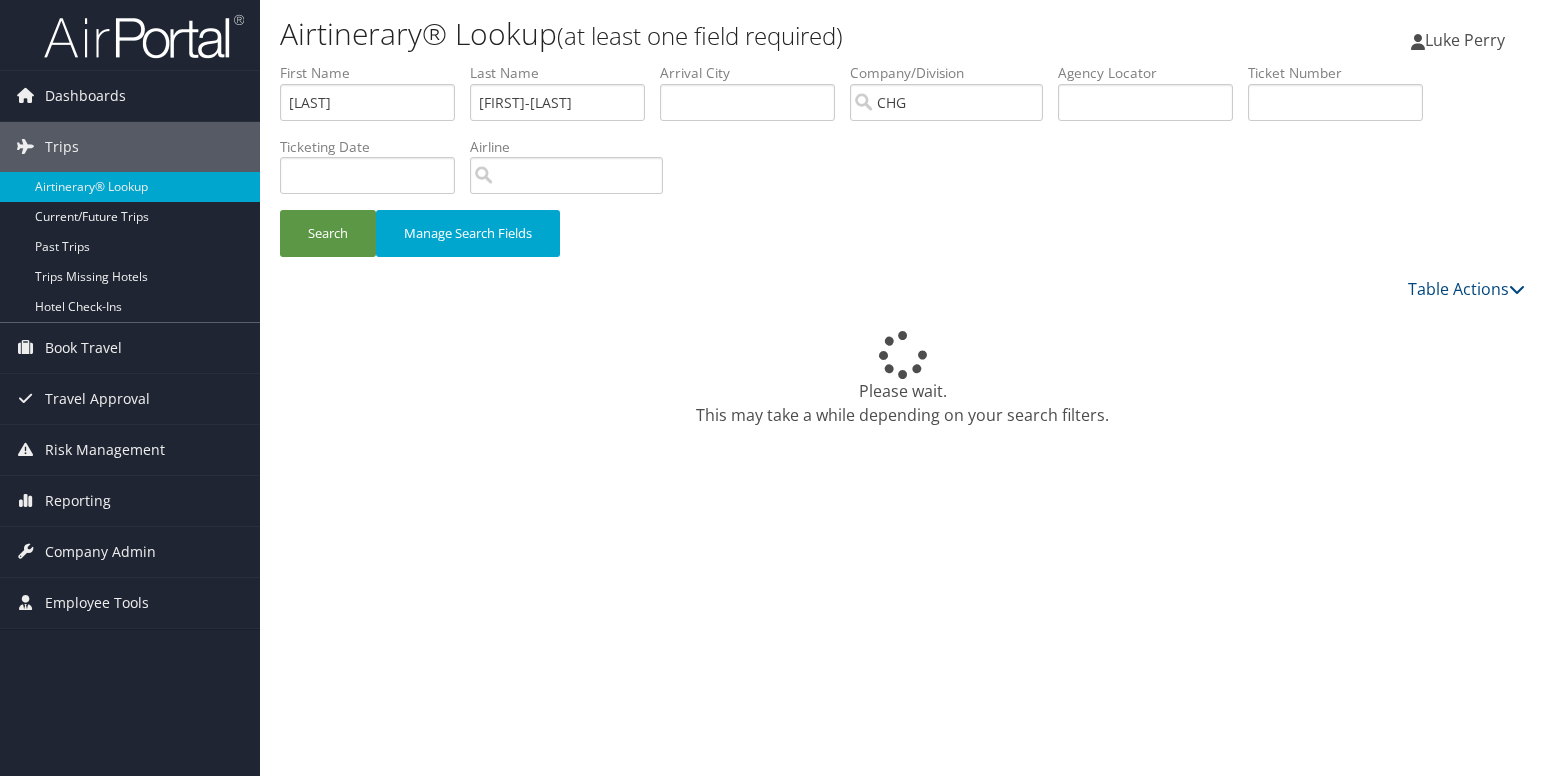 scroll, scrollTop: 0, scrollLeft: 0, axis: both 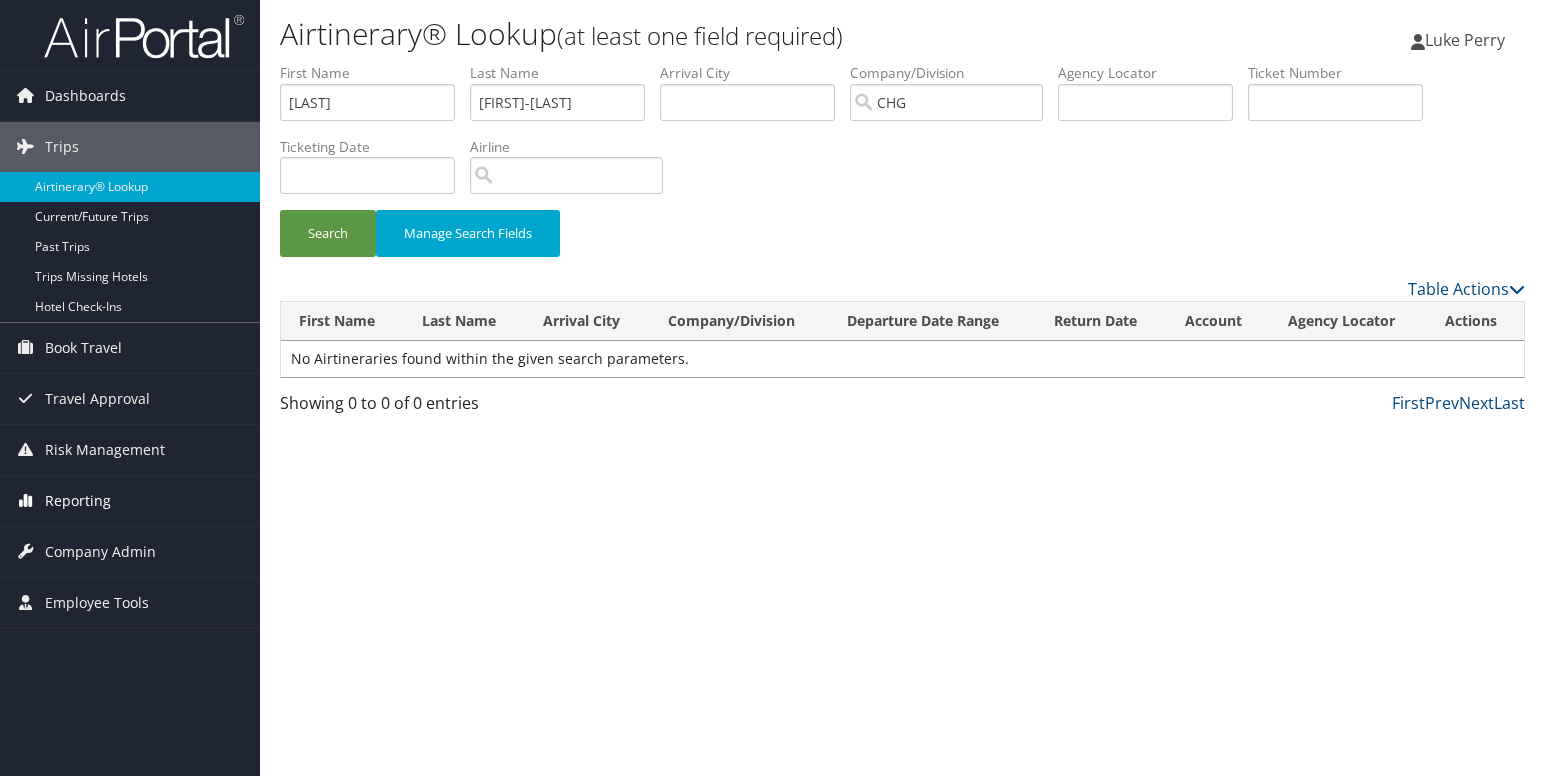 drag, startPoint x: 76, startPoint y: 498, endPoint x: 95, endPoint y: 514, distance: 24.839485 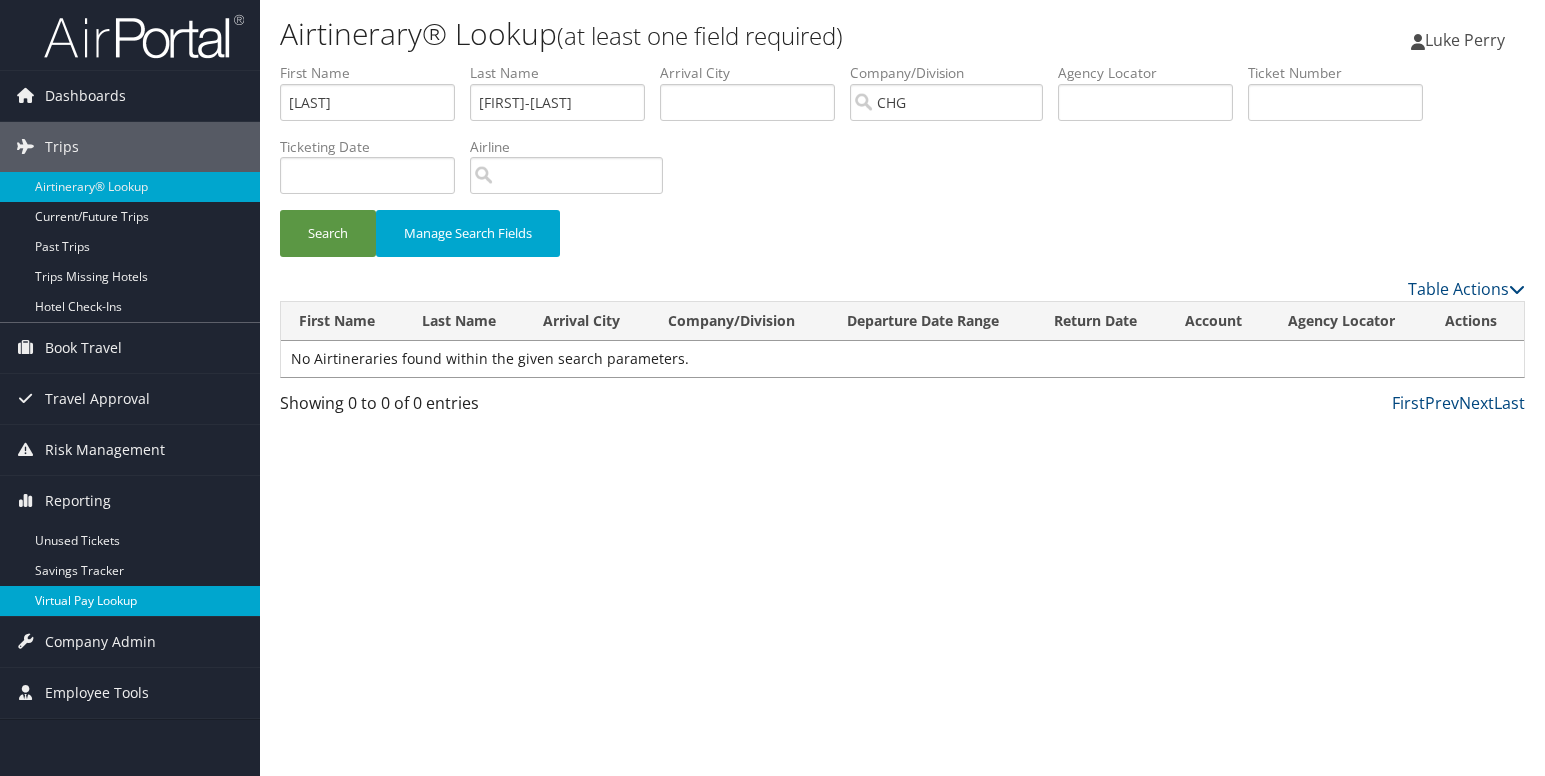 click on "Virtual Pay Lookup" at bounding box center [130, 601] 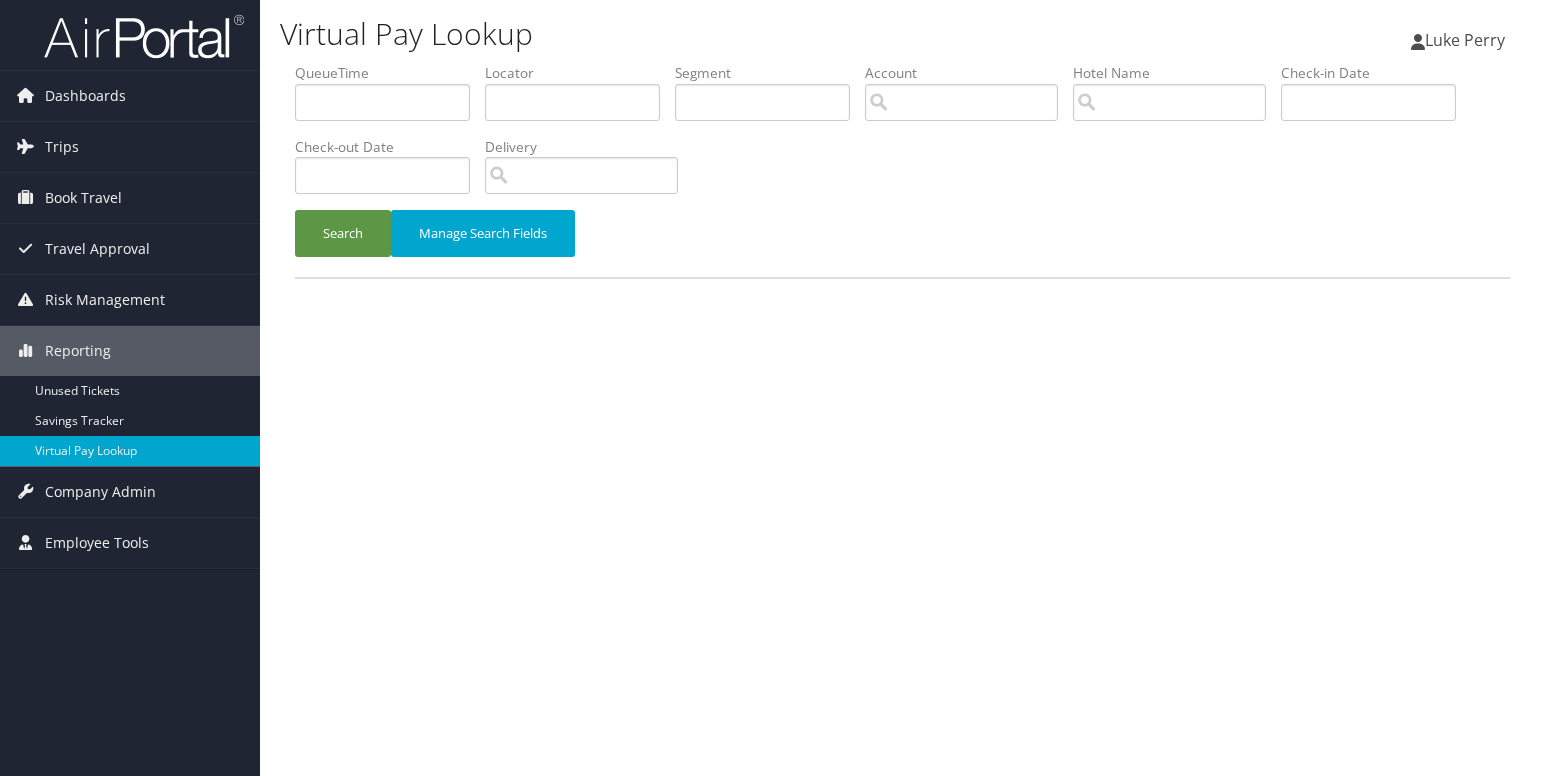scroll, scrollTop: 0, scrollLeft: 0, axis: both 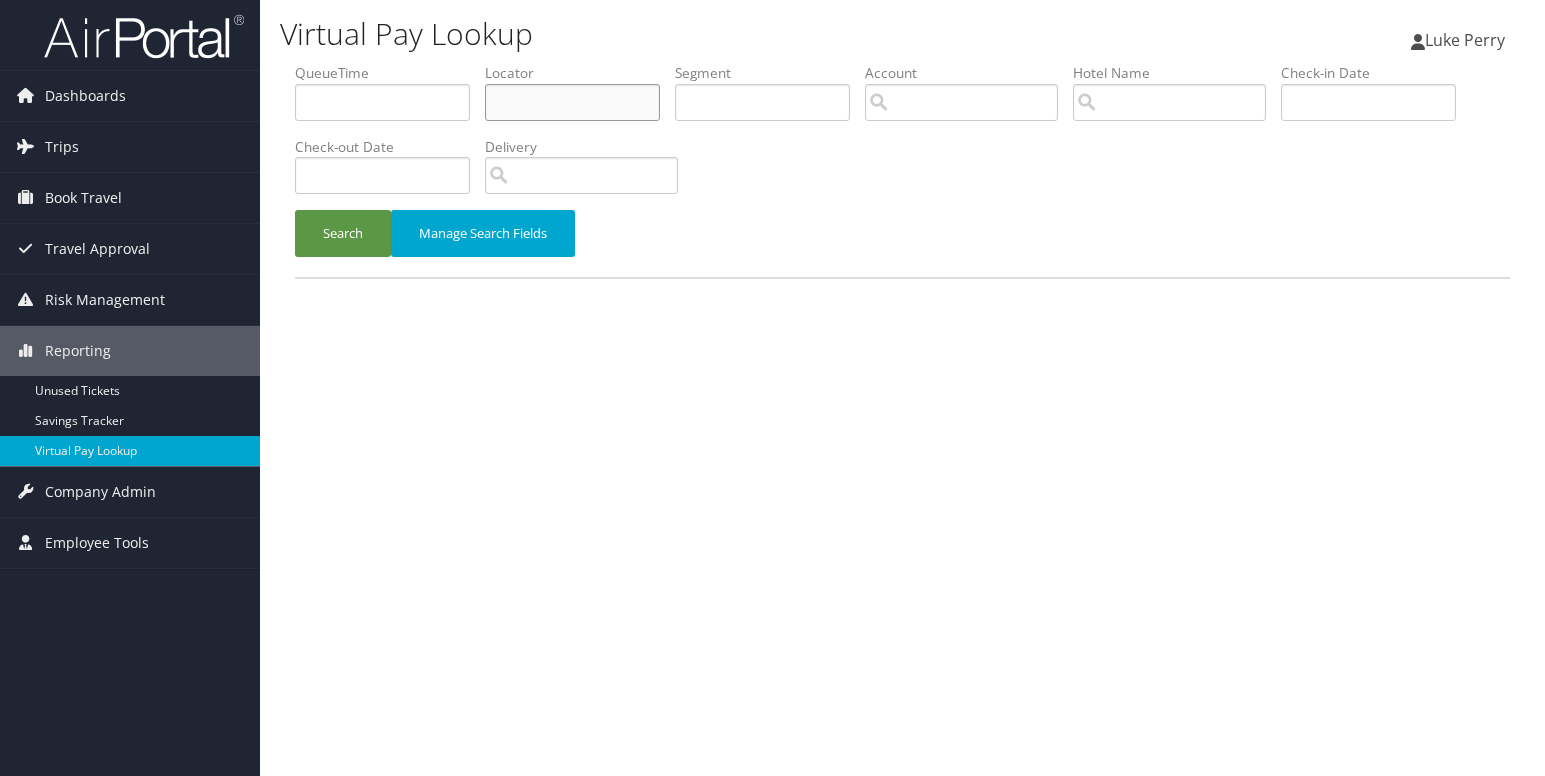 click at bounding box center [572, 102] 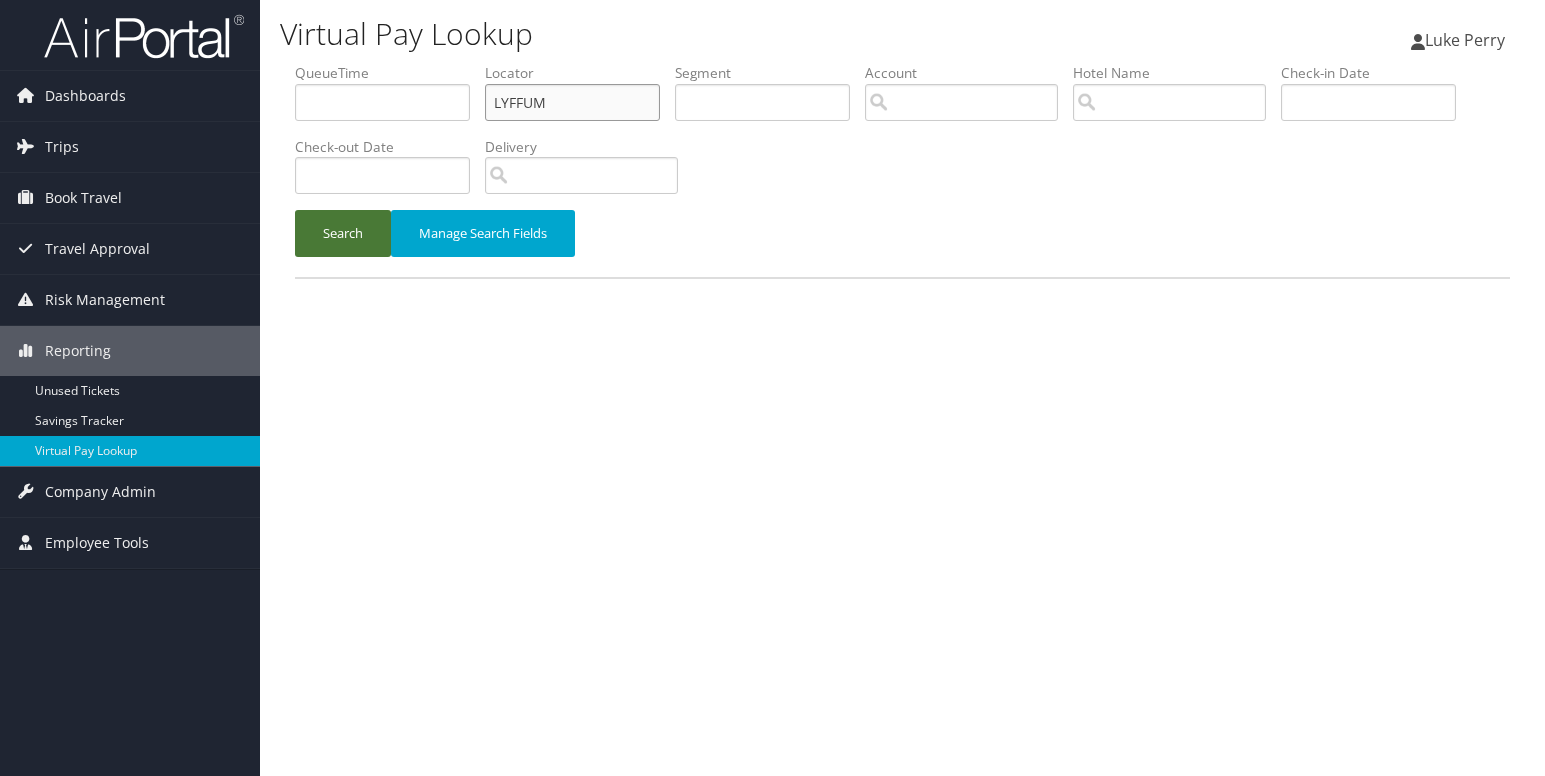 type on "LYFFUM" 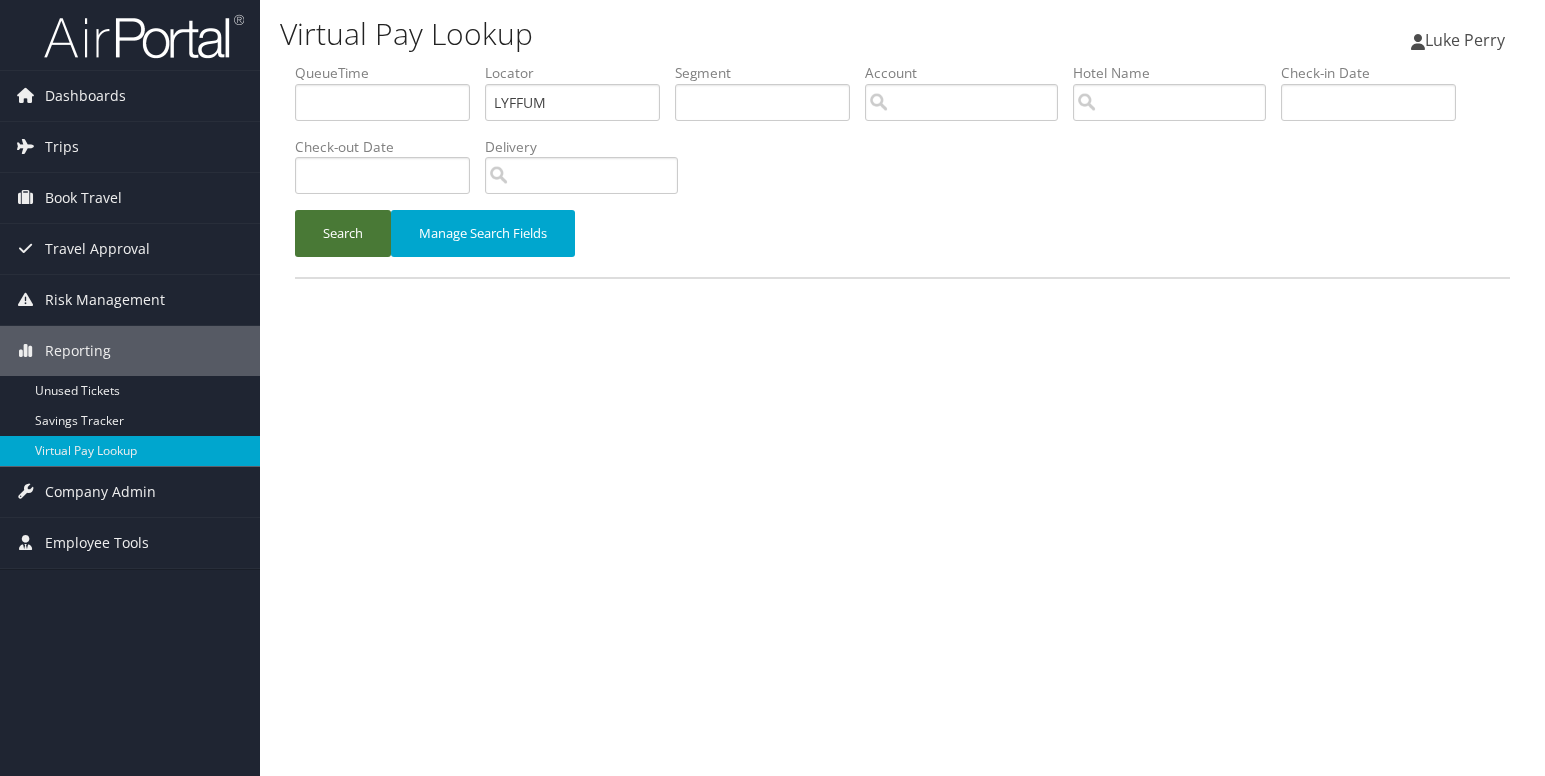 click on "Search" at bounding box center (343, 233) 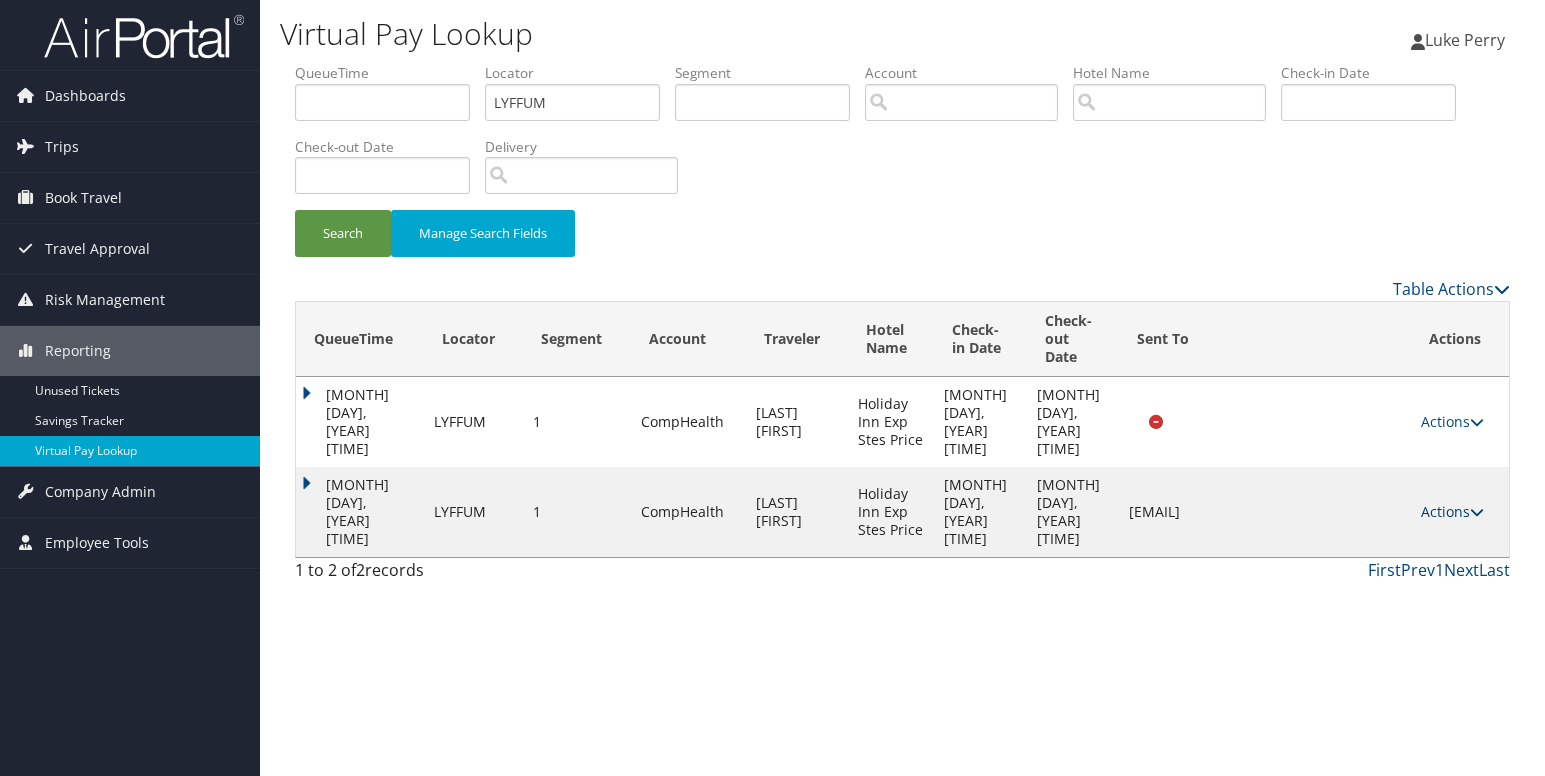 click on "Actions" at bounding box center [1452, 511] 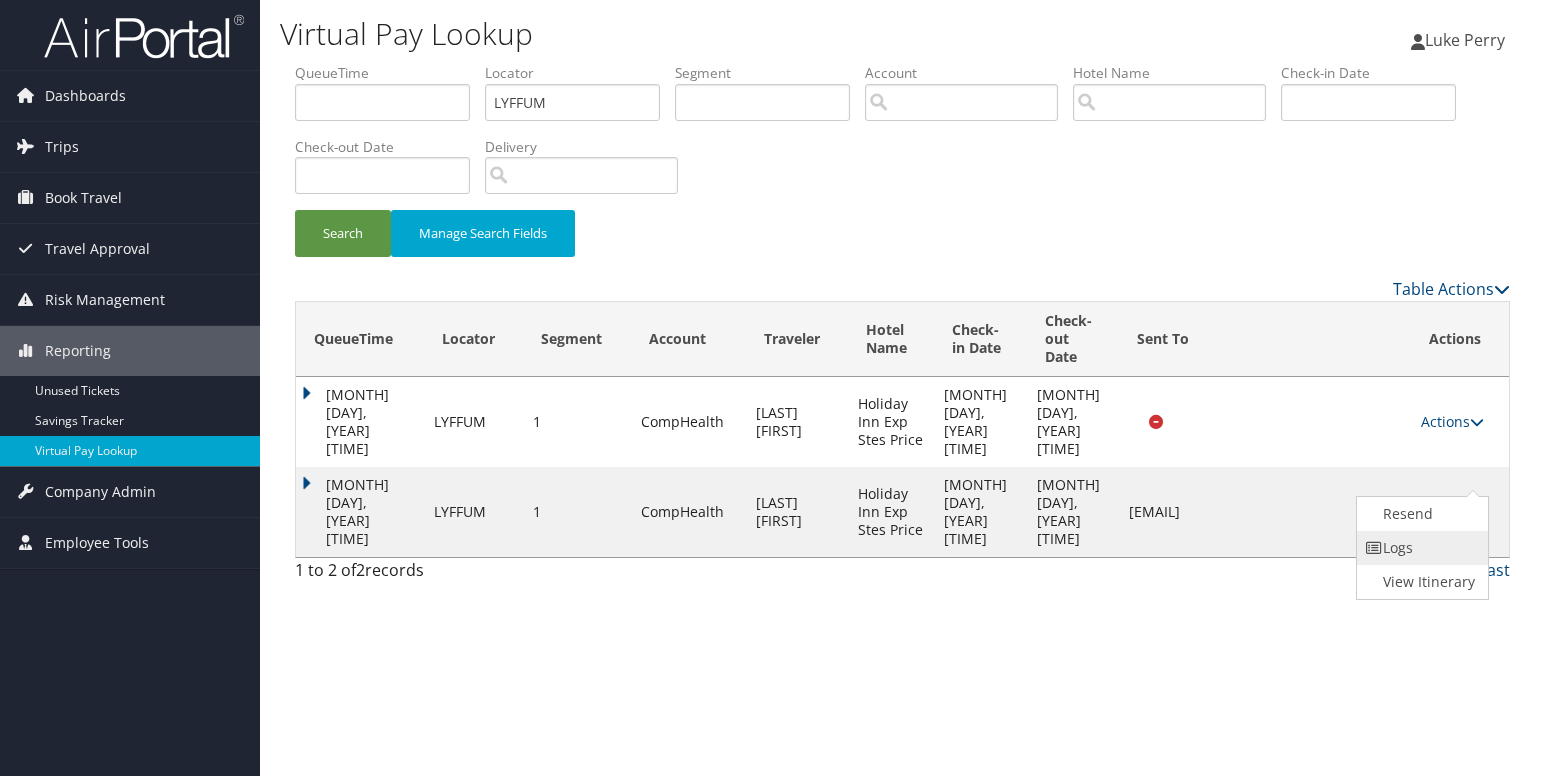 click on "Logs" at bounding box center (1420, 548) 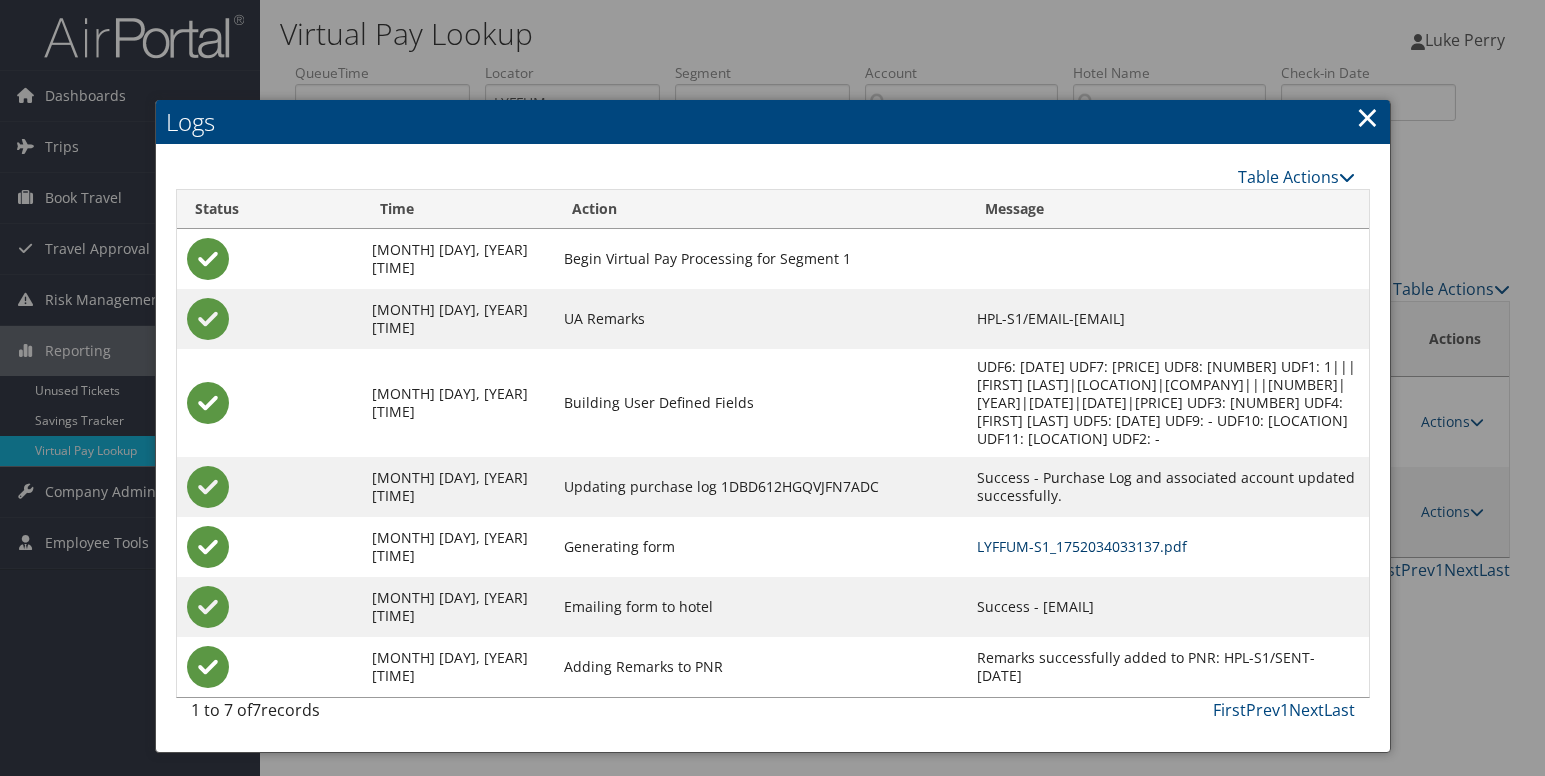 click on "LYFFUM-S1_1752034033137.pdf" at bounding box center (1082, 546) 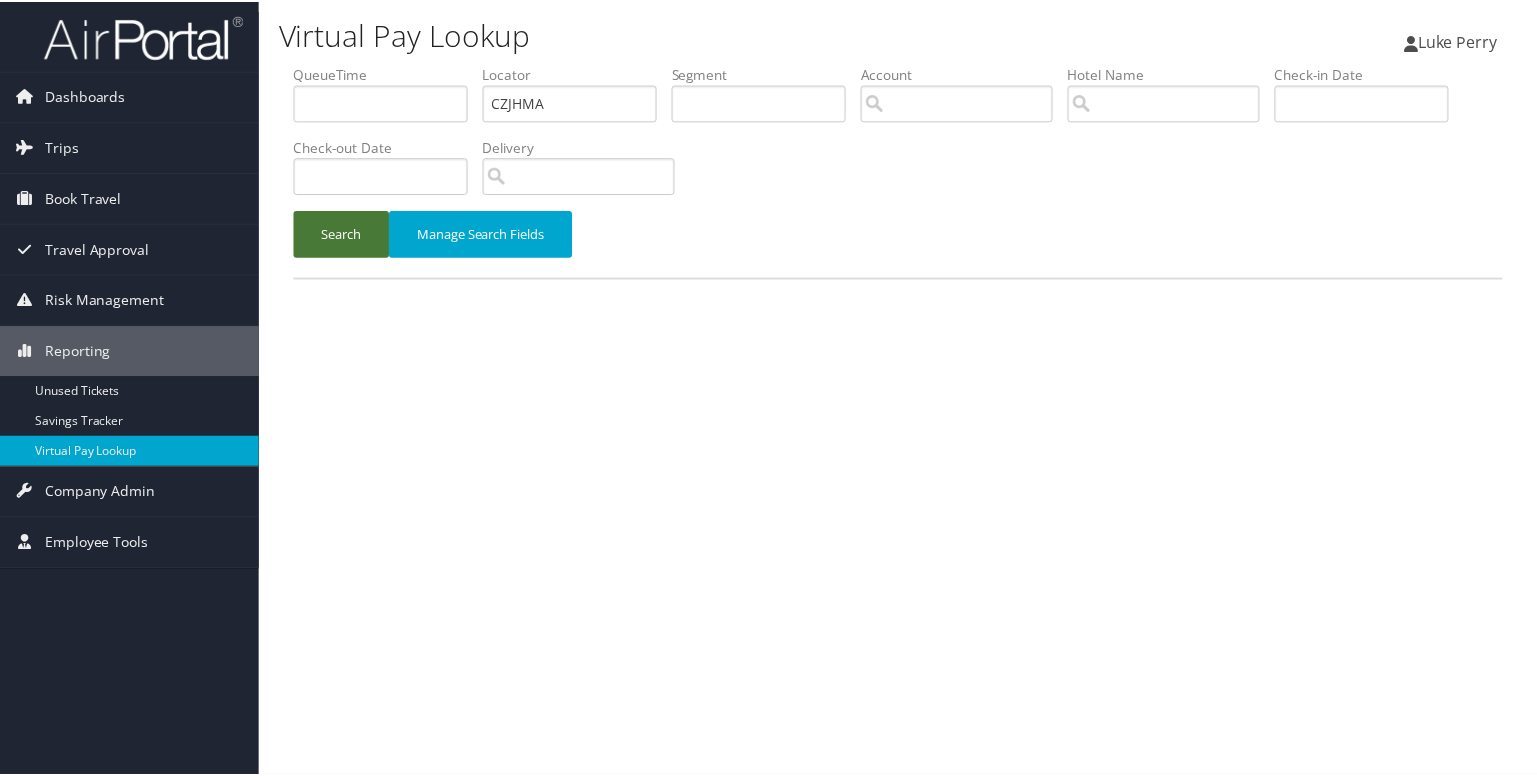 scroll, scrollTop: 0, scrollLeft: 0, axis: both 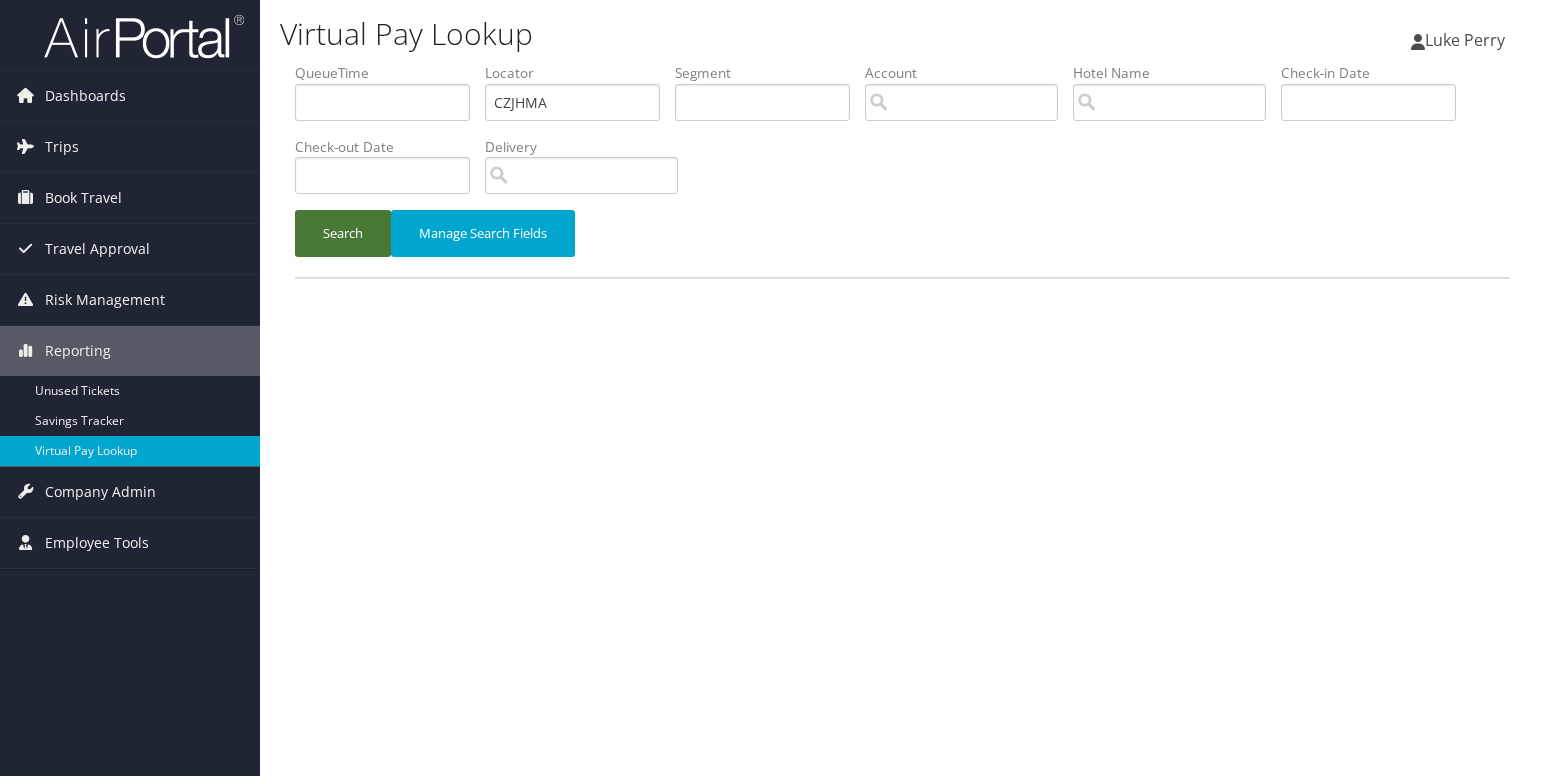 type on "CZJHMA" 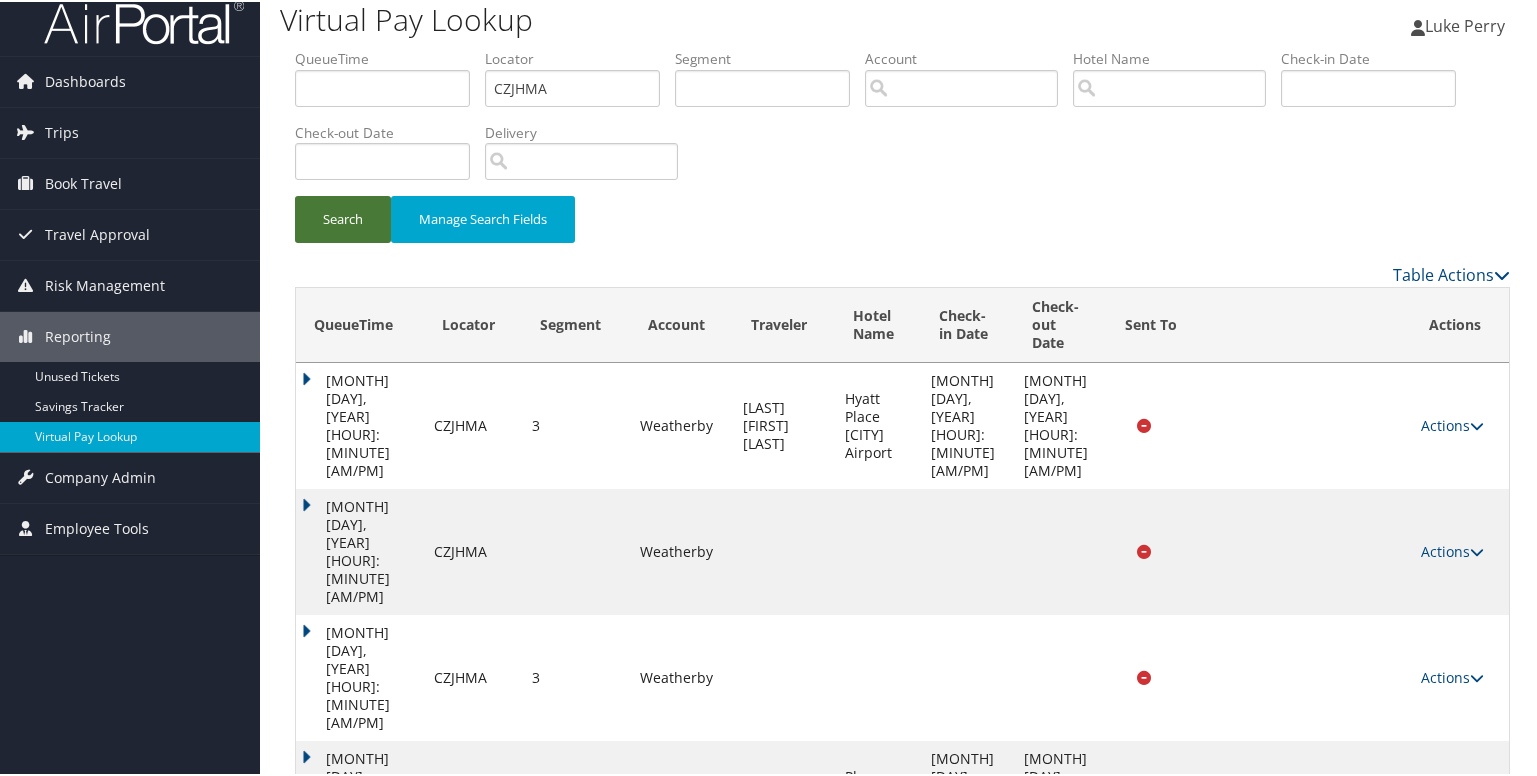 scroll, scrollTop: 500, scrollLeft: 0, axis: vertical 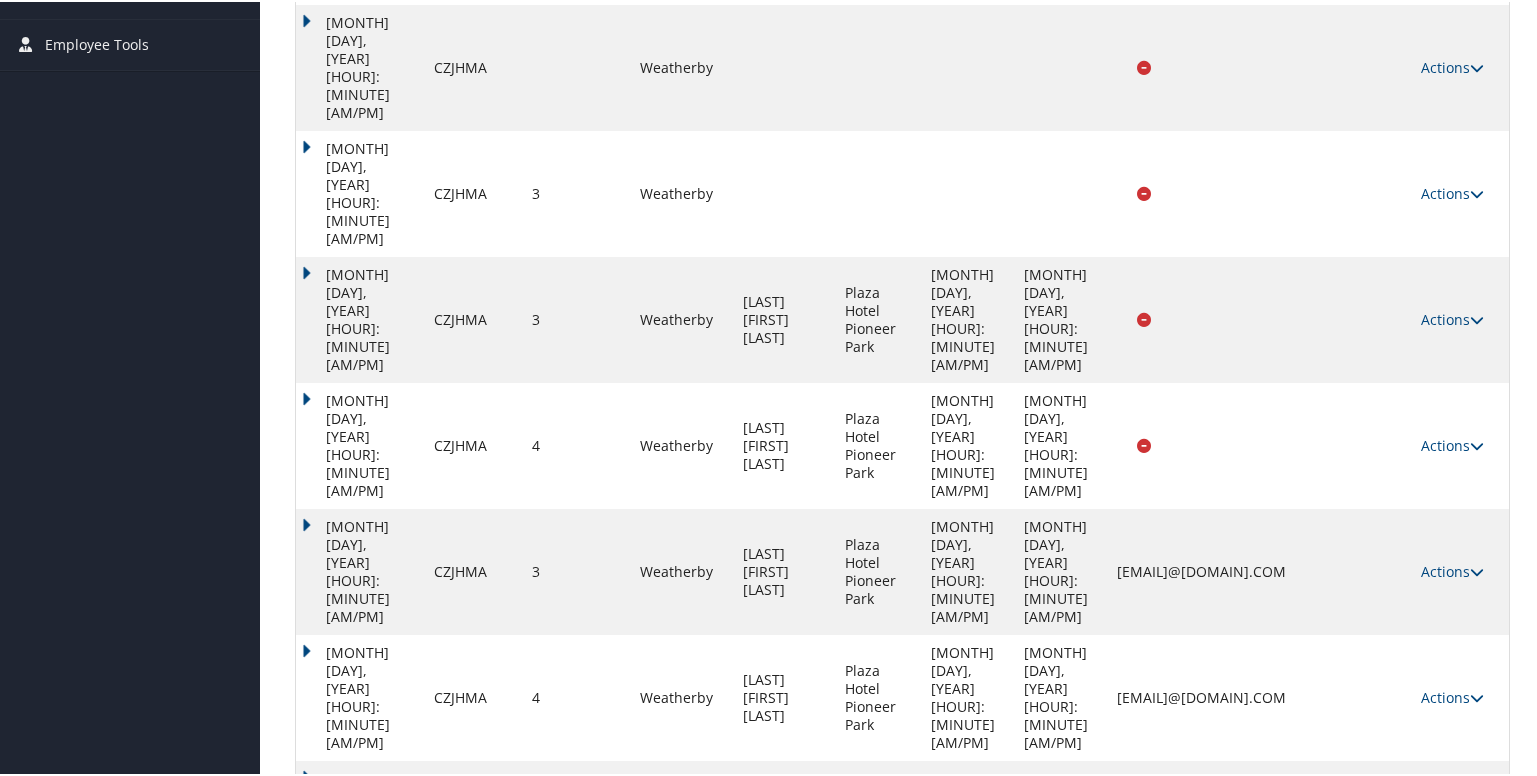 click on "Last" at bounding box center (1494, 1150) 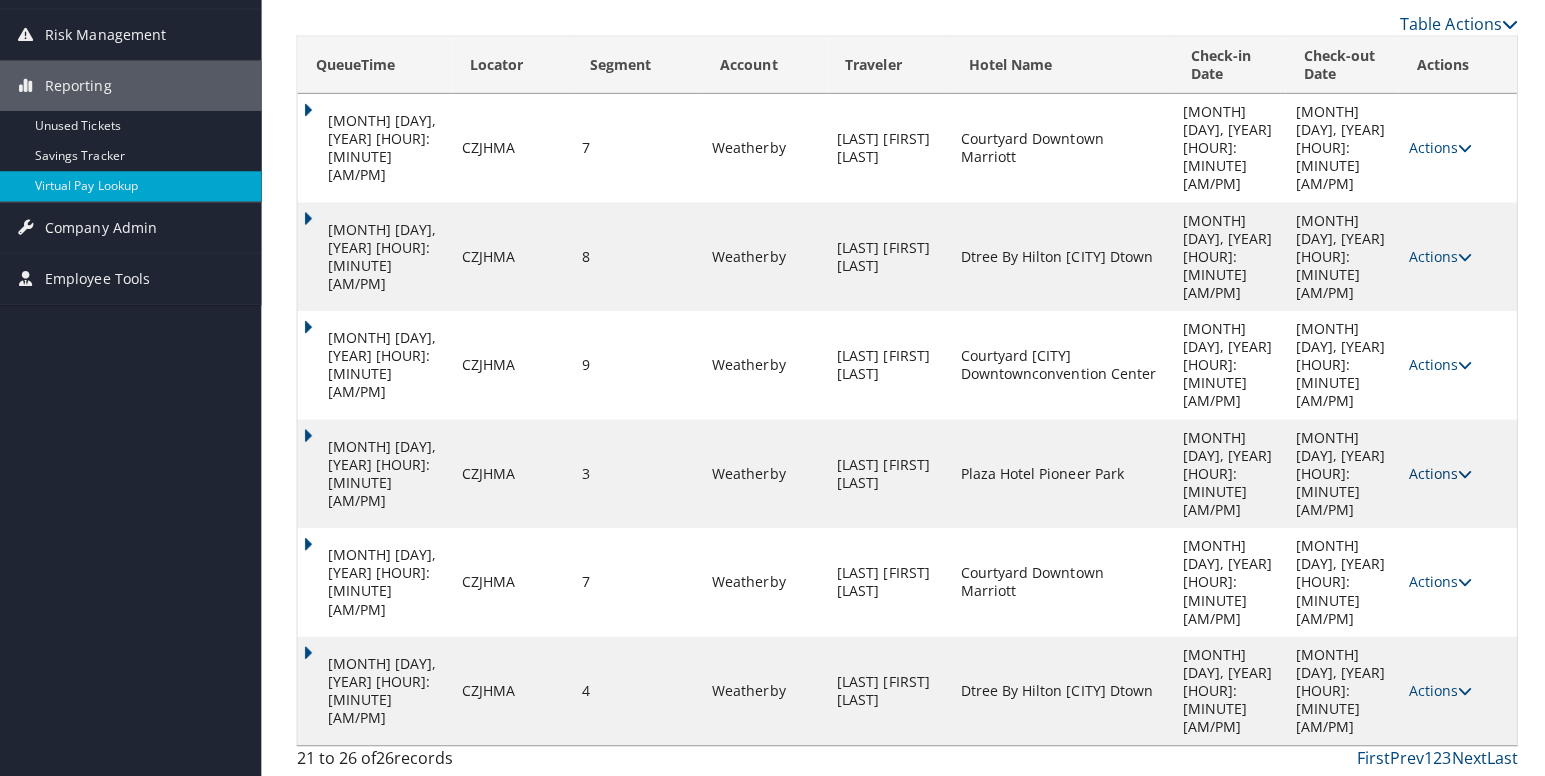 scroll, scrollTop: 0, scrollLeft: 0, axis: both 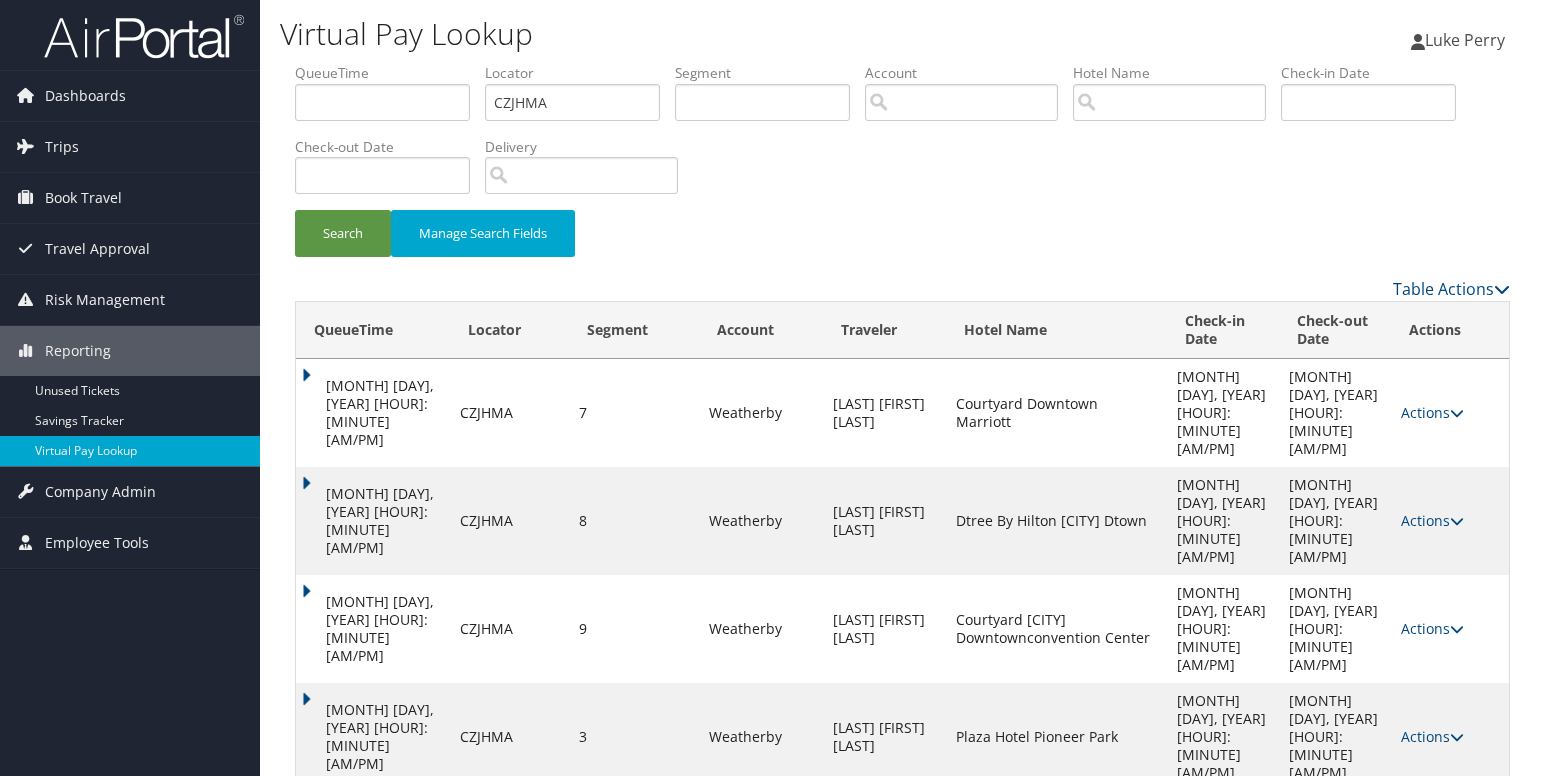 click on "Actions" at bounding box center [1432, 952] 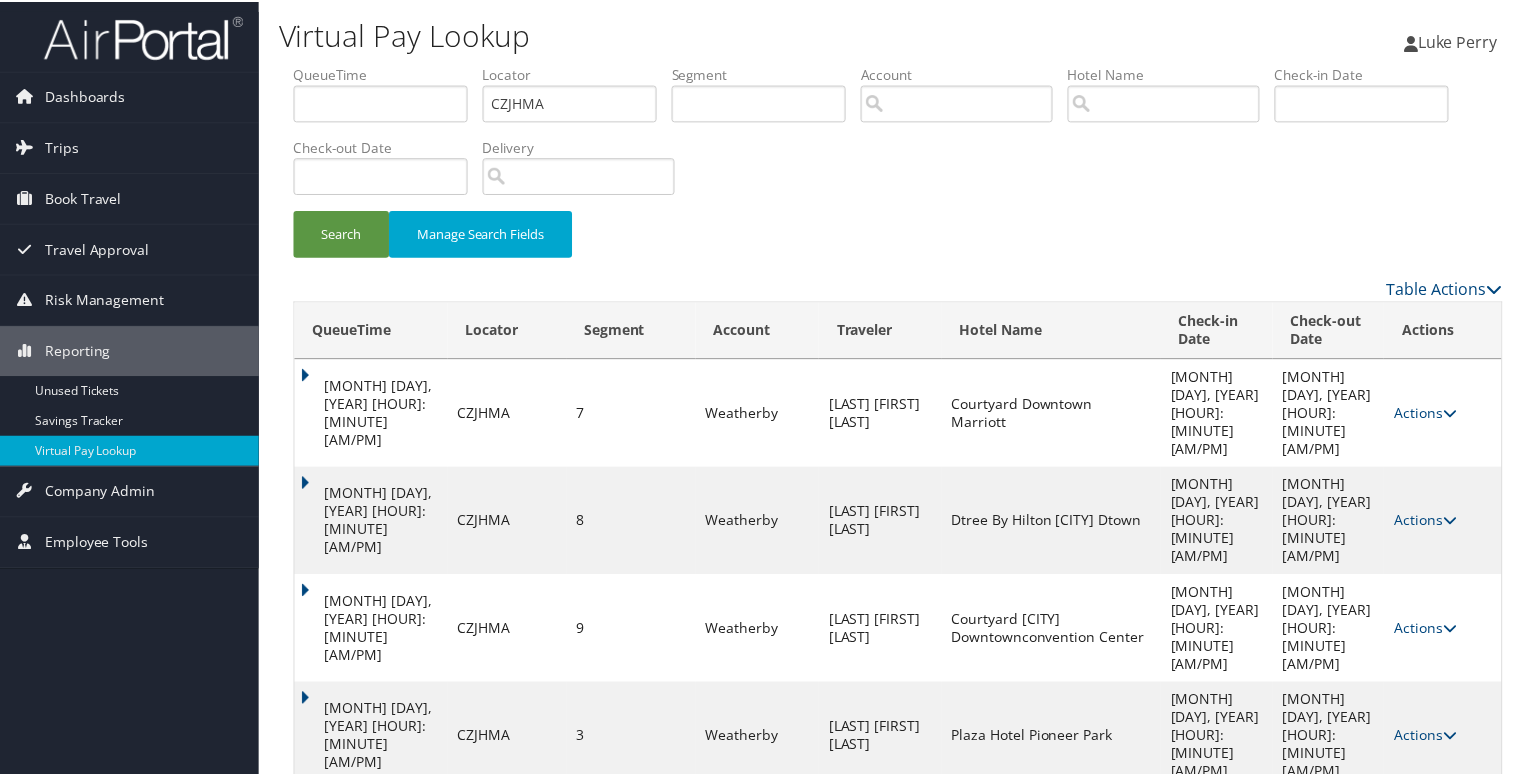 scroll, scrollTop: 29, scrollLeft: 0, axis: vertical 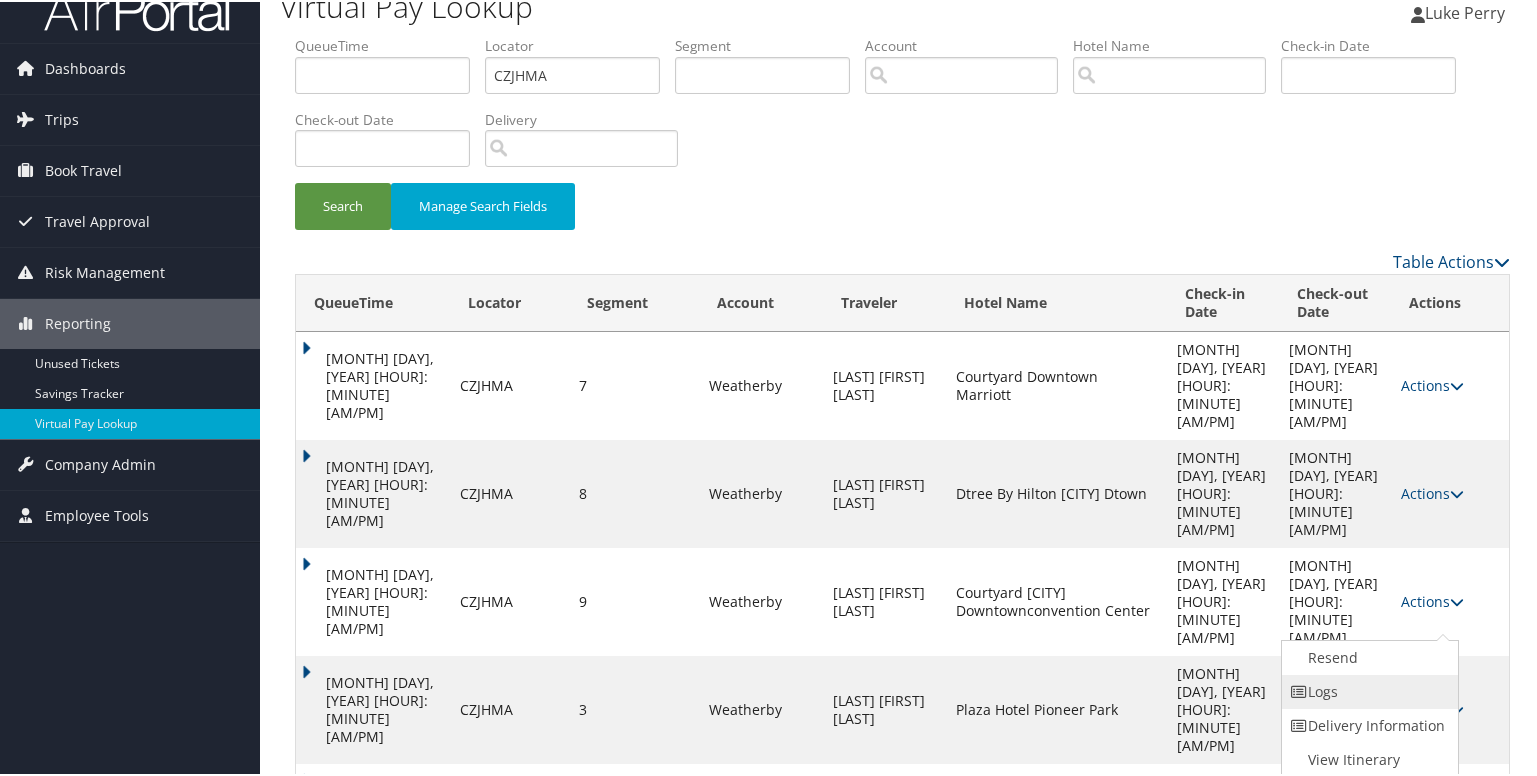 click on "Logs" at bounding box center [1367, 690] 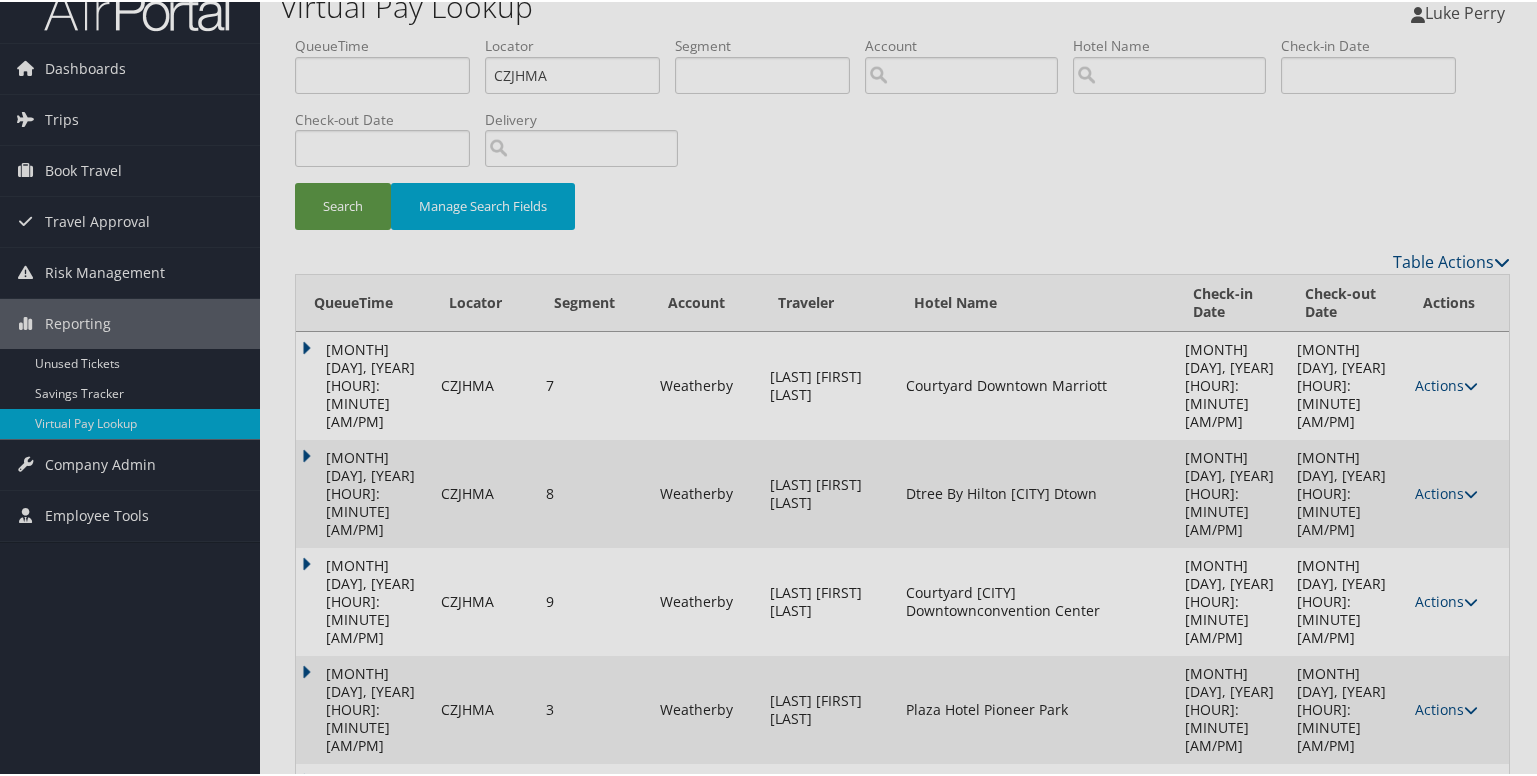 scroll, scrollTop: 0, scrollLeft: 0, axis: both 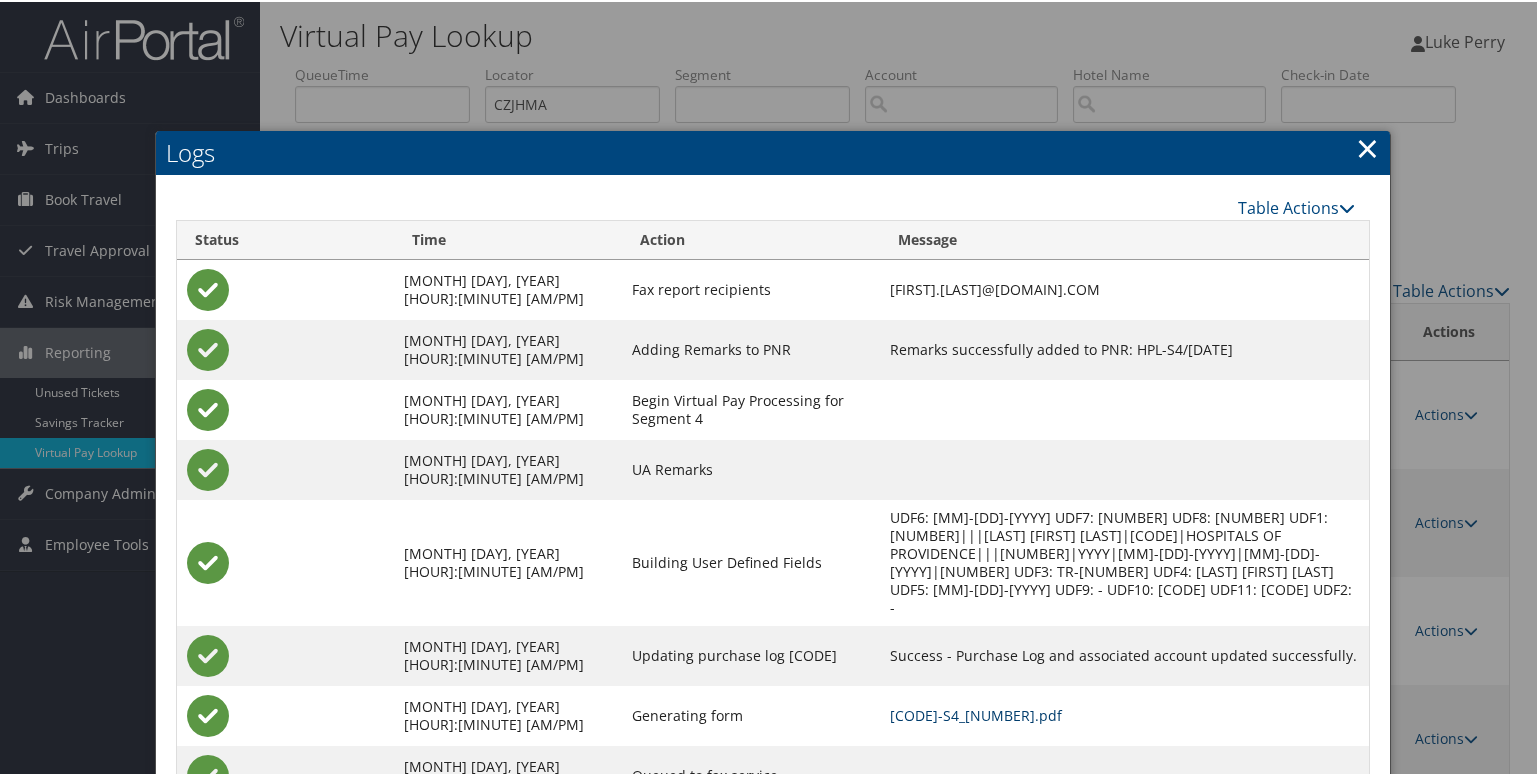click on "CZJHMA-S4_1750186930074.pdf" at bounding box center [976, 713] 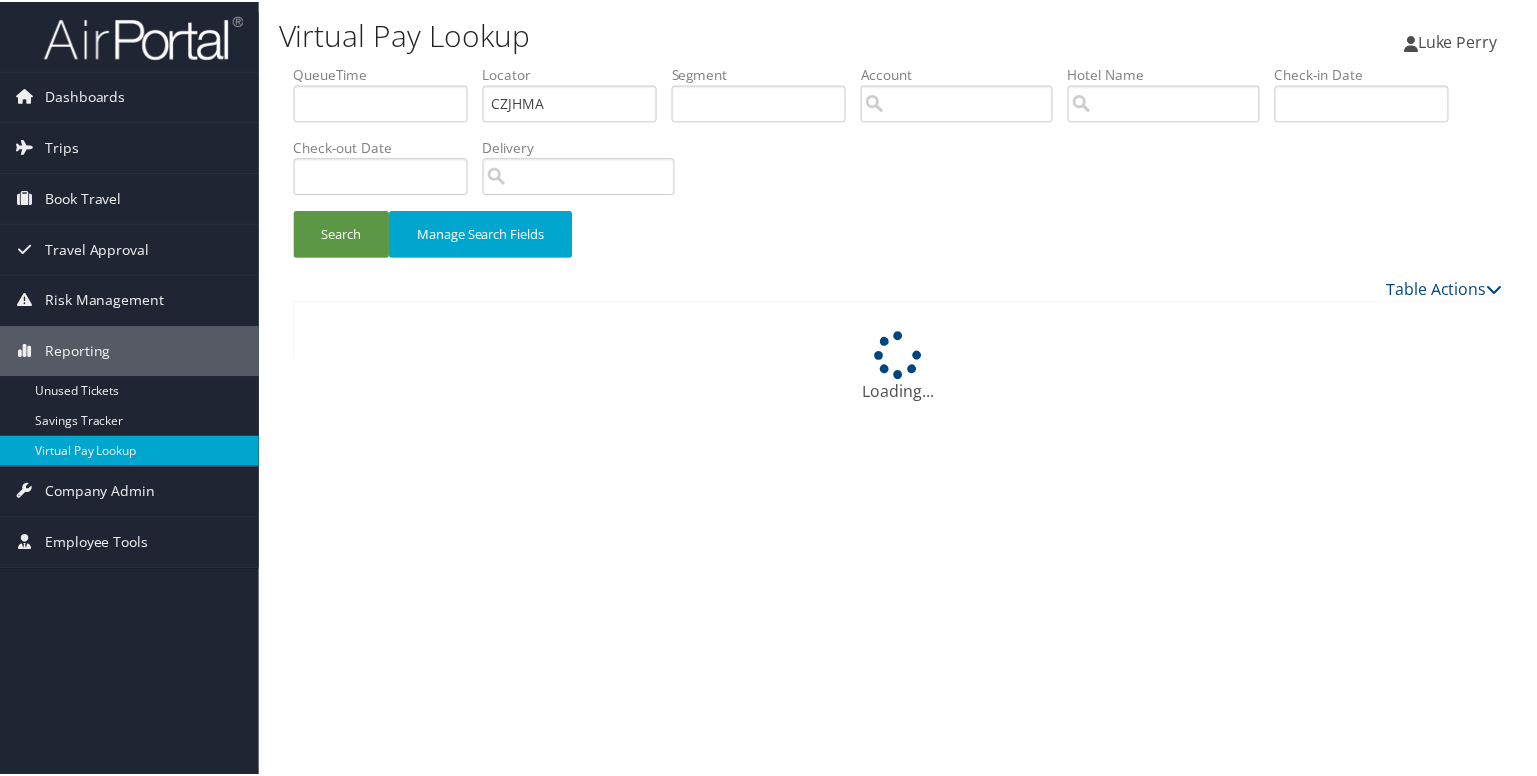 scroll, scrollTop: 0, scrollLeft: 0, axis: both 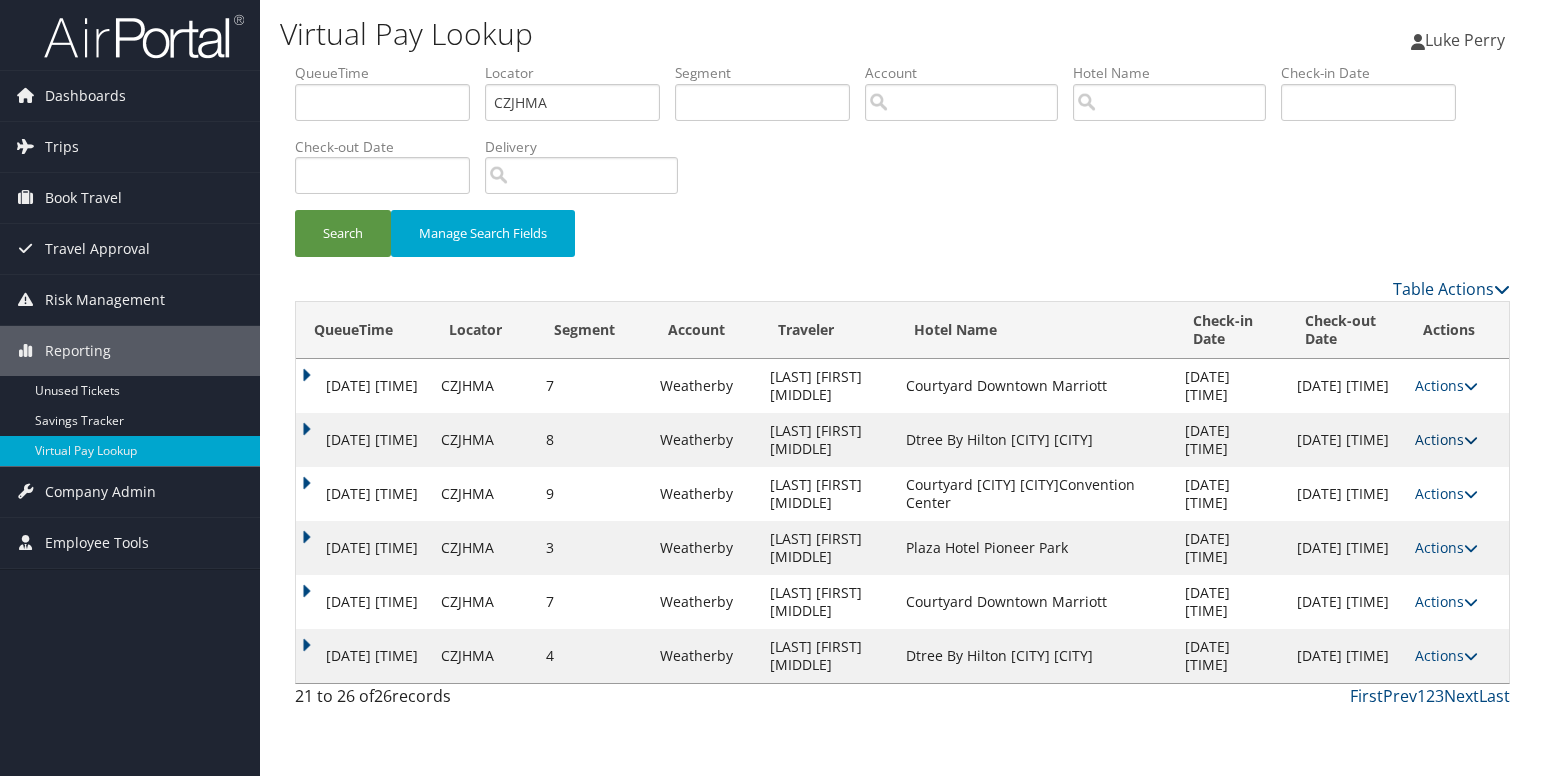 click at bounding box center (1471, 440) 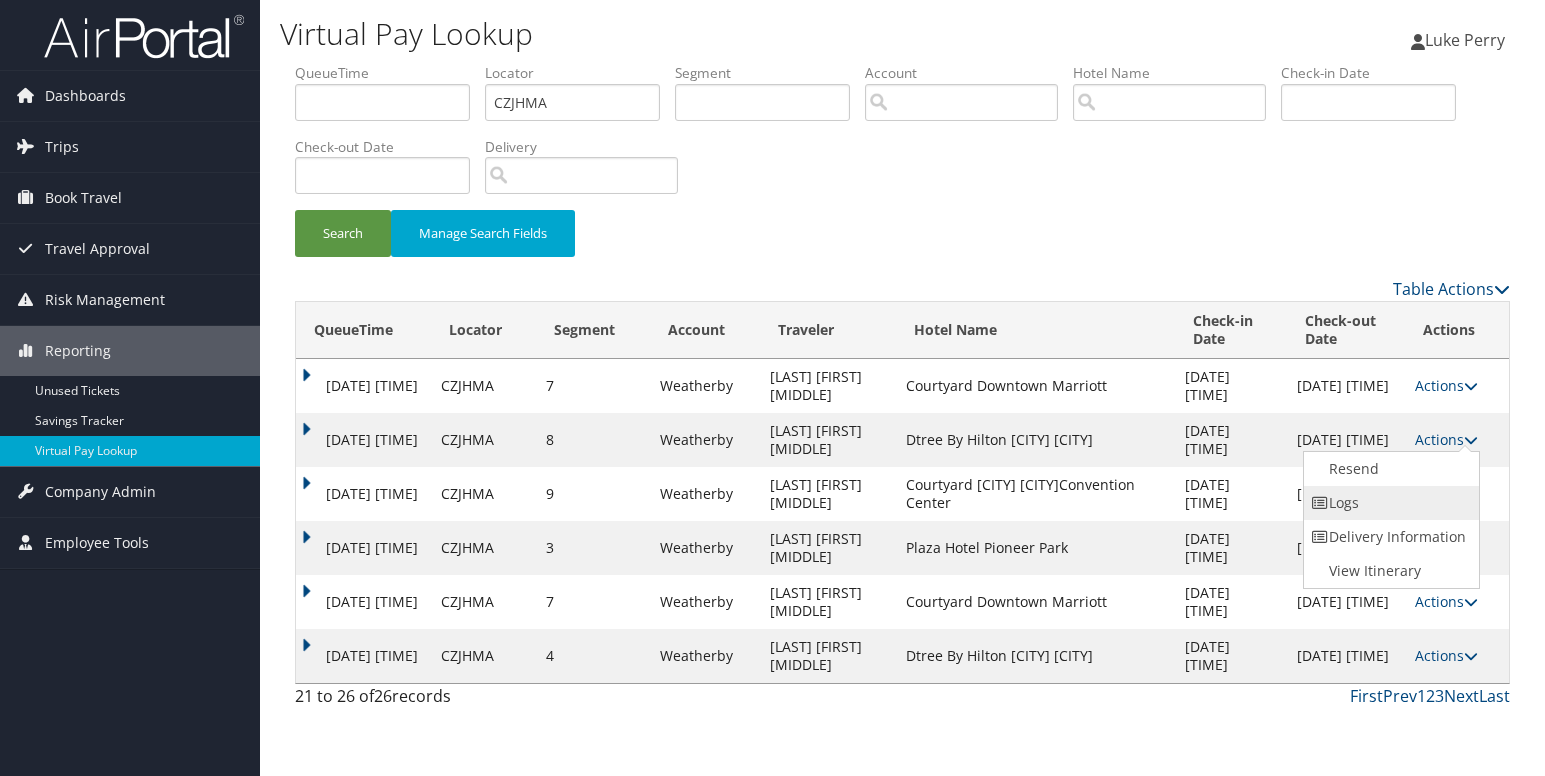 click on "Logs" at bounding box center [1389, 503] 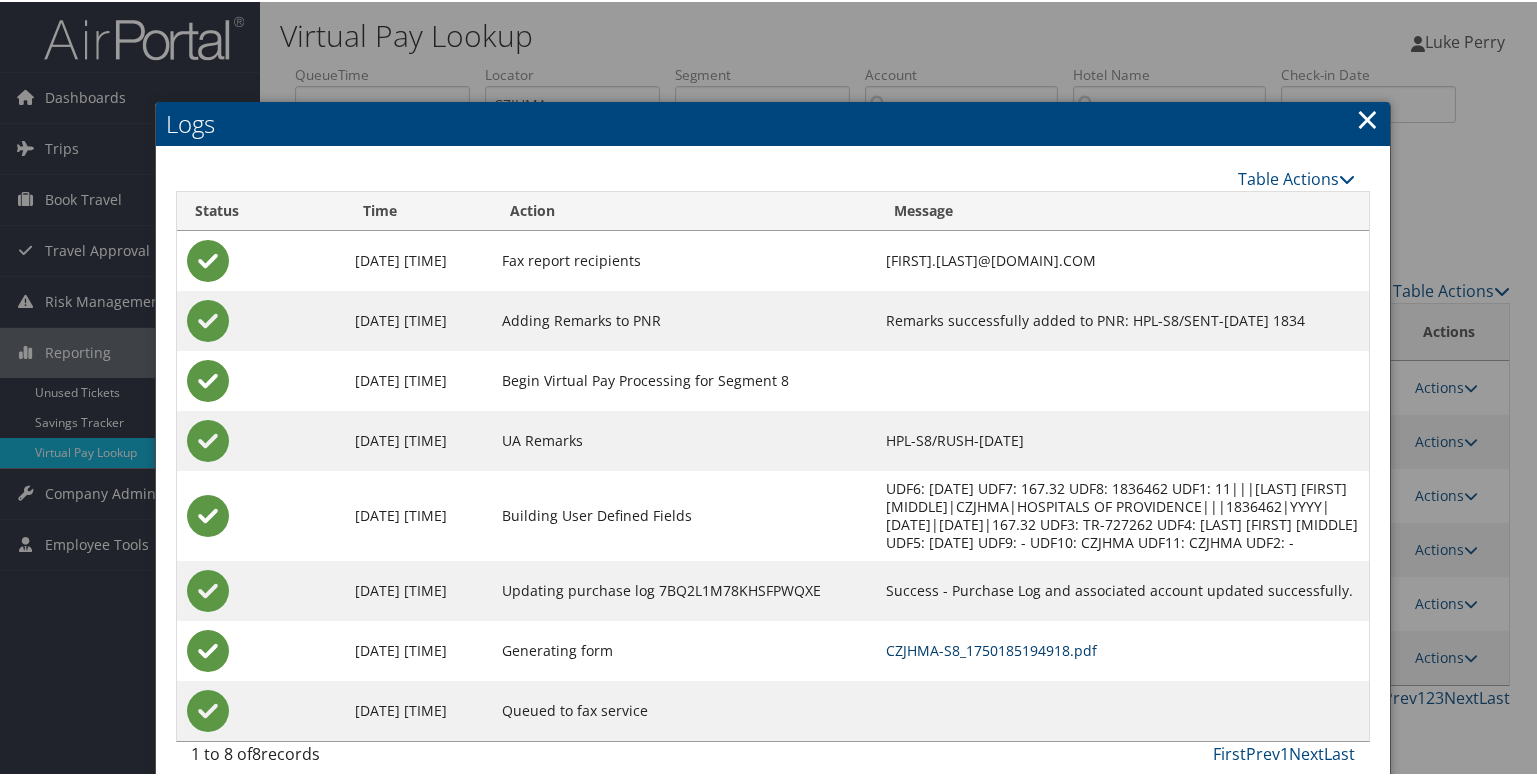 drag, startPoint x: 877, startPoint y: 645, endPoint x: 875, endPoint y: 660, distance: 15.132746 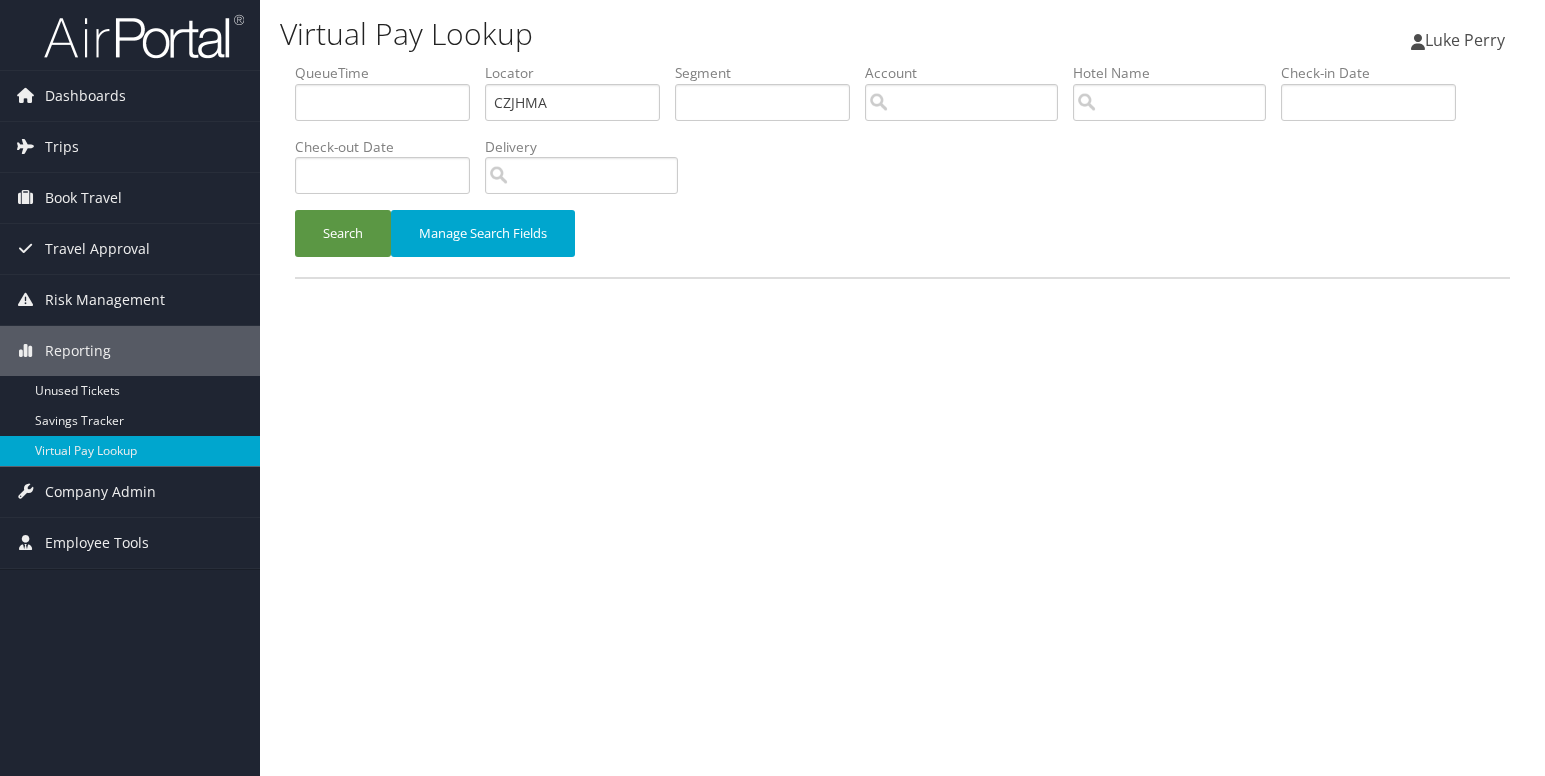 scroll, scrollTop: 0, scrollLeft: 0, axis: both 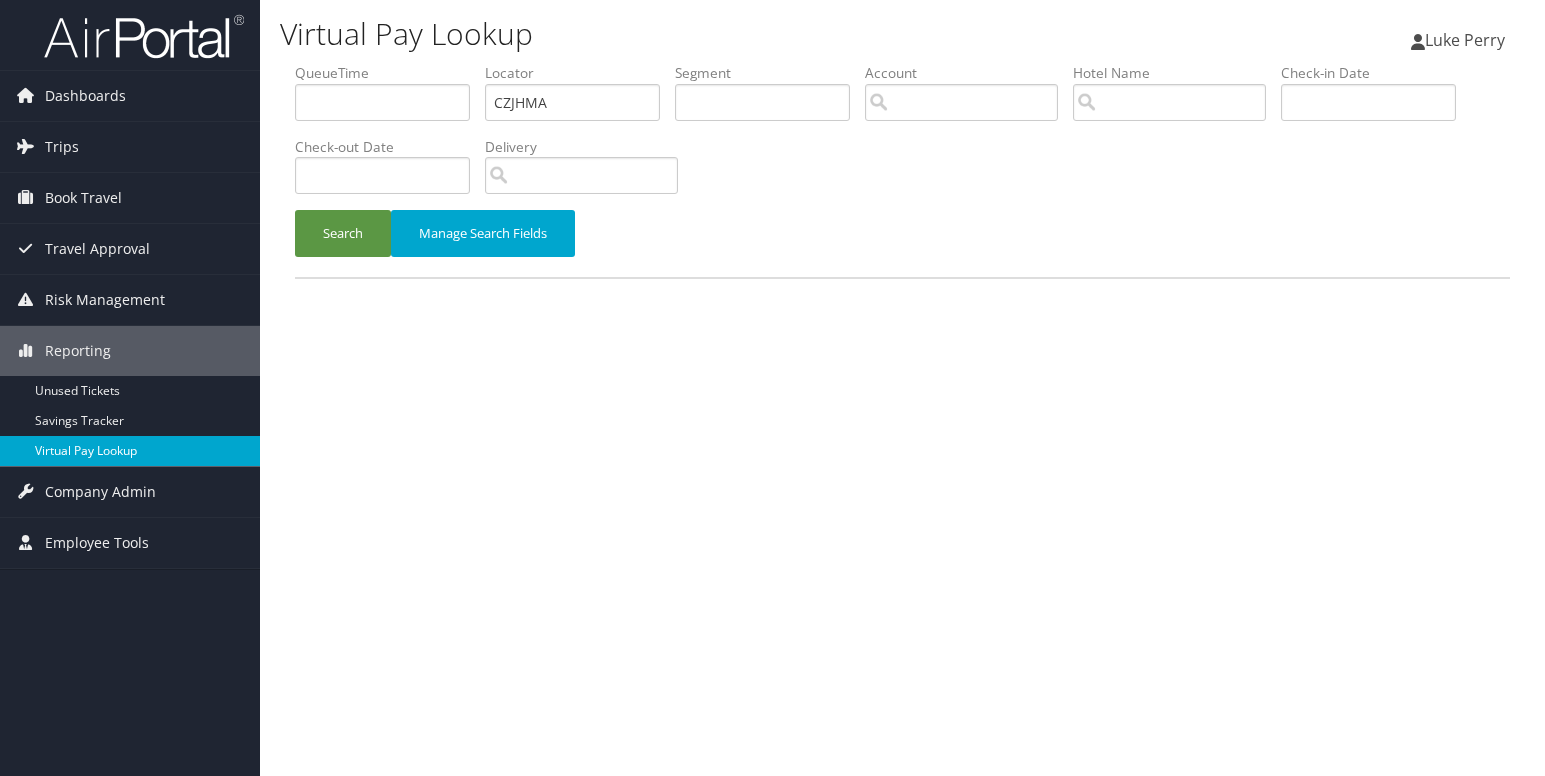 drag, startPoint x: 555, startPoint y: 426, endPoint x: 147, endPoint y: 455, distance: 409.02933 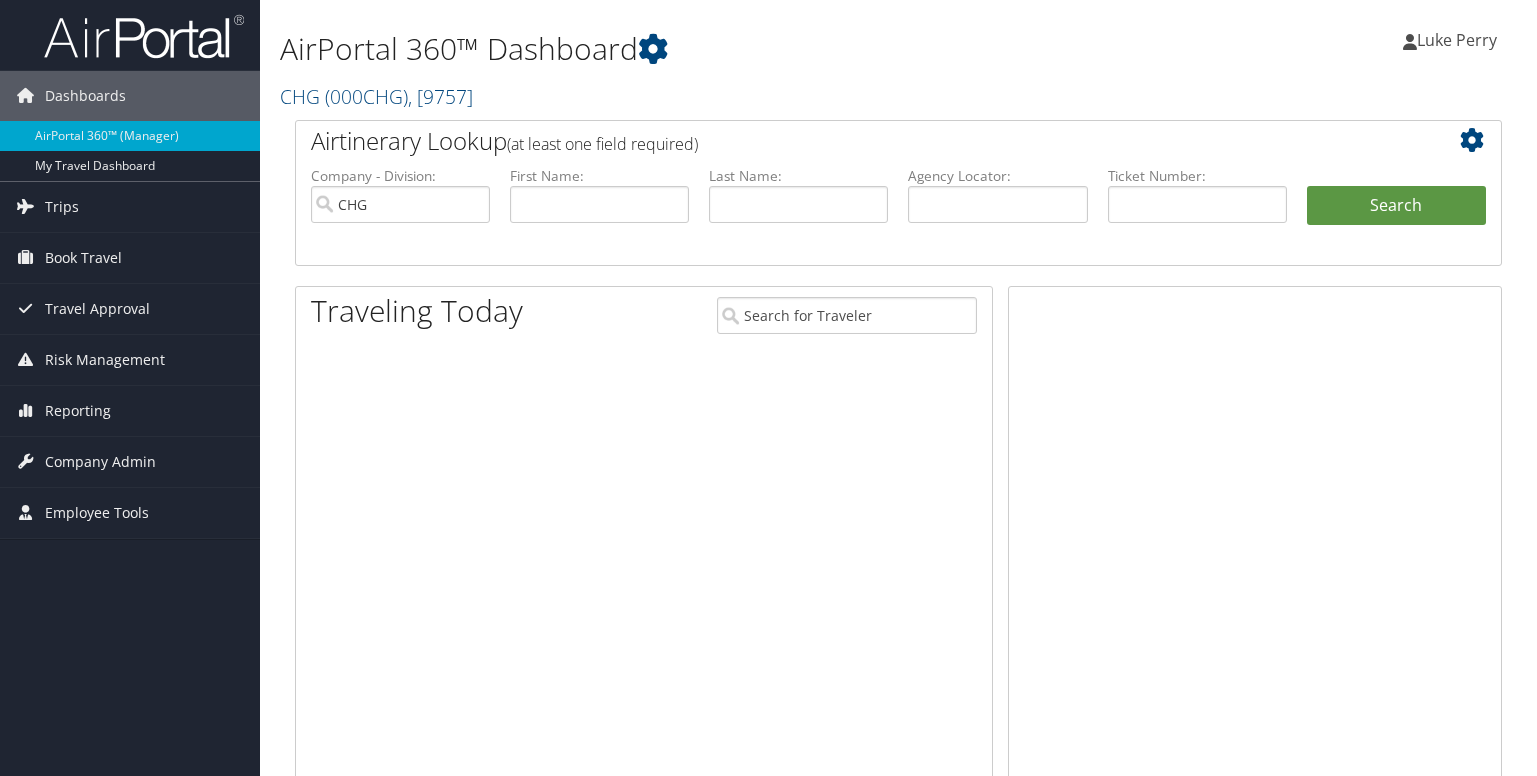 scroll, scrollTop: 0, scrollLeft: 0, axis: both 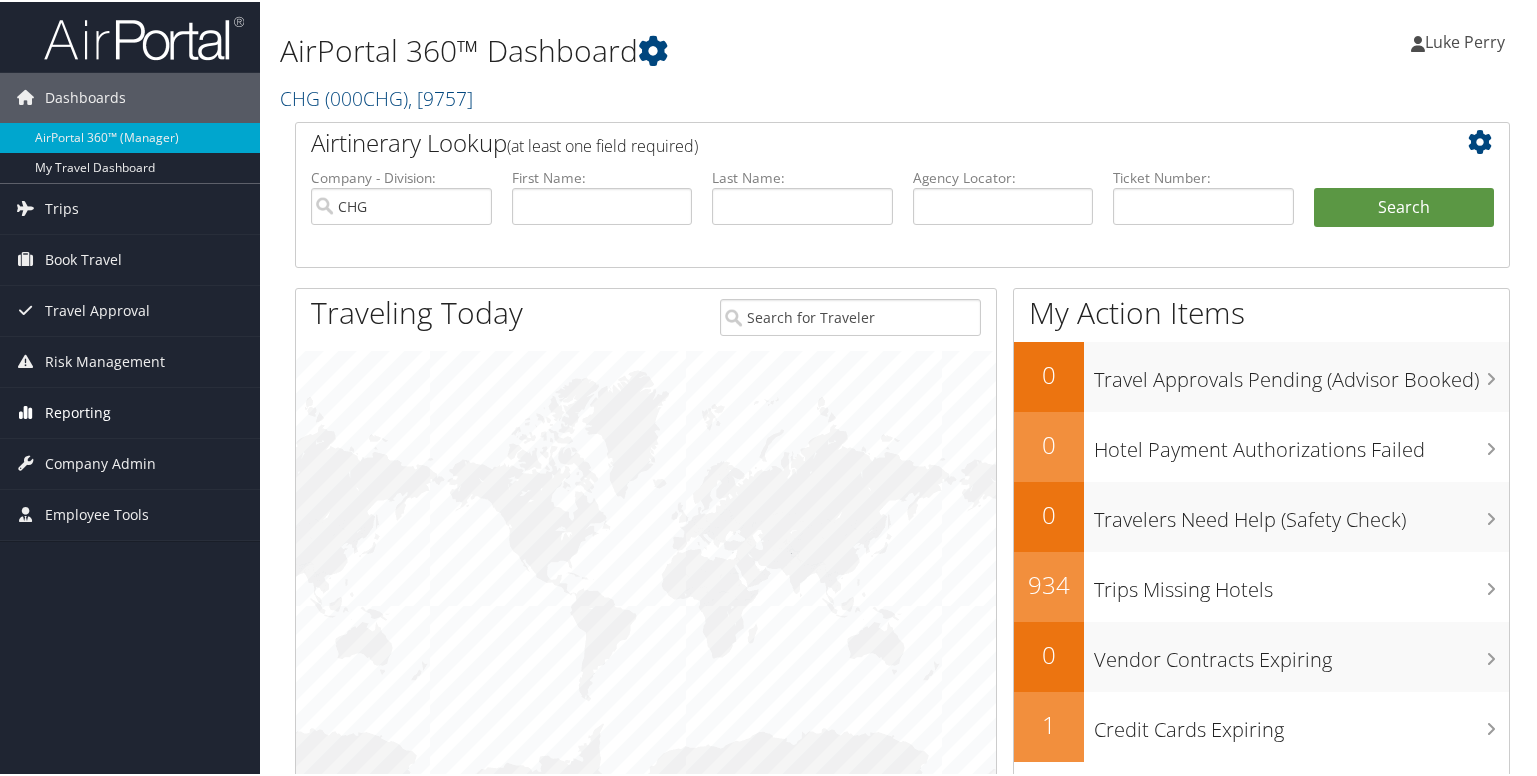 click on "Reporting" at bounding box center [78, 411] 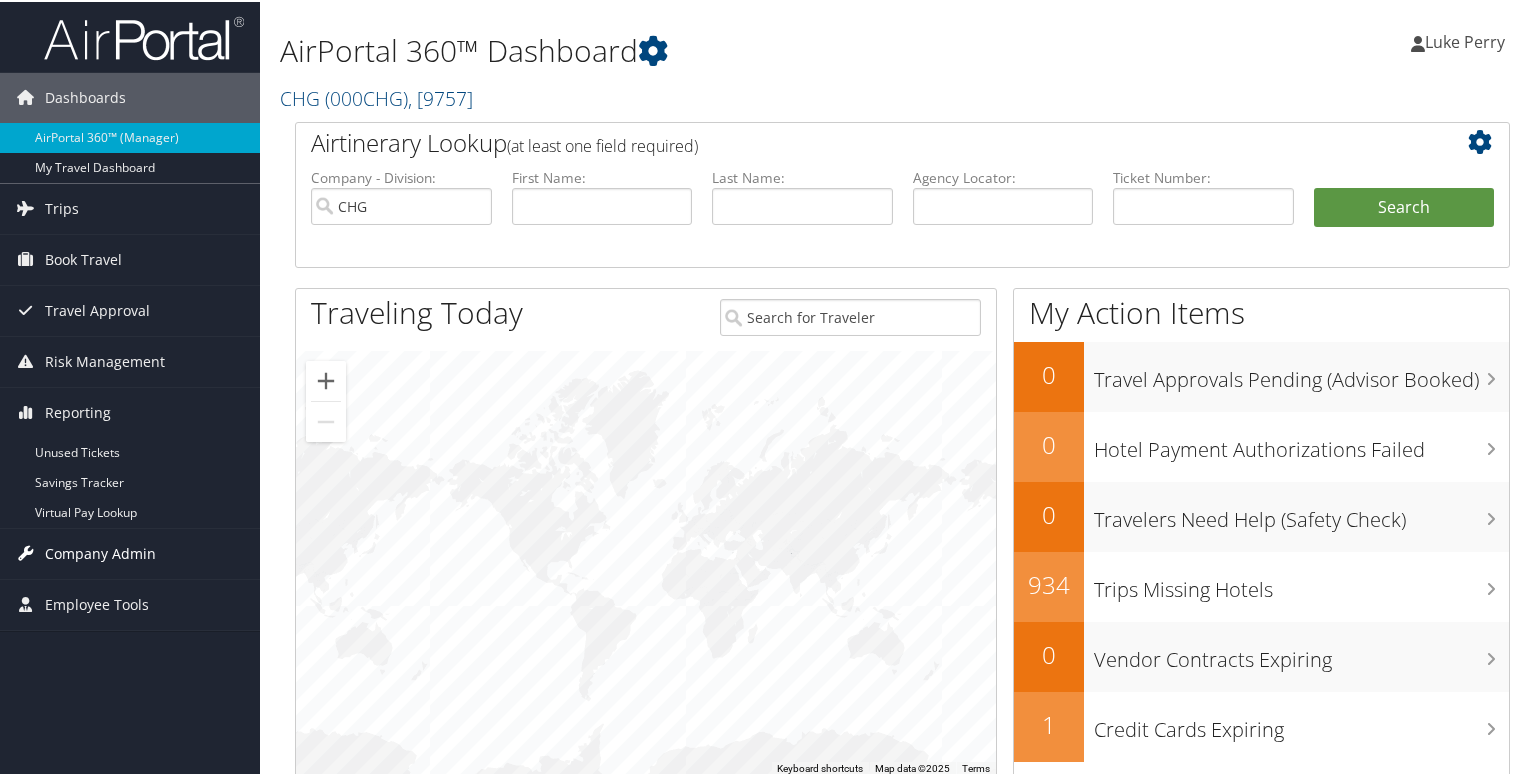 click on "Company Admin" at bounding box center (100, 552) 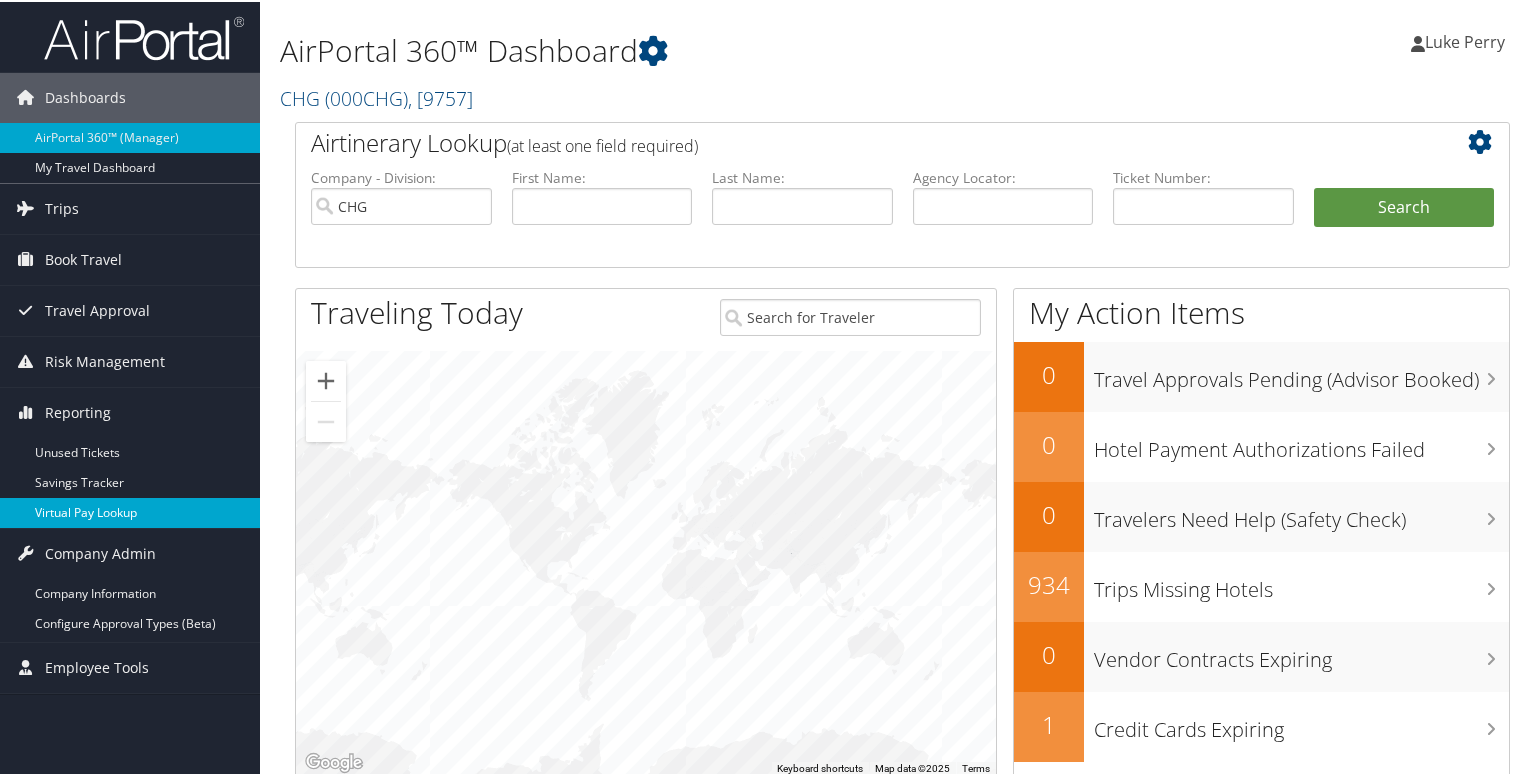 click on "Virtual Pay Lookup" at bounding box center [130, 511] 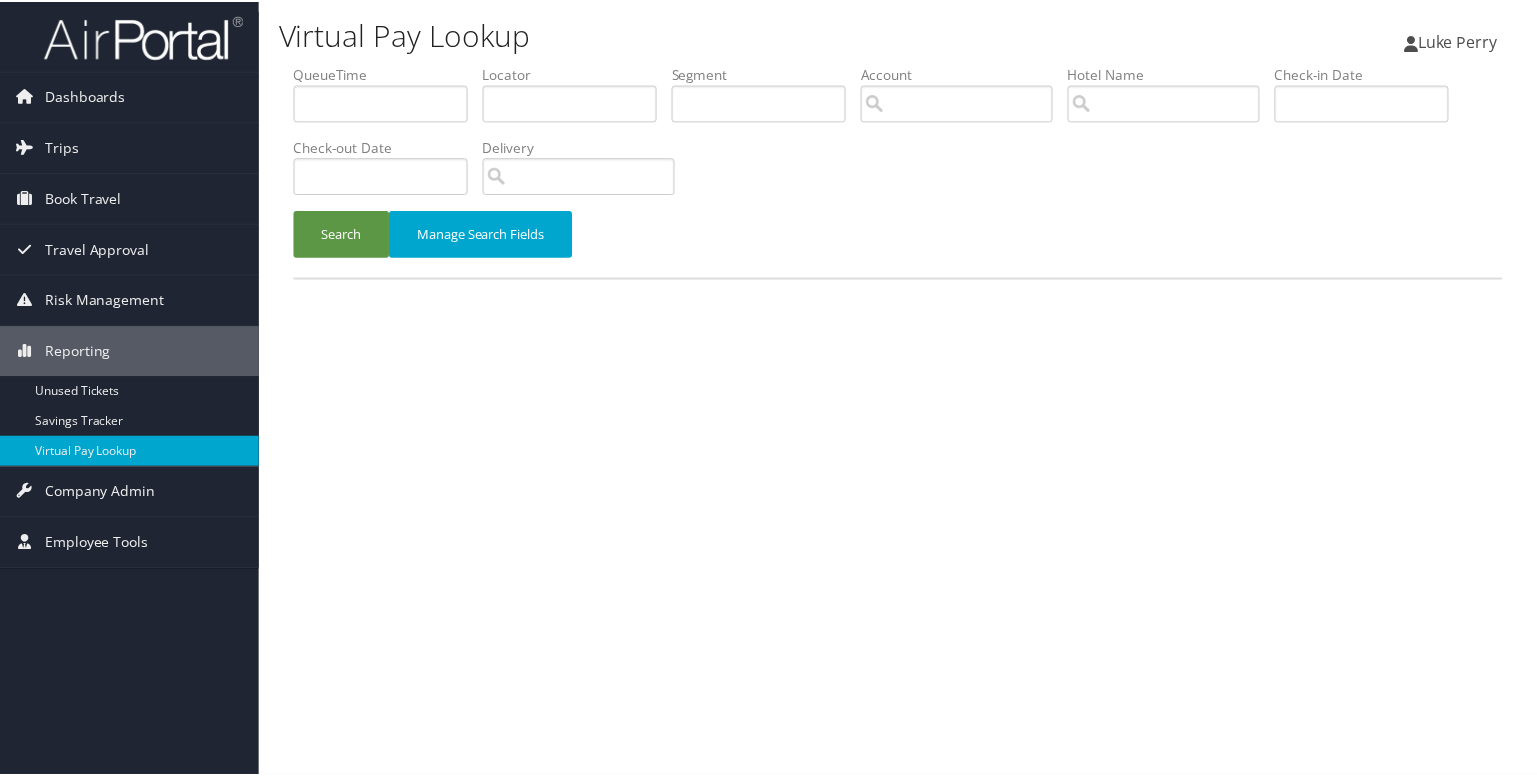 scroll, scrollTop: 0, scrollLeft: 0, axis: both 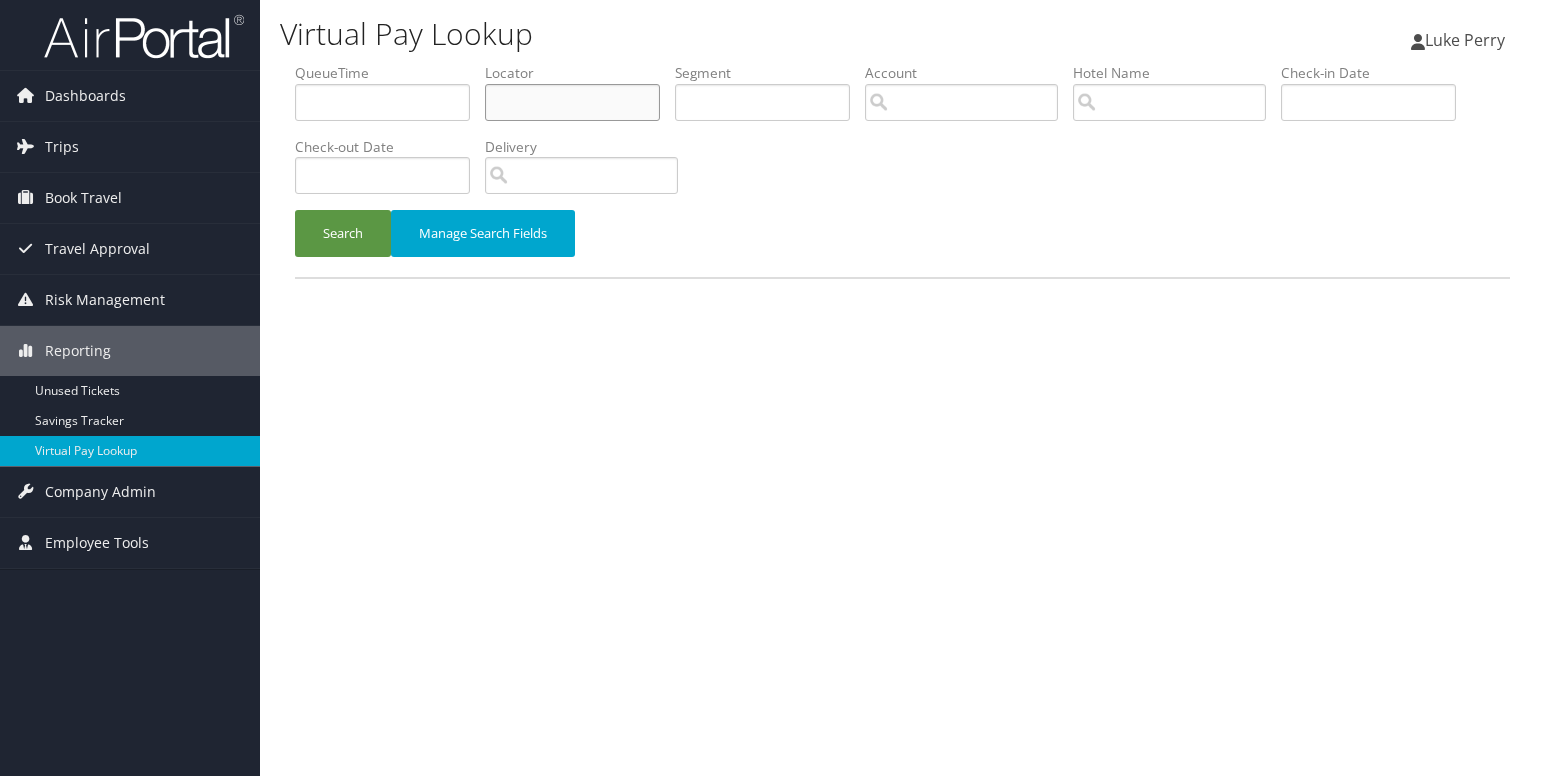drag, startPoint x: 598, startPoint y: 110, endPoint x: 581, endPoint y: 117, distance: 18.384777 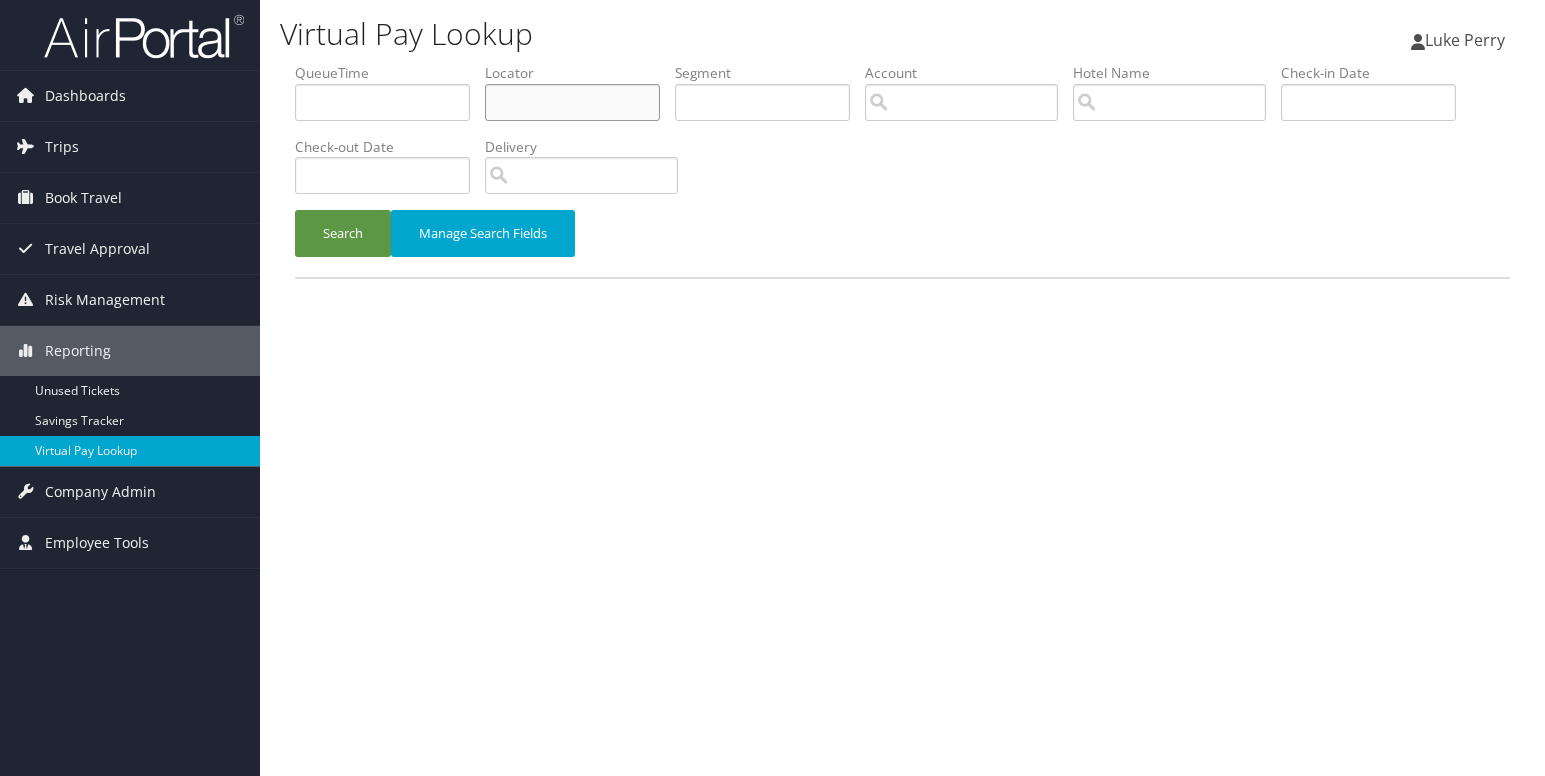 click at bounding box center (572, 102) 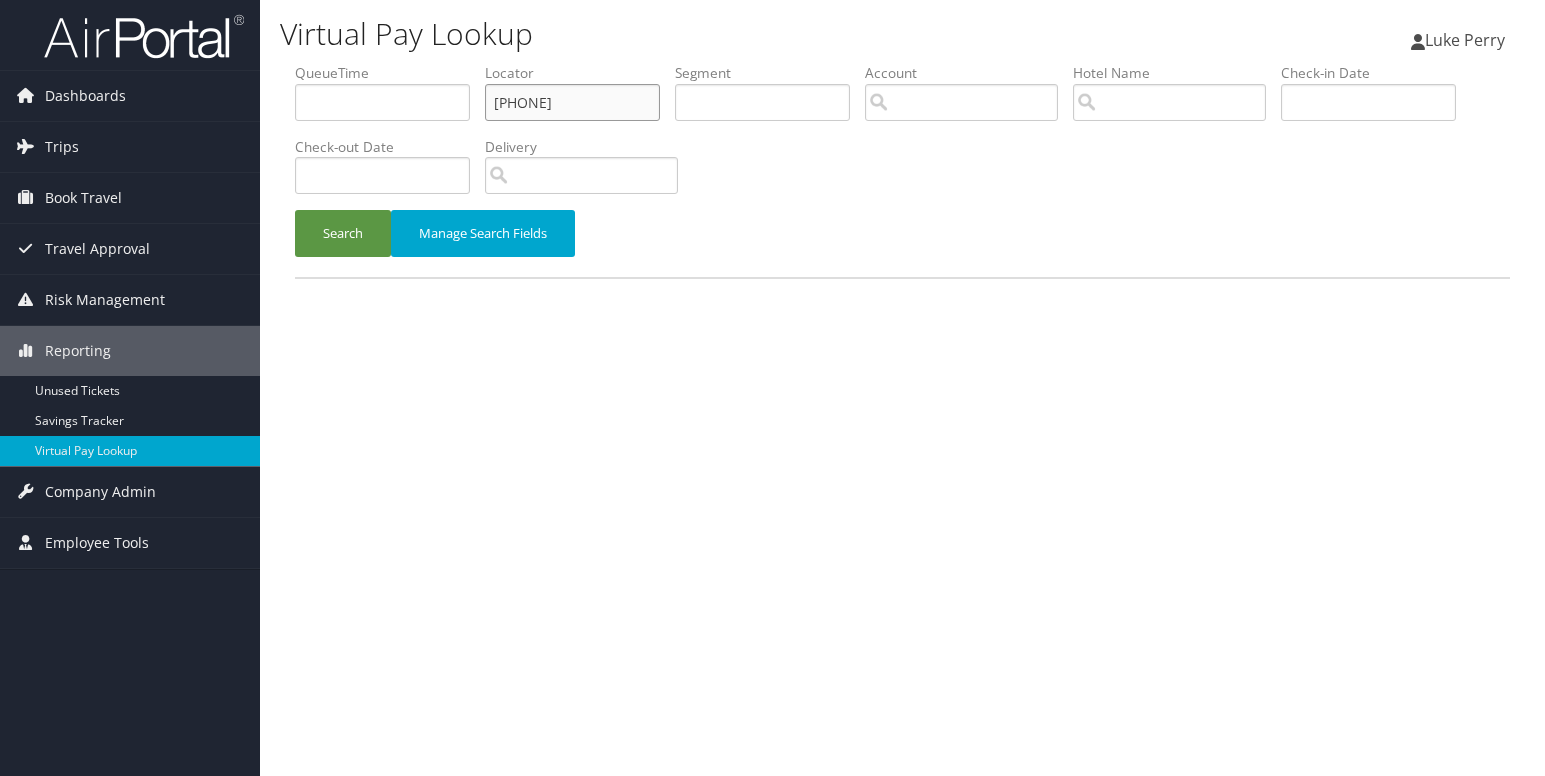 drag, startPoint x: 593, startPoint y: 96, endPoint x: 346, endPoint y: 99, distance: 247.01822 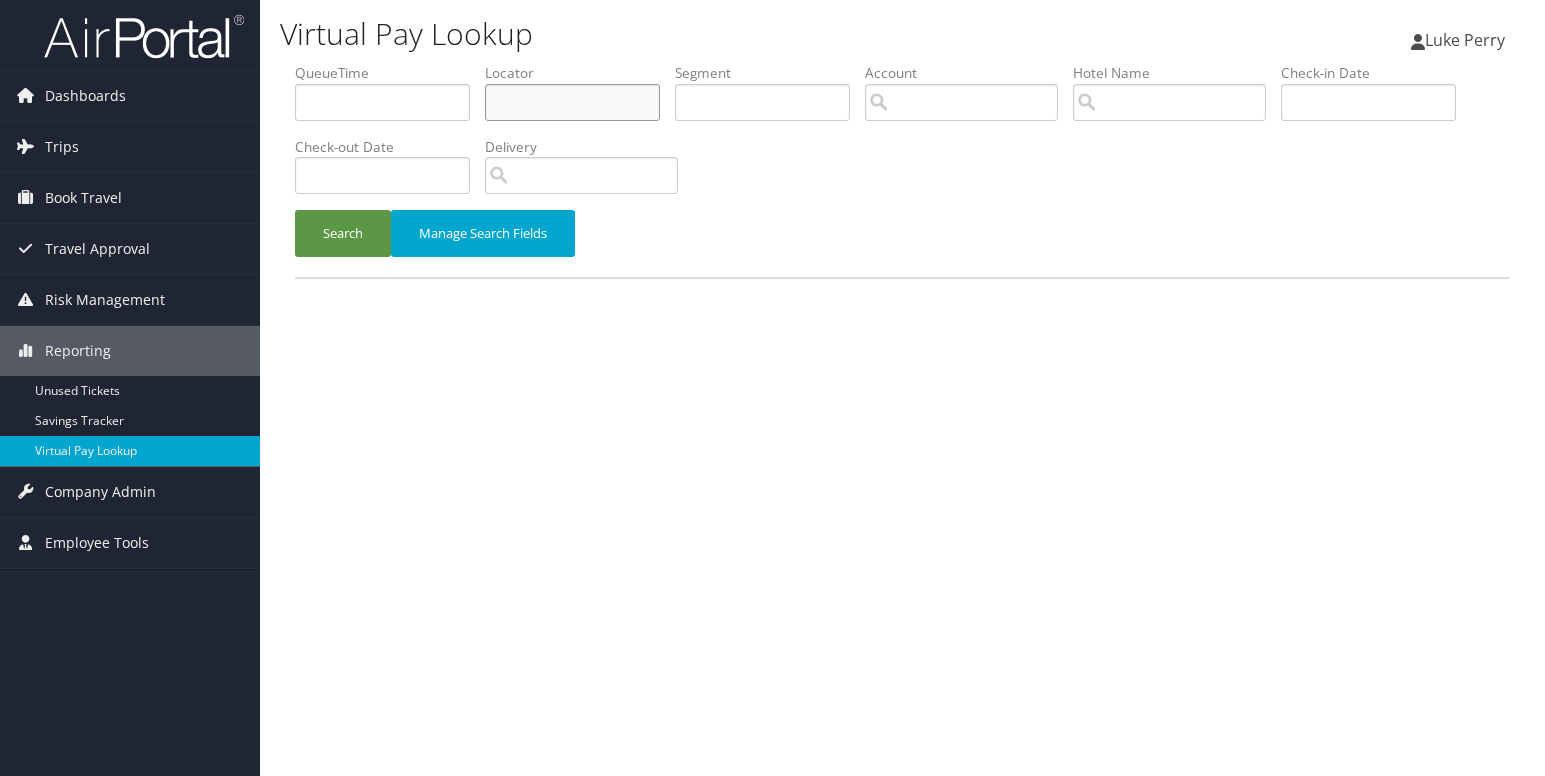 click at bounding box center (572, 102) 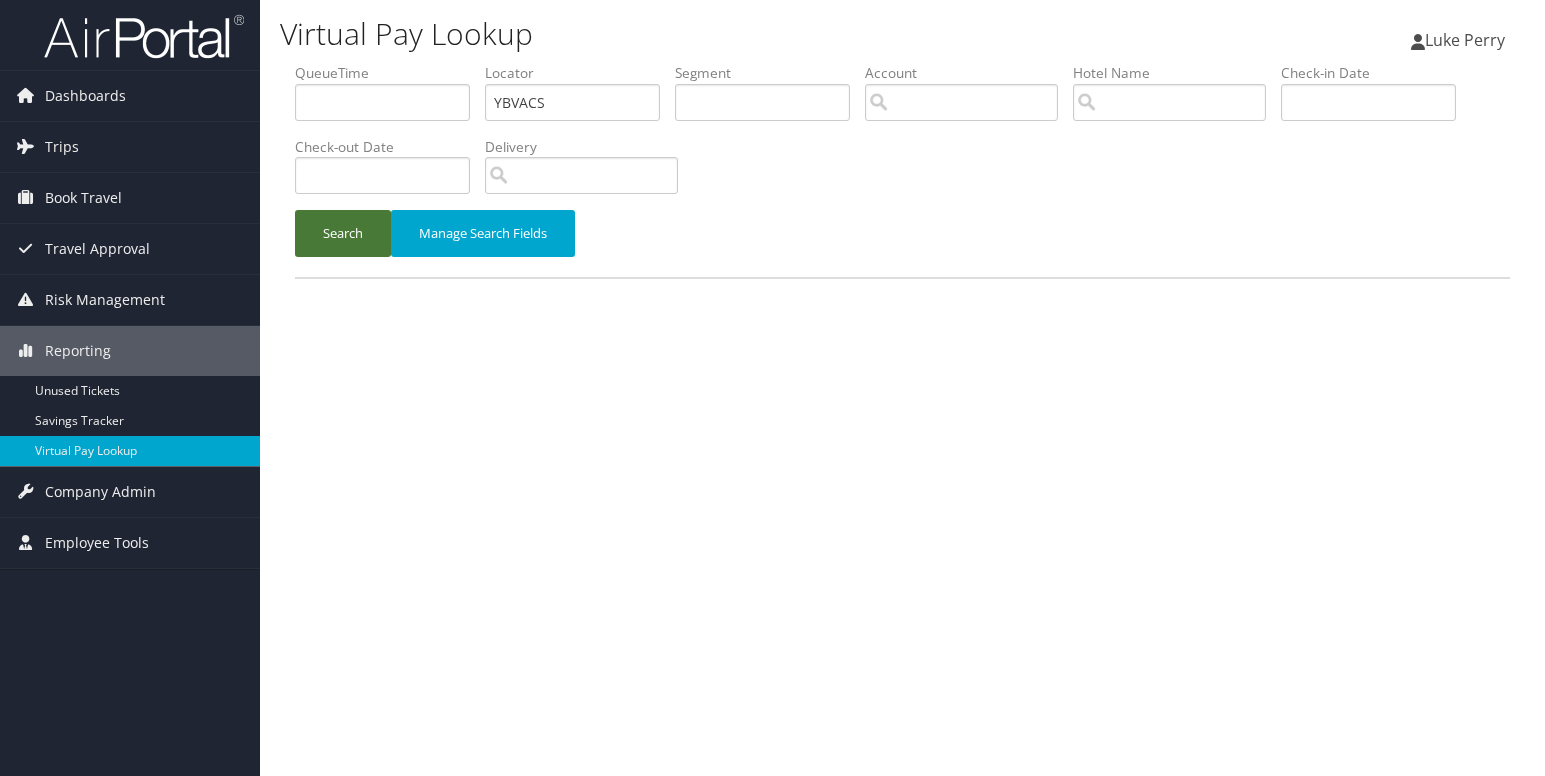 click on "Search" at bounding box center (343, 233) 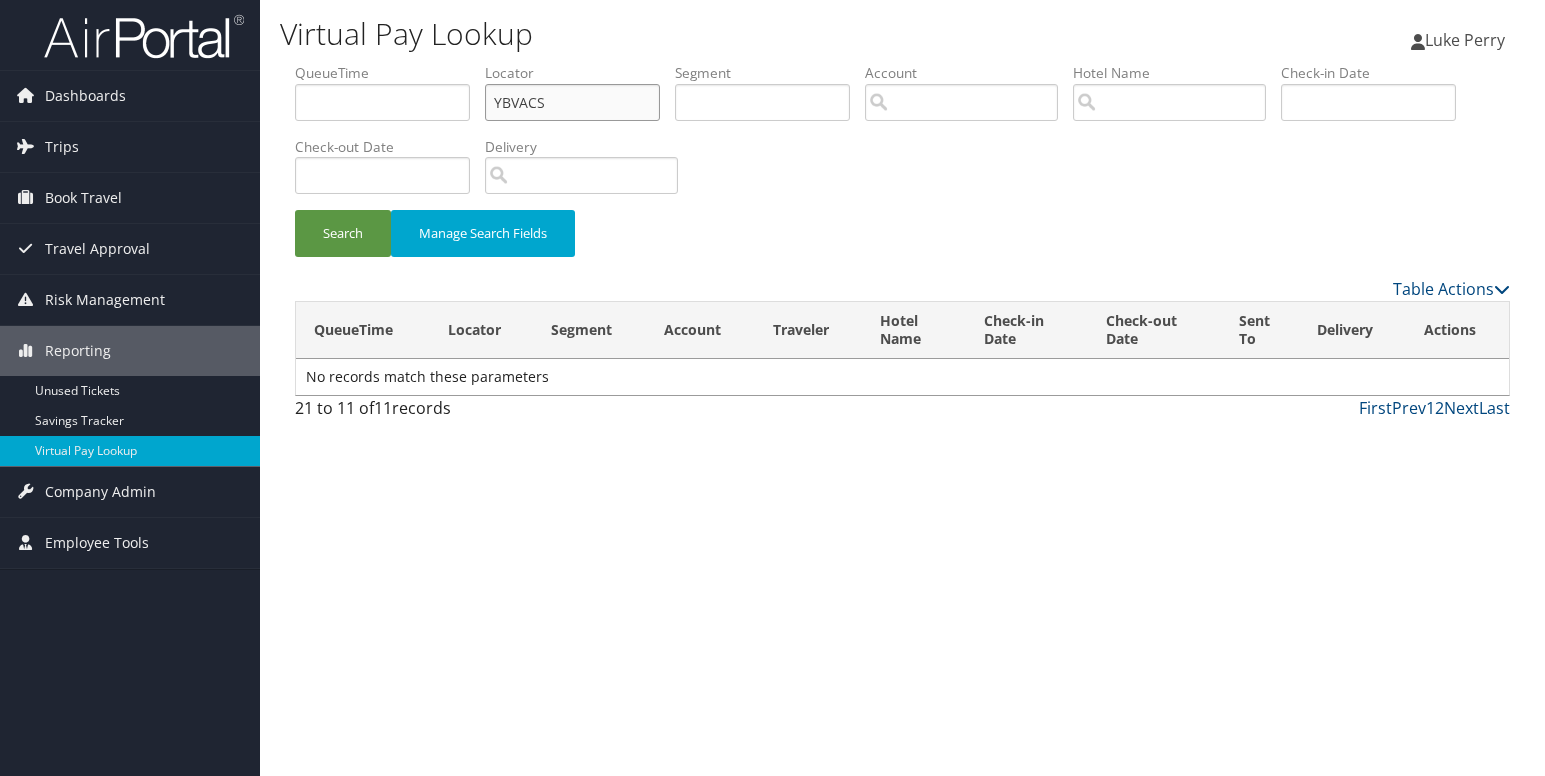 click on "YBVACS" at bounding box center (572, 102) 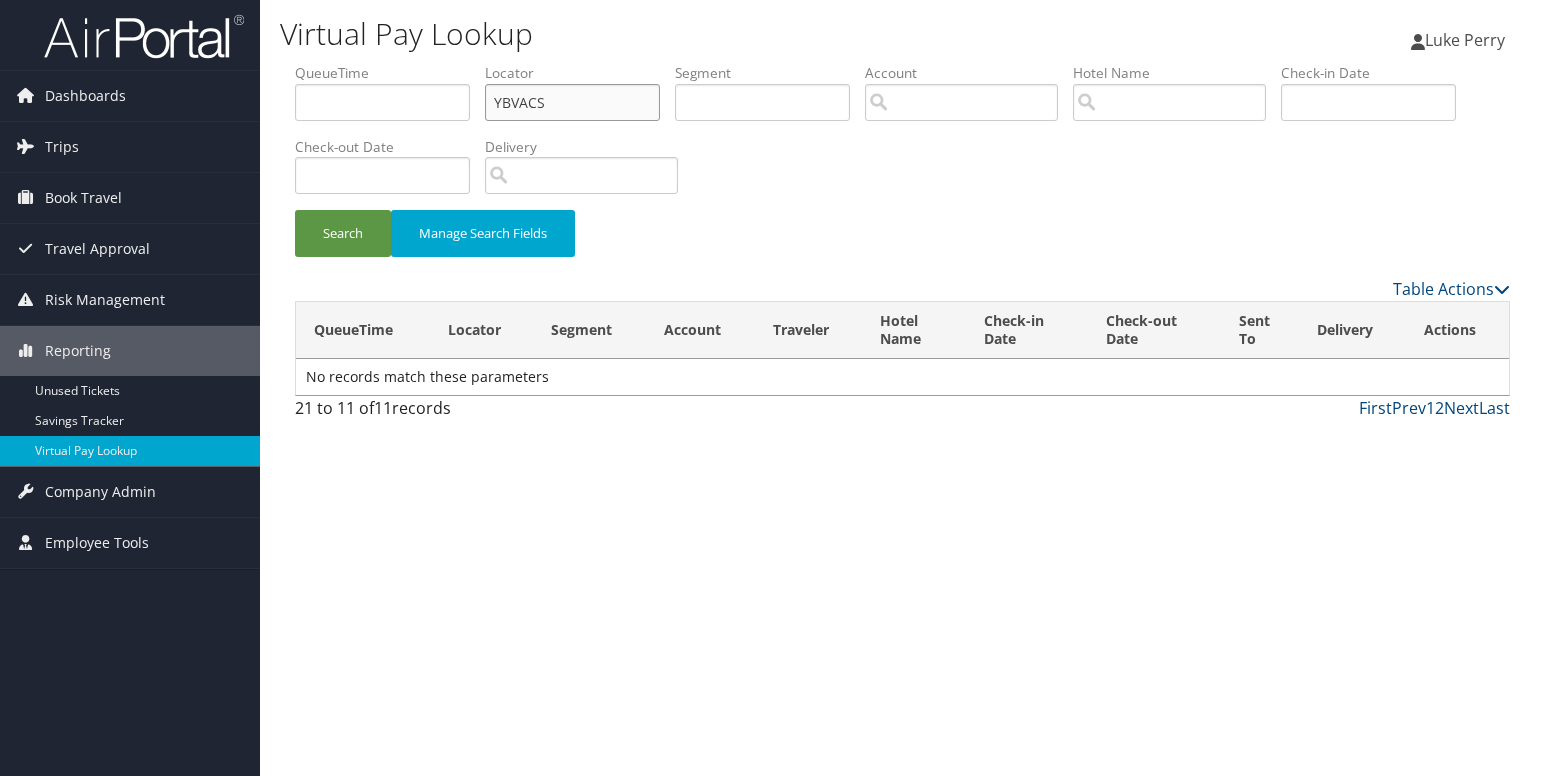 click on "YBVACS" at bounding box center (572, 102) 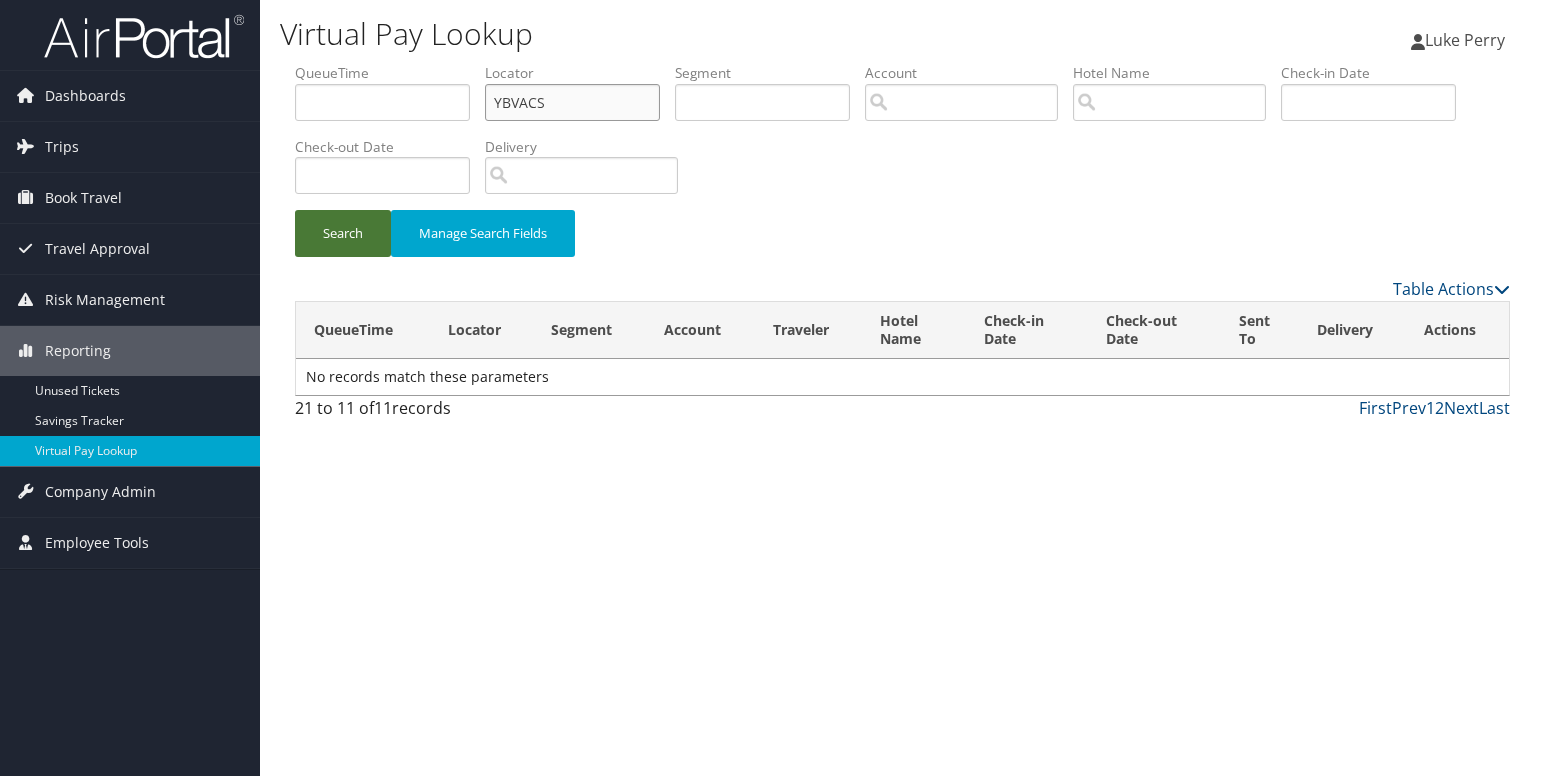 type on "YBVACS" 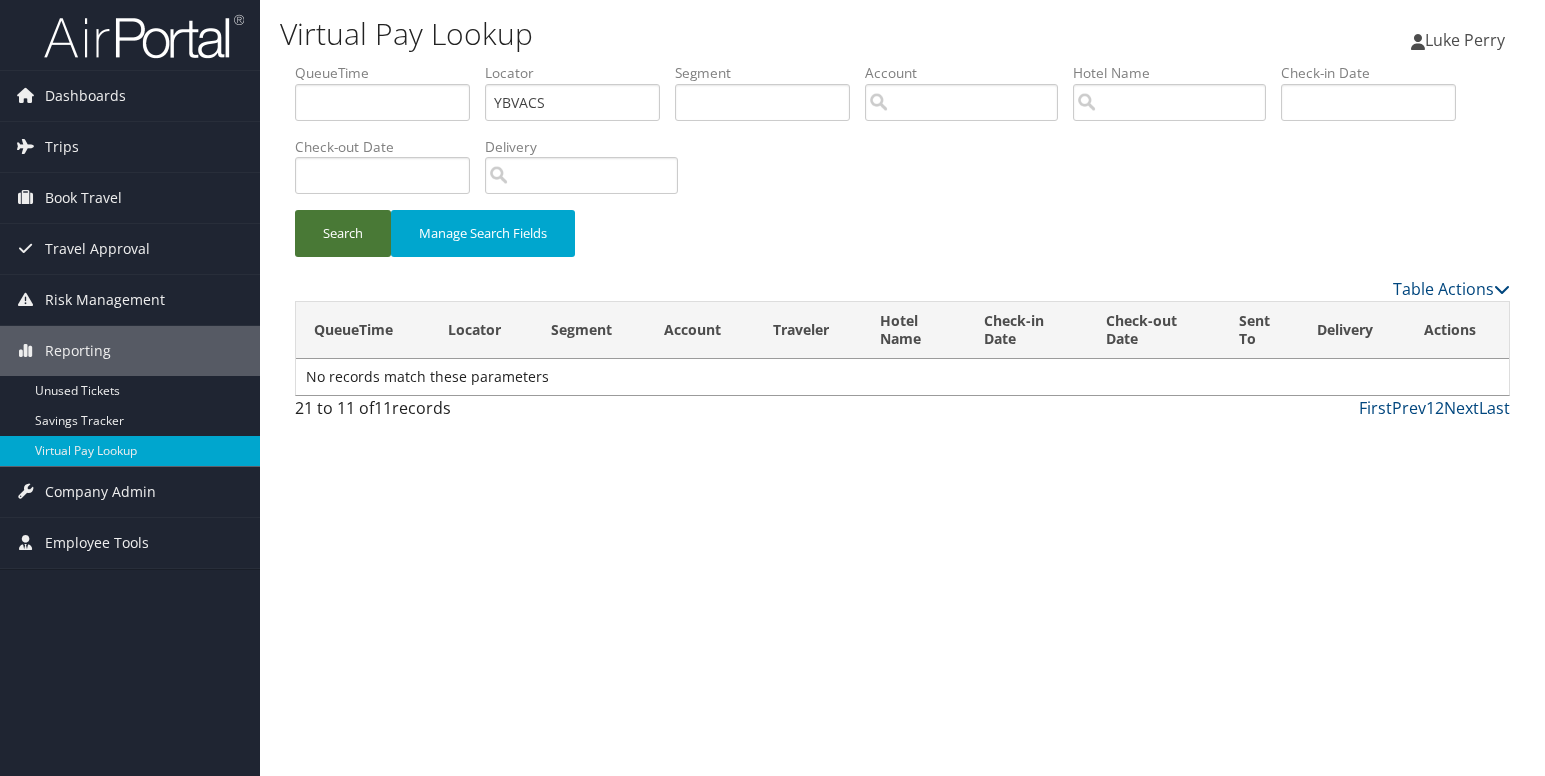 click on "Search" at bounding box center [343, 233] 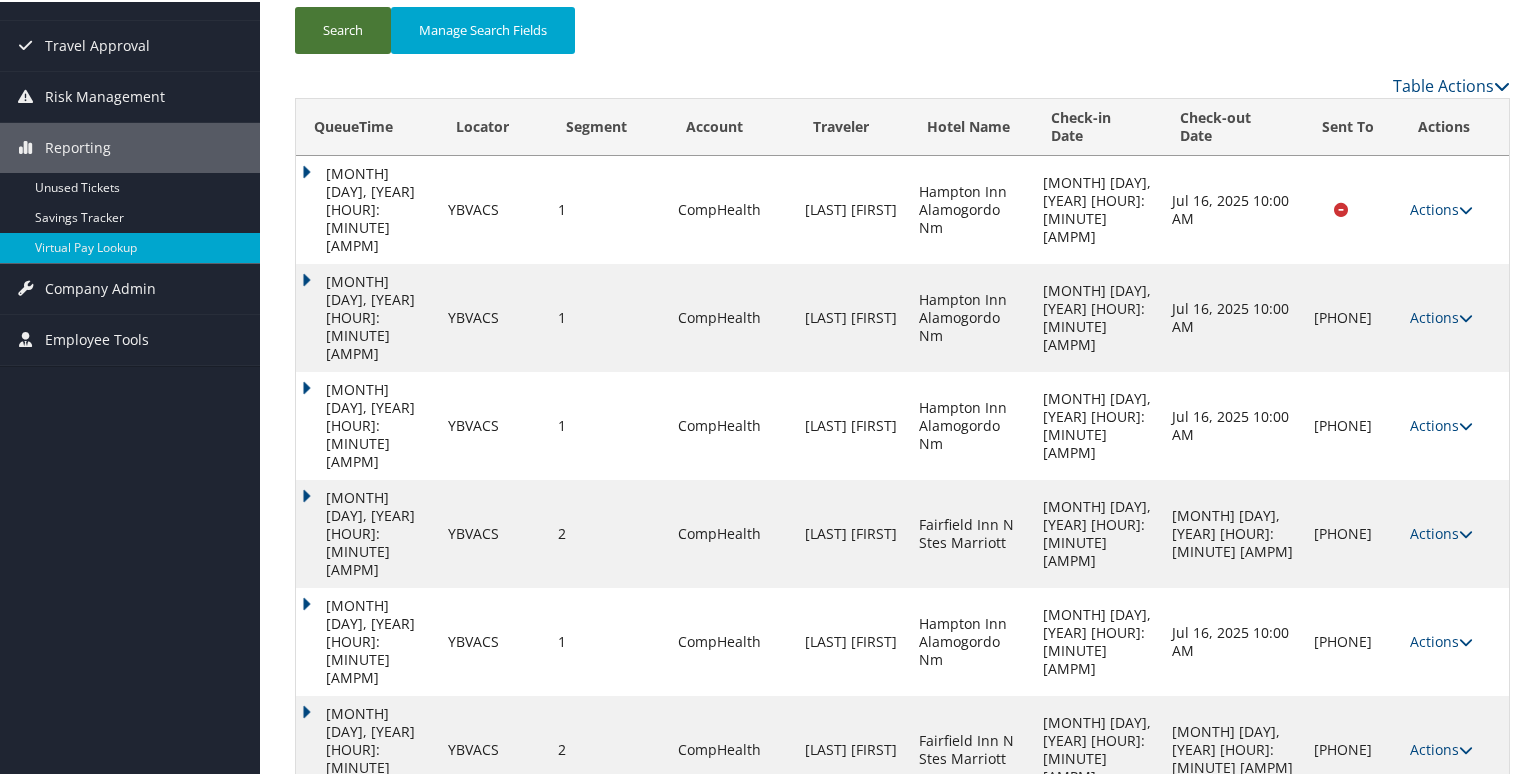 scroll, scrollTop: 464, scrollLeft: 0, axis: vertical 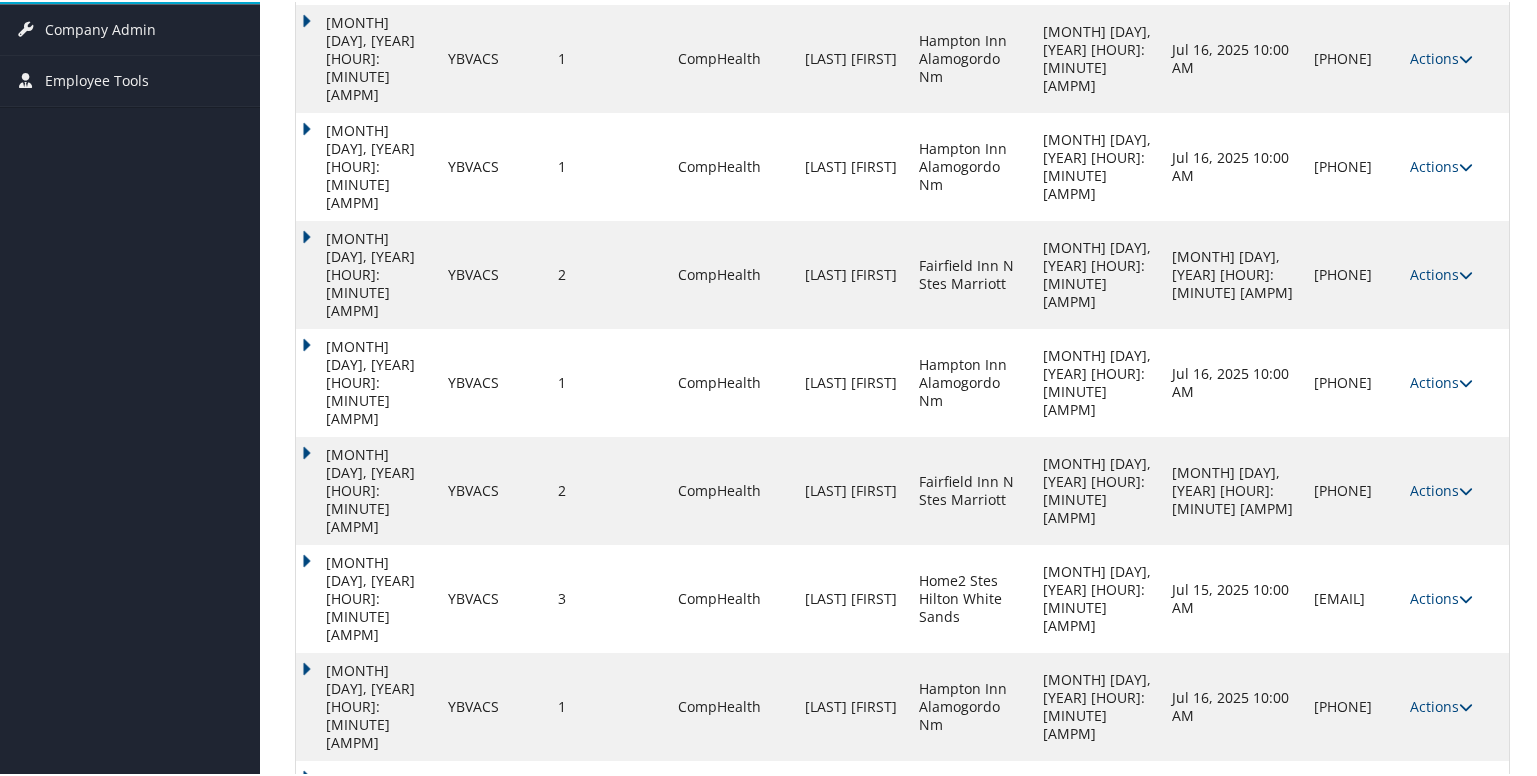 click on "Next" at bounding box center [1461, 988] 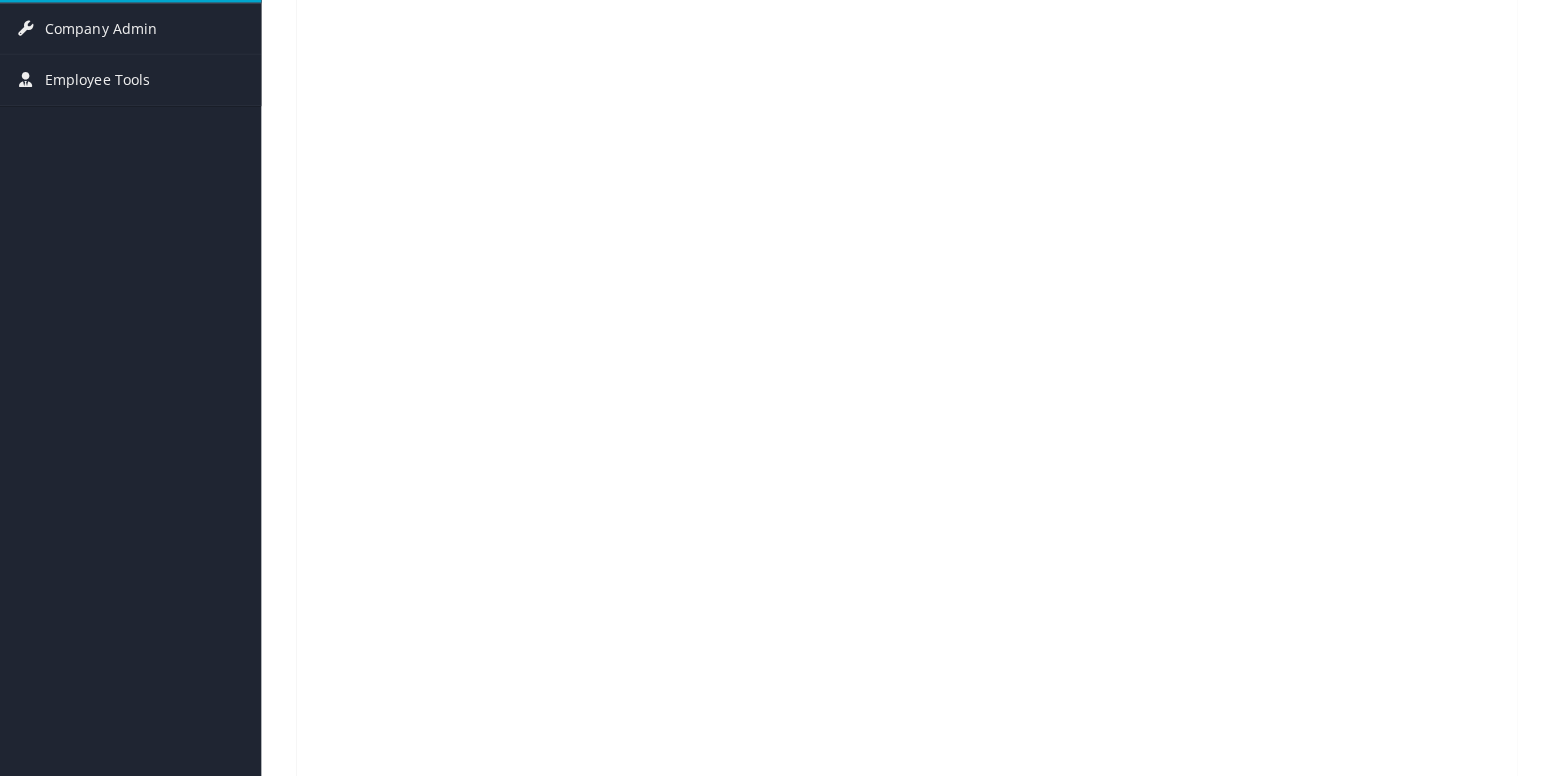 scroll, scrollTop: 0, scrollLeft: 0, axis: both 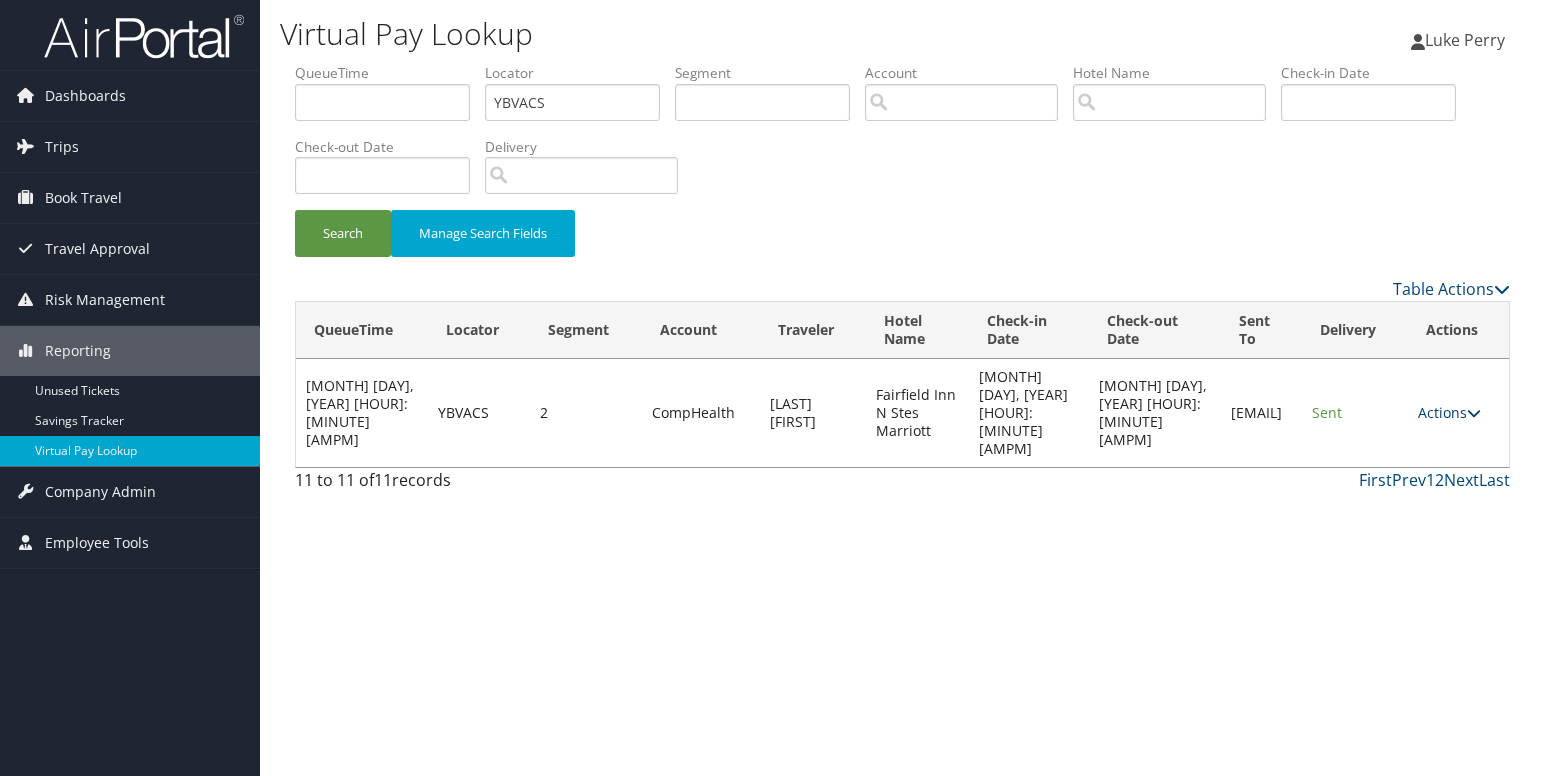 click at bounding box center [1474, 413] 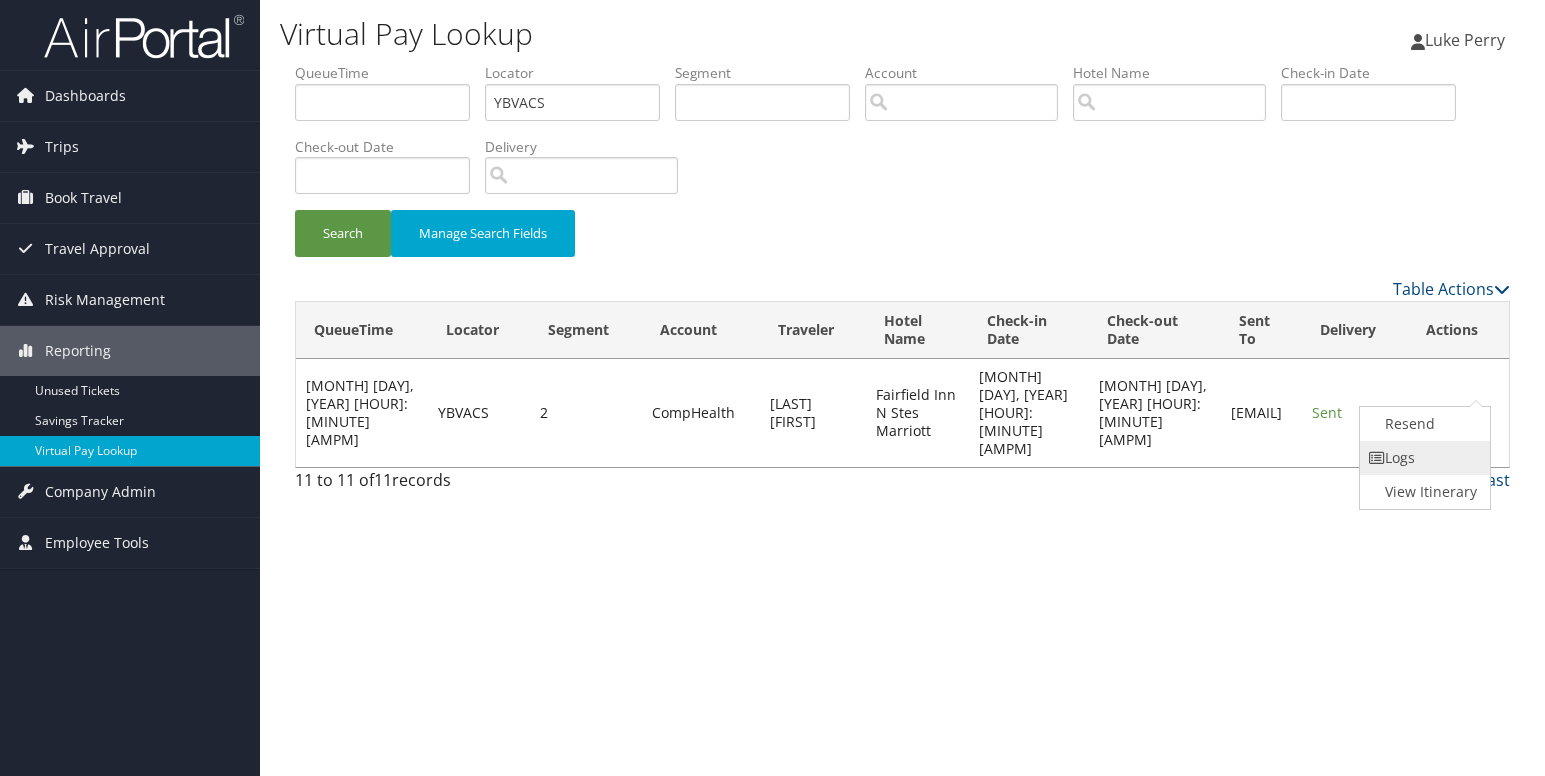 click on "Logs" at bounding box center (1423, 458) 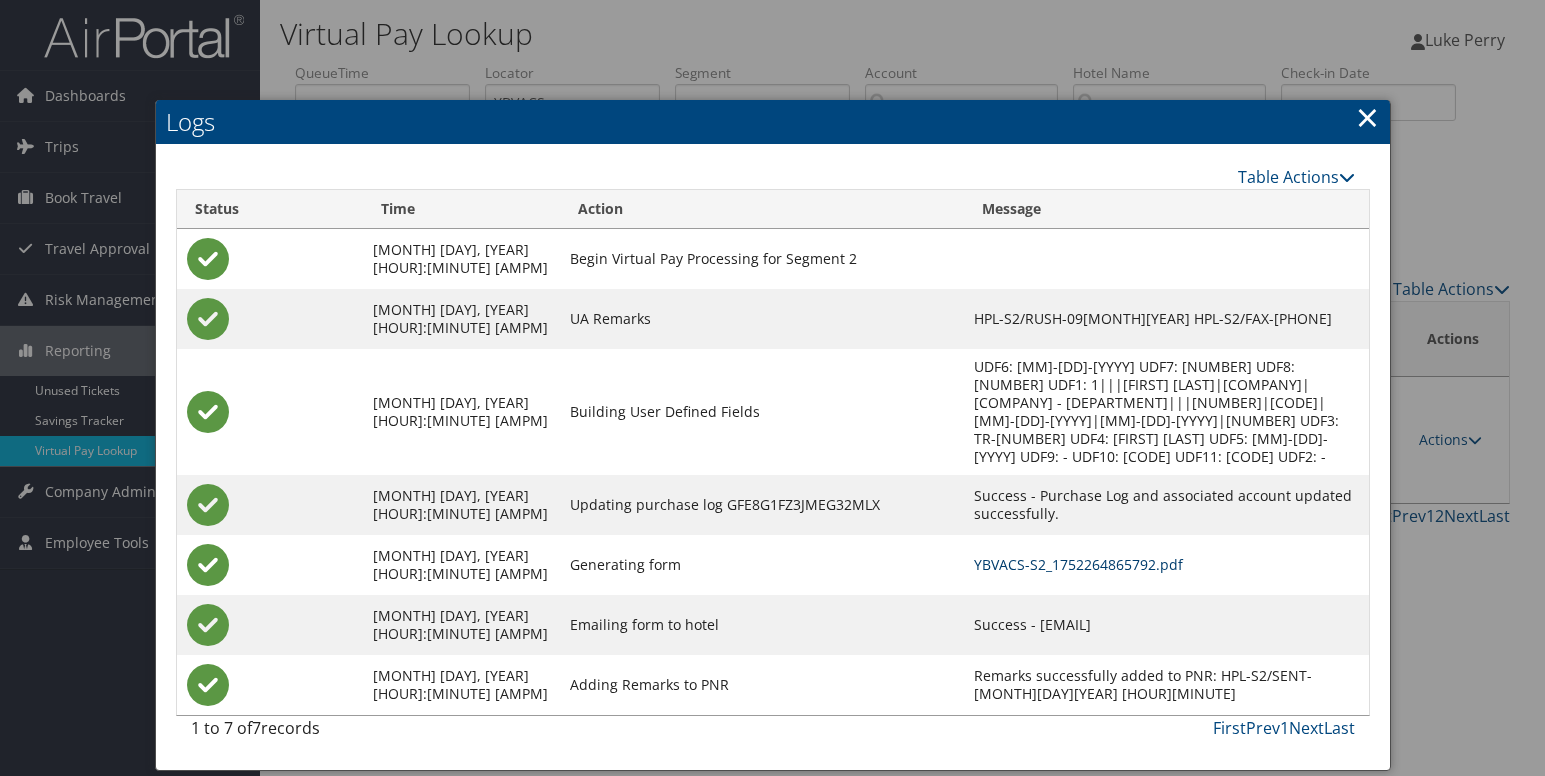 click on "YBVACS-S2_1752264865792.pdf" at bounding box center [1078, 564] 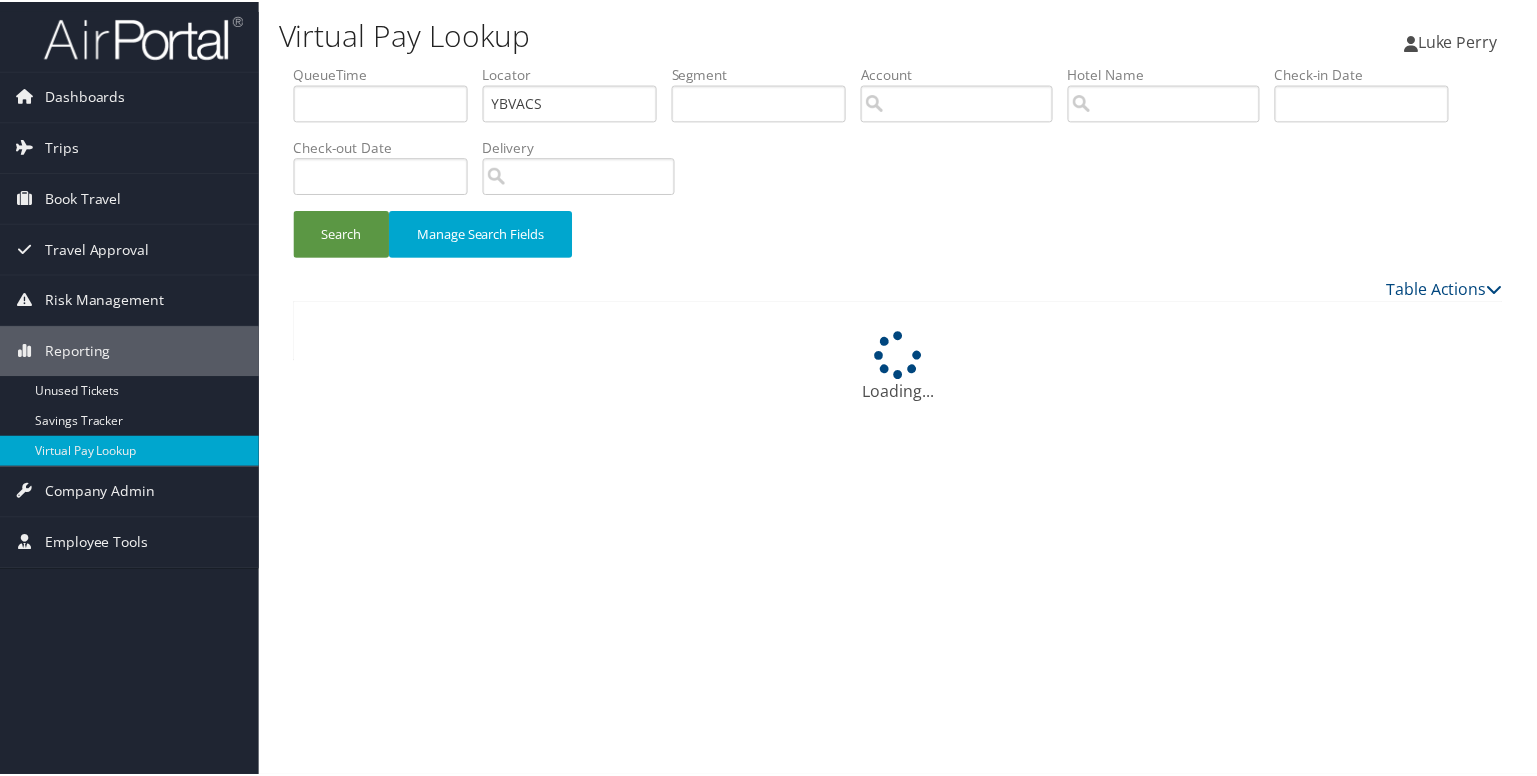 scroll, scrollTop: 0, scrollLeft: 0, axis: both 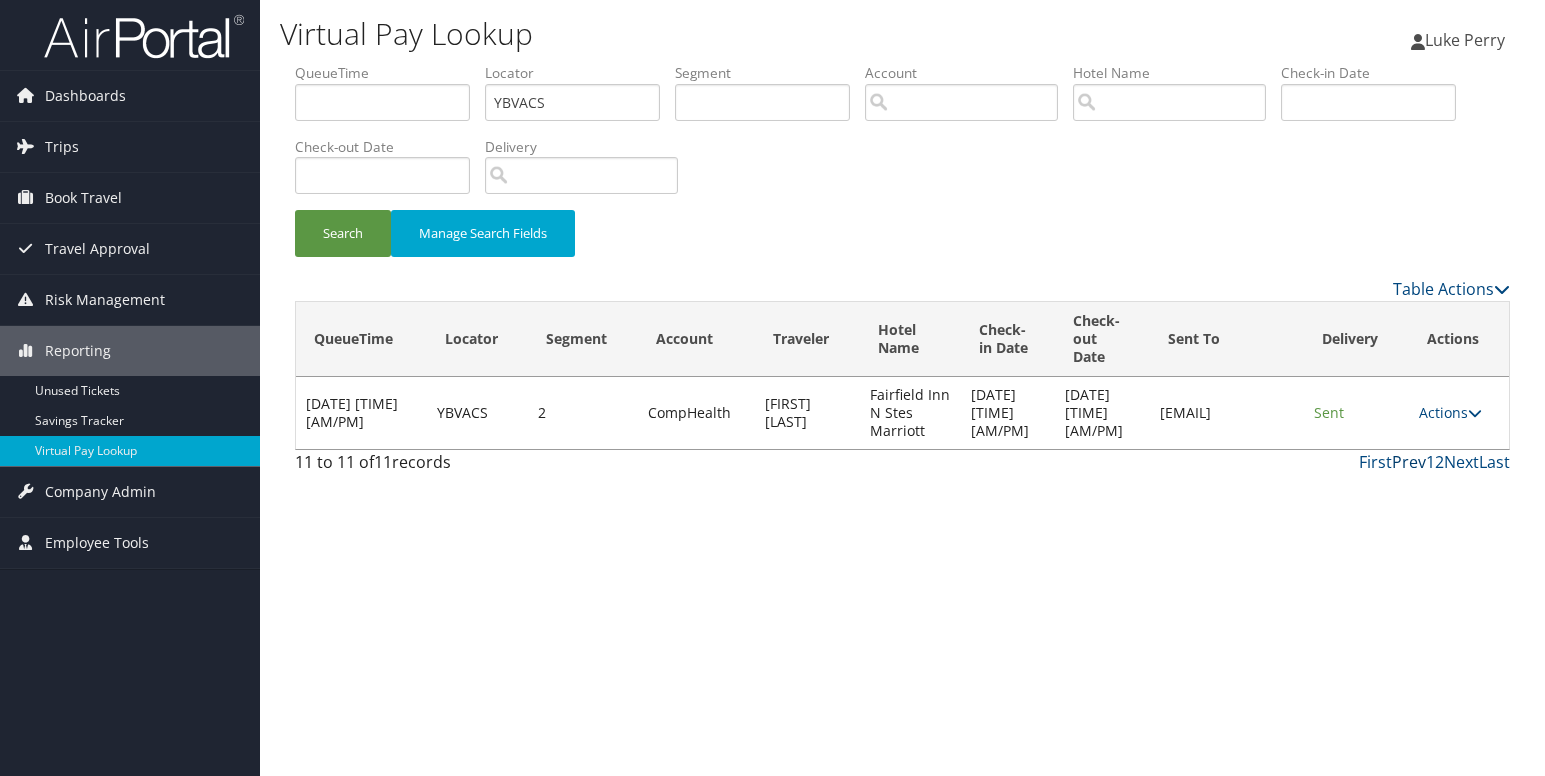 click on "Prev" at bounding box center [1409, 462] 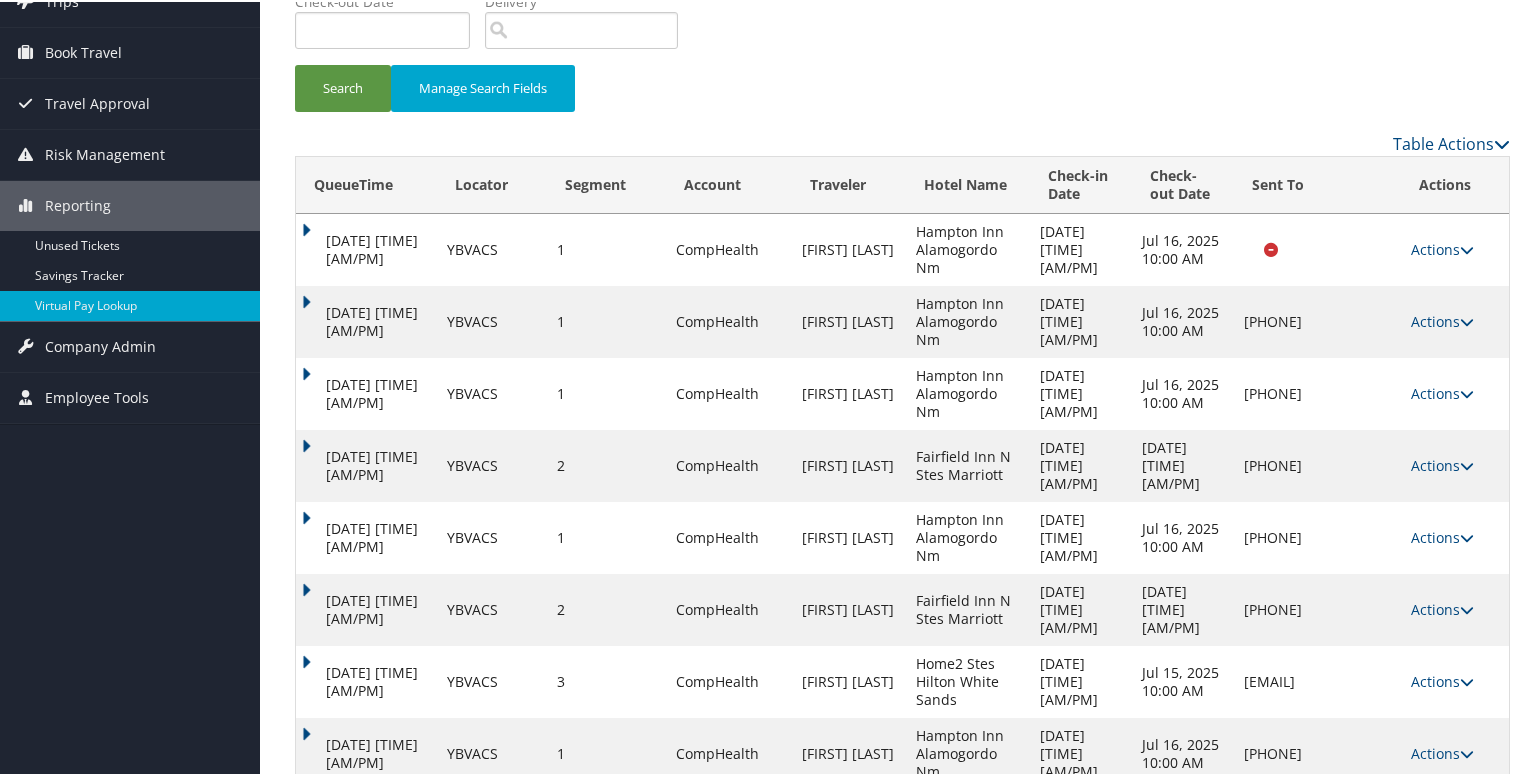 scroll, scrollTop: 464, scrollLeft: 0, axis: vertical 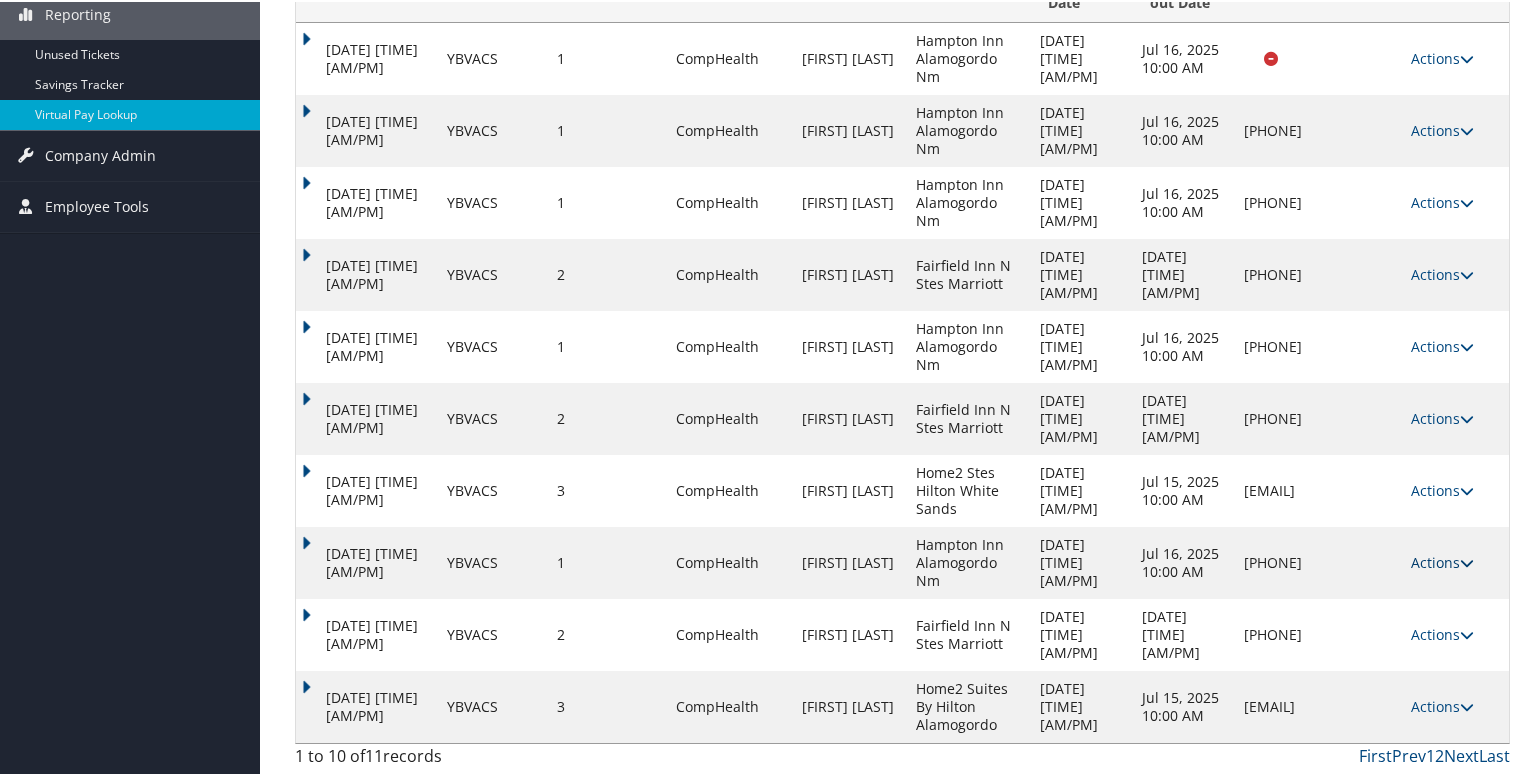 click at bounding box center [1467, 561] 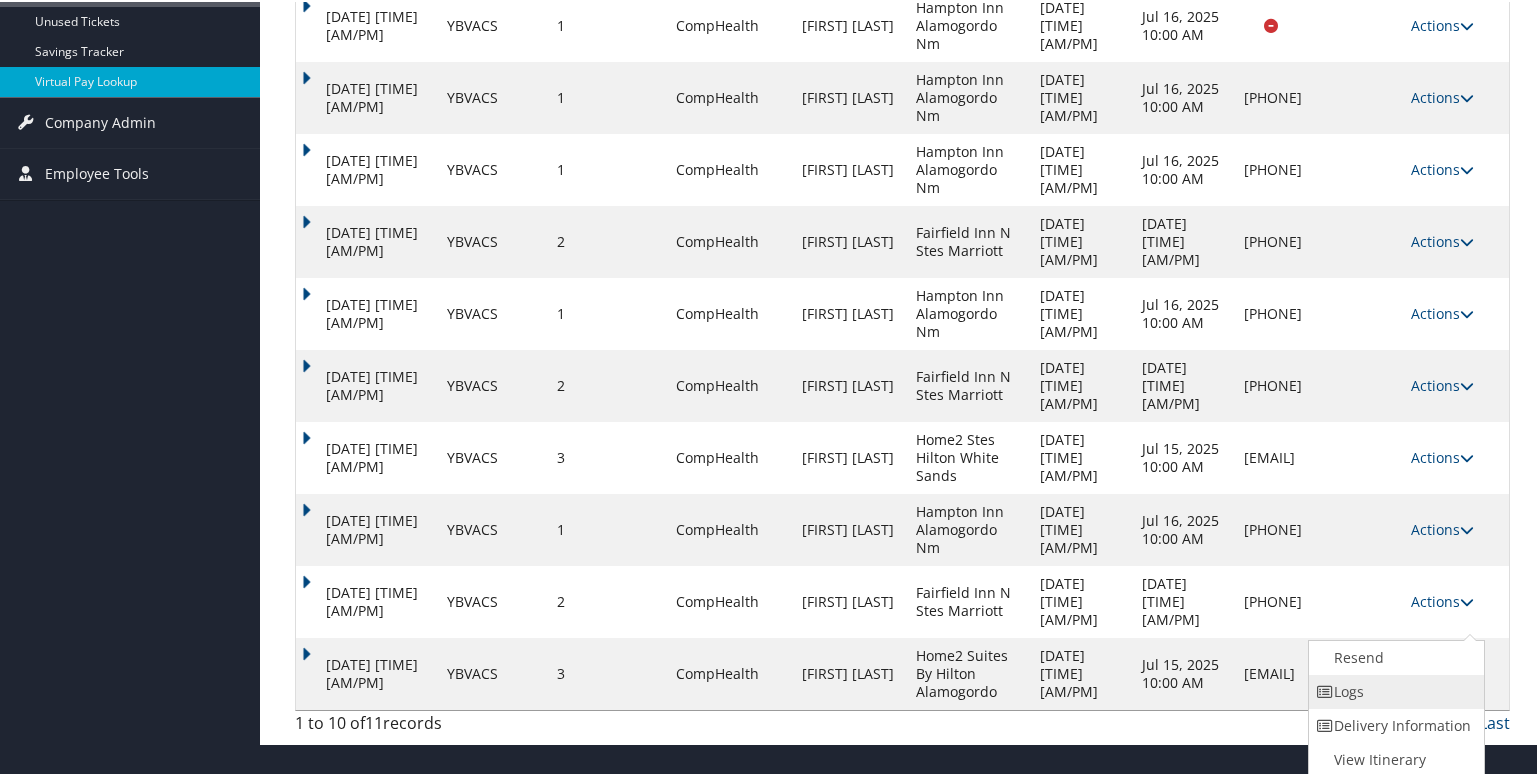 click on "Logs" at bounding box center [1394, 690] 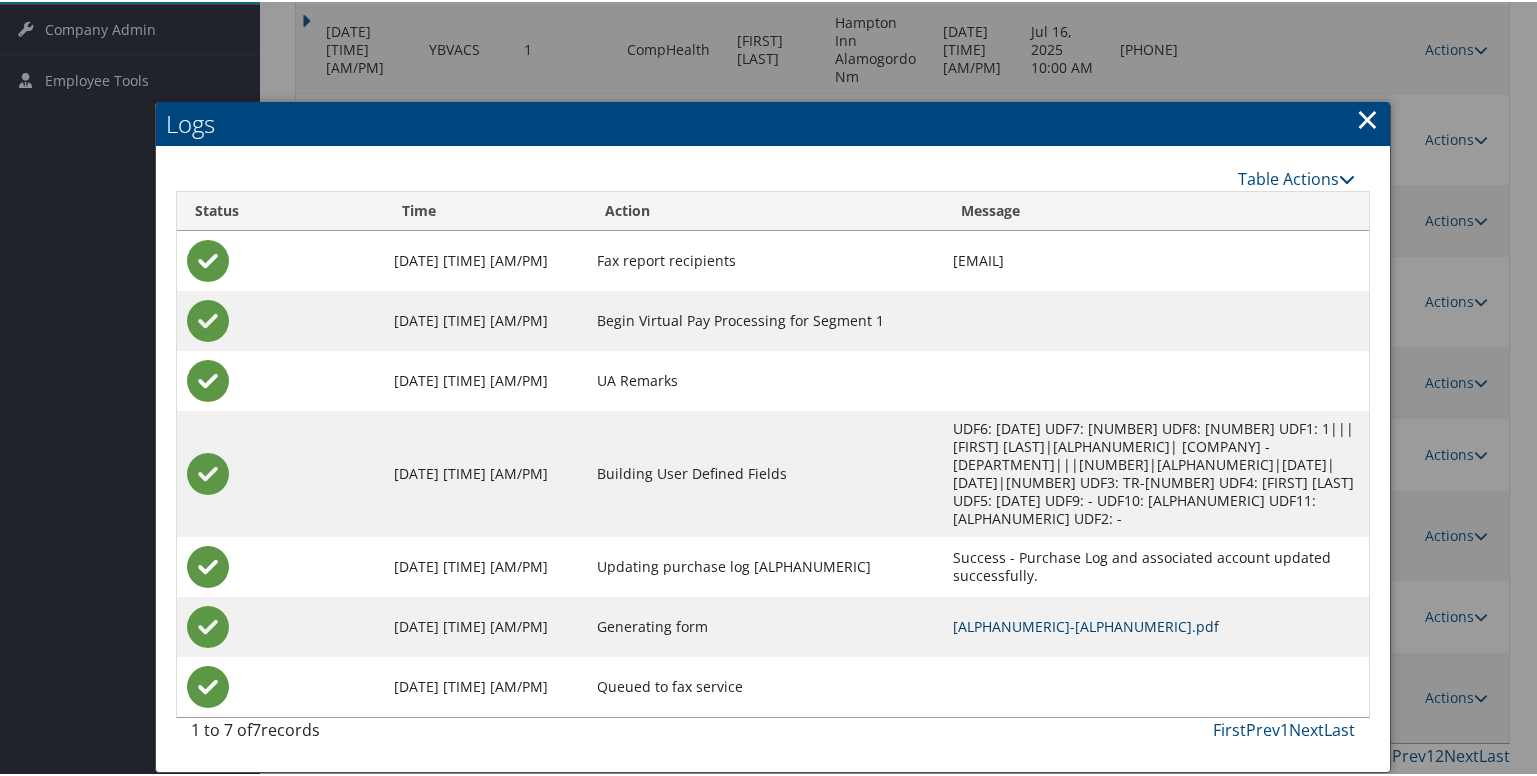 click on "YBVACS-S1_1752157630553.pdf" at bounding box center [1086, 624] 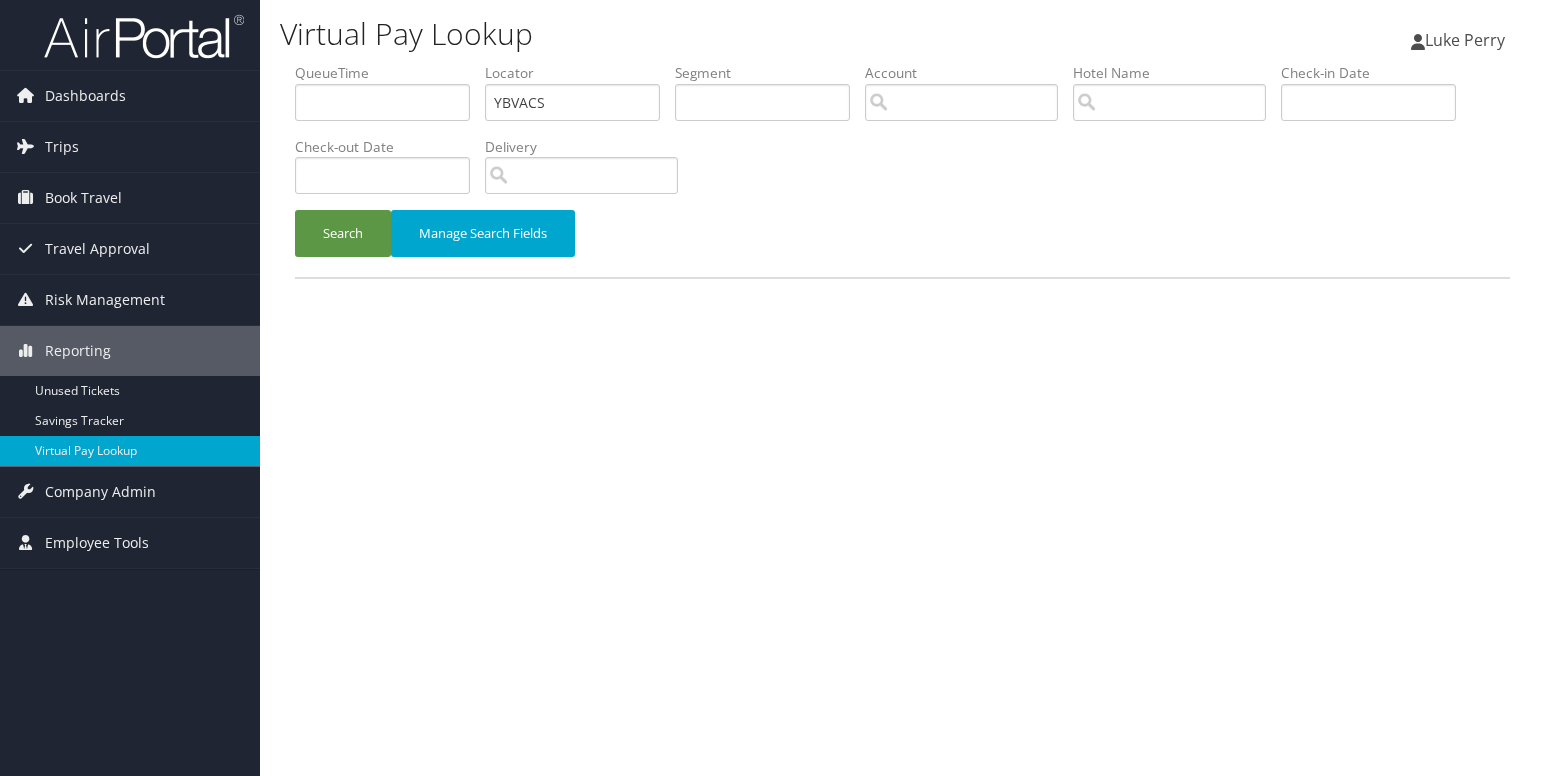 scroll, scrollTop: 0, scrollLeft: 0, axis: both 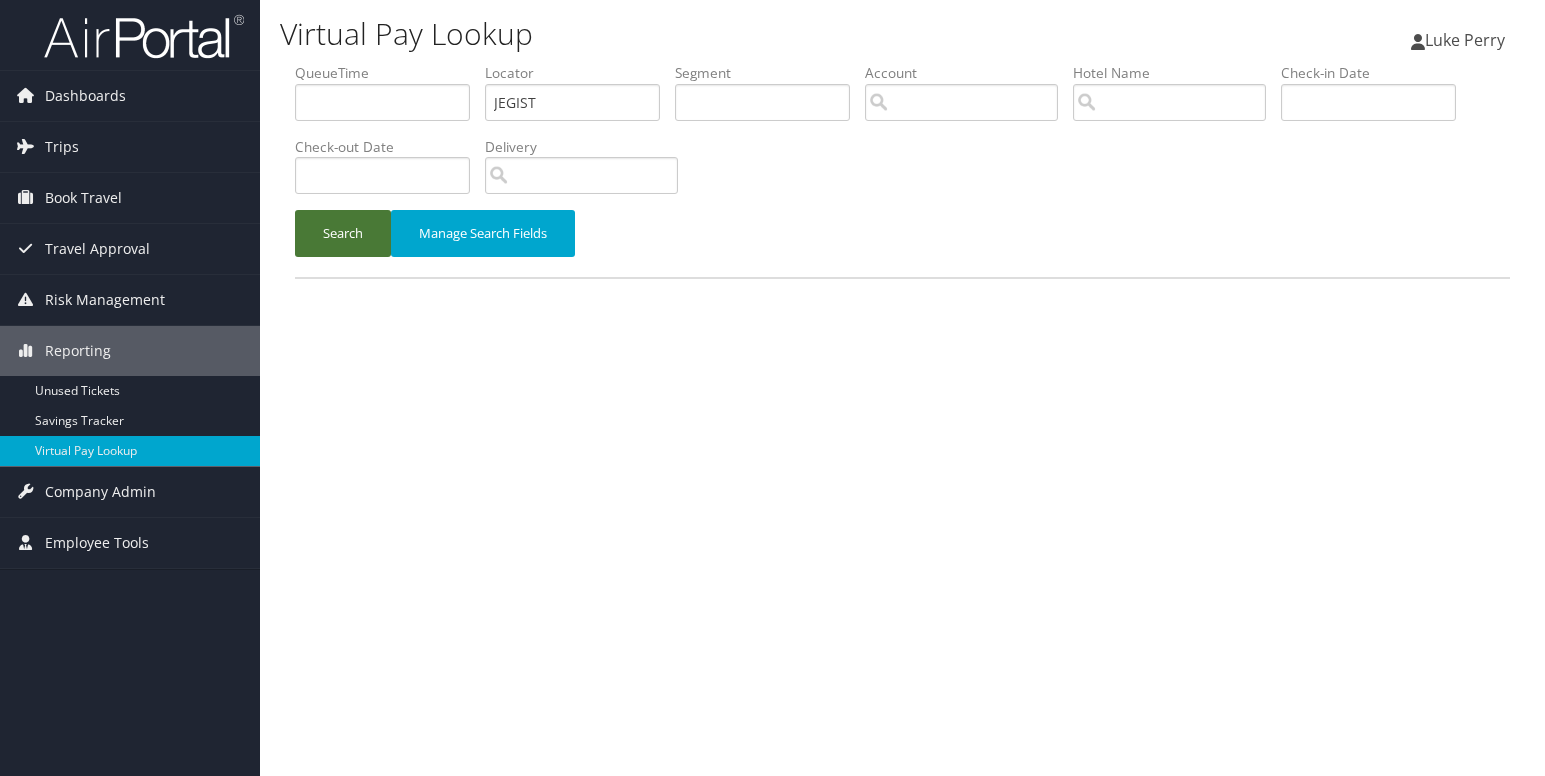 type on "JEGIST" 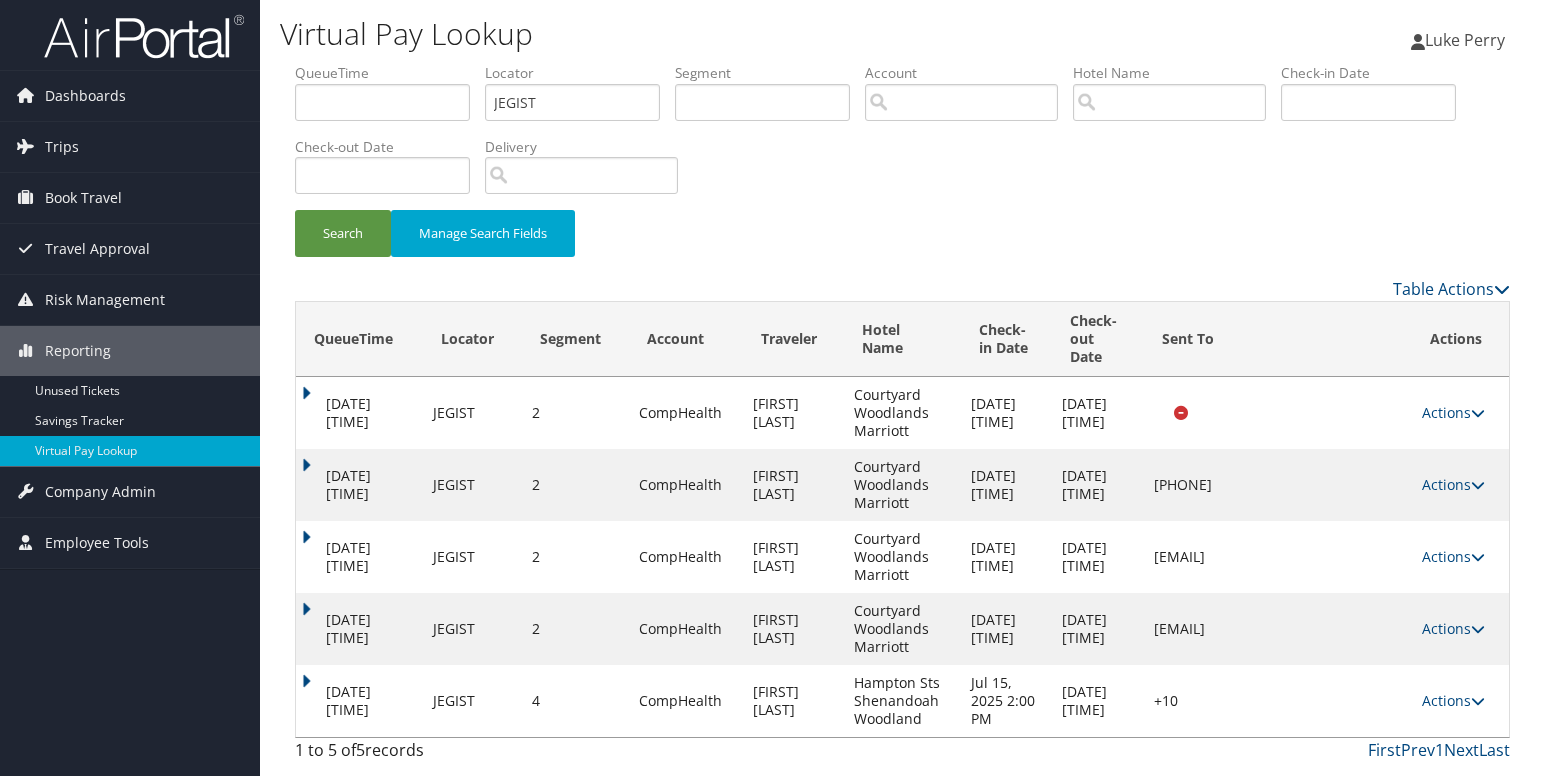 click on "Actions" at bounding box center (1453, 628) 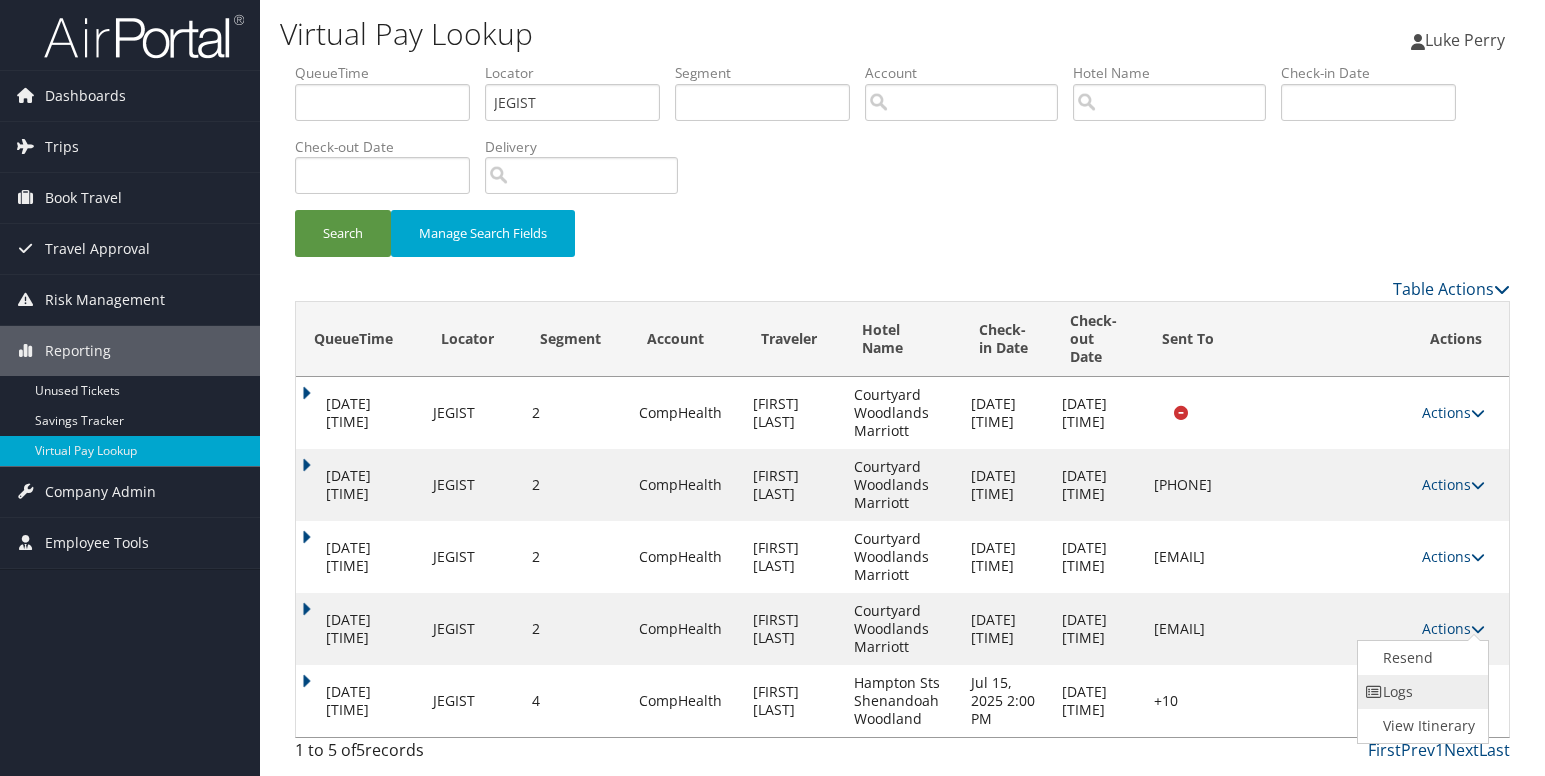 click on "Logs" at bounding box center (1421, 692) 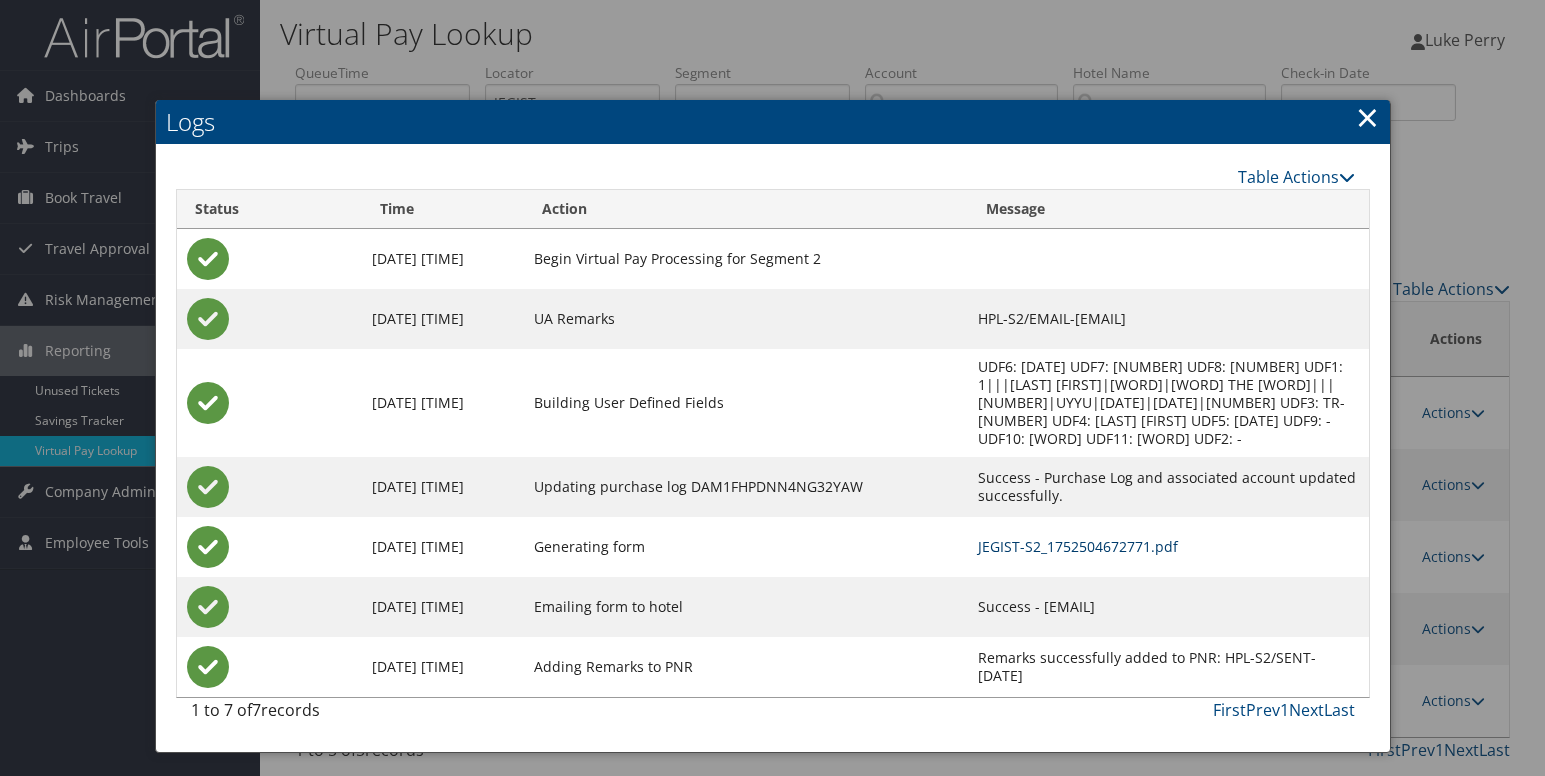 click on "JEGIST-S2_1752504672771.pdf" at bounding box center (1078, 546) 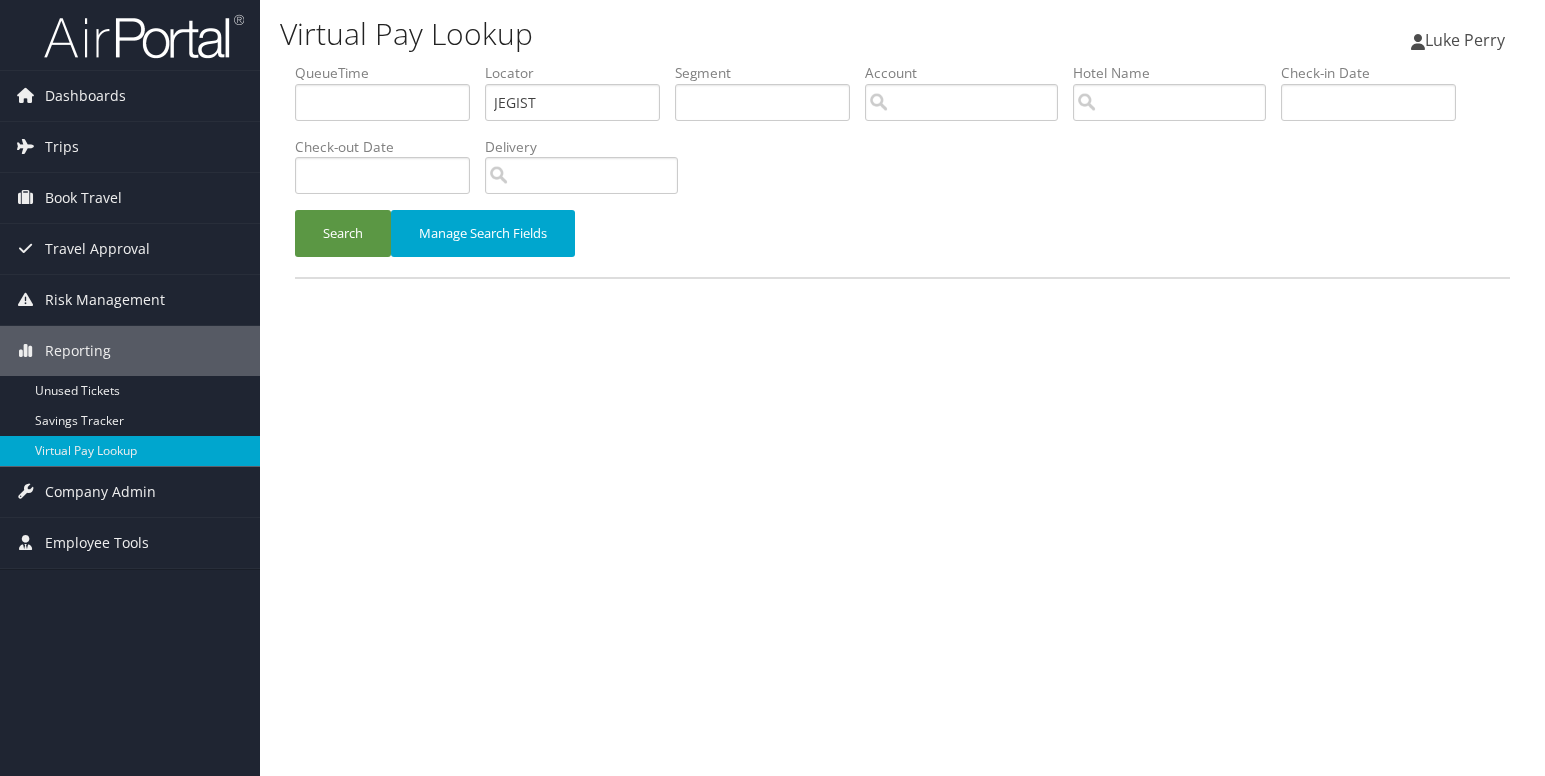 click on "JEGIST" at bounding box center [572, 102] 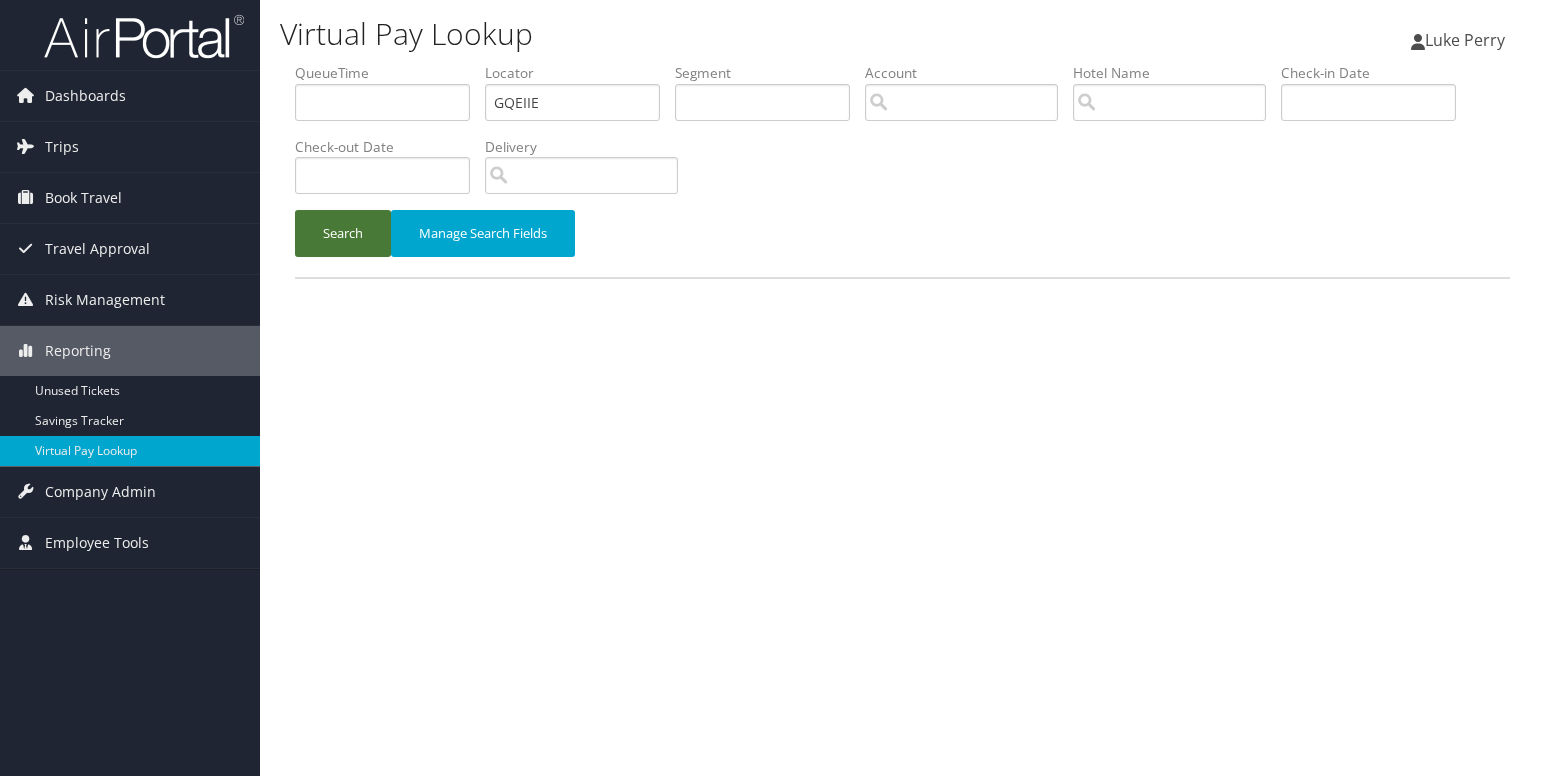 type on "GQEIIE" 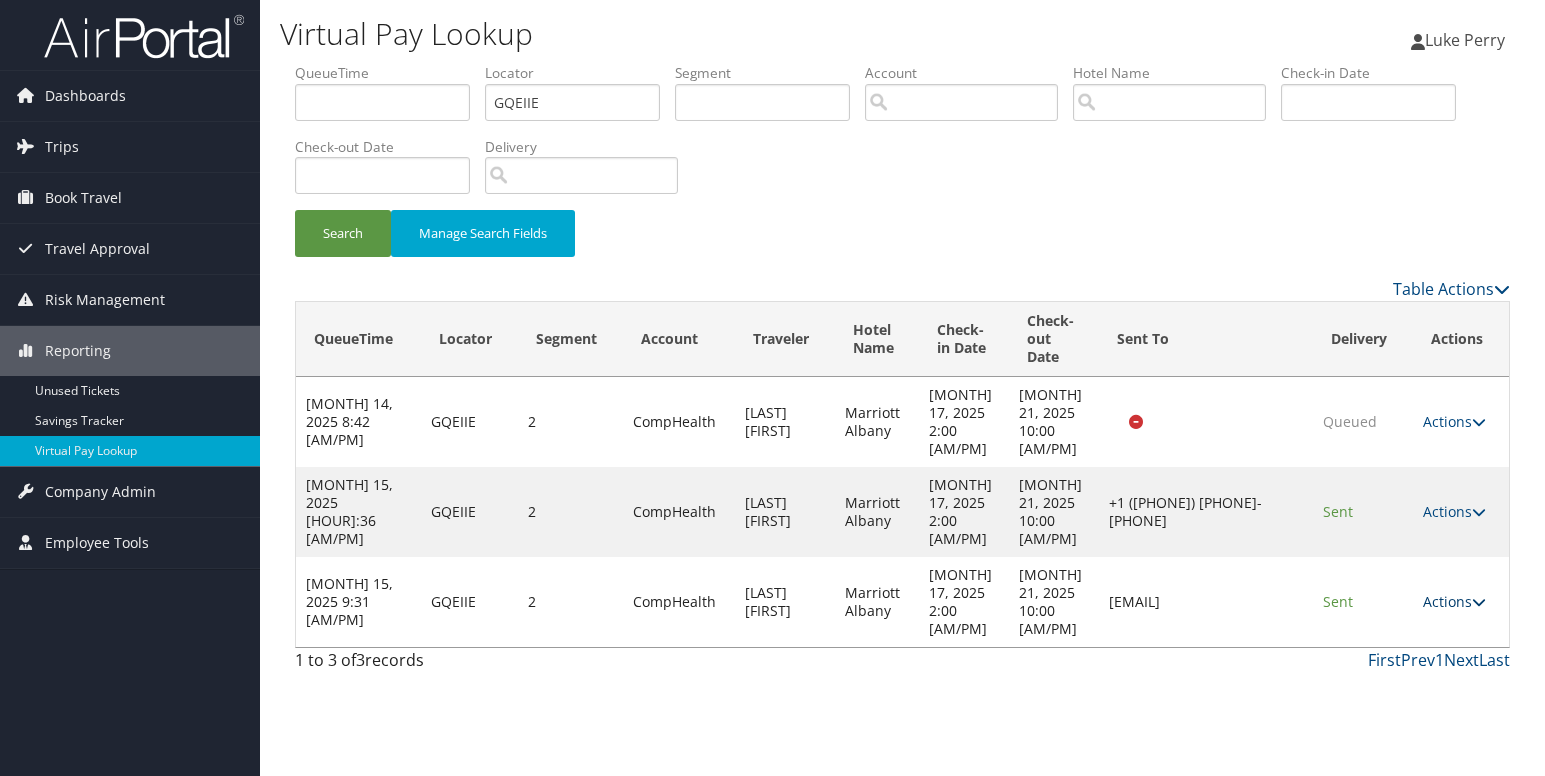 click on "Actions" at bounding box center (1454, 601) 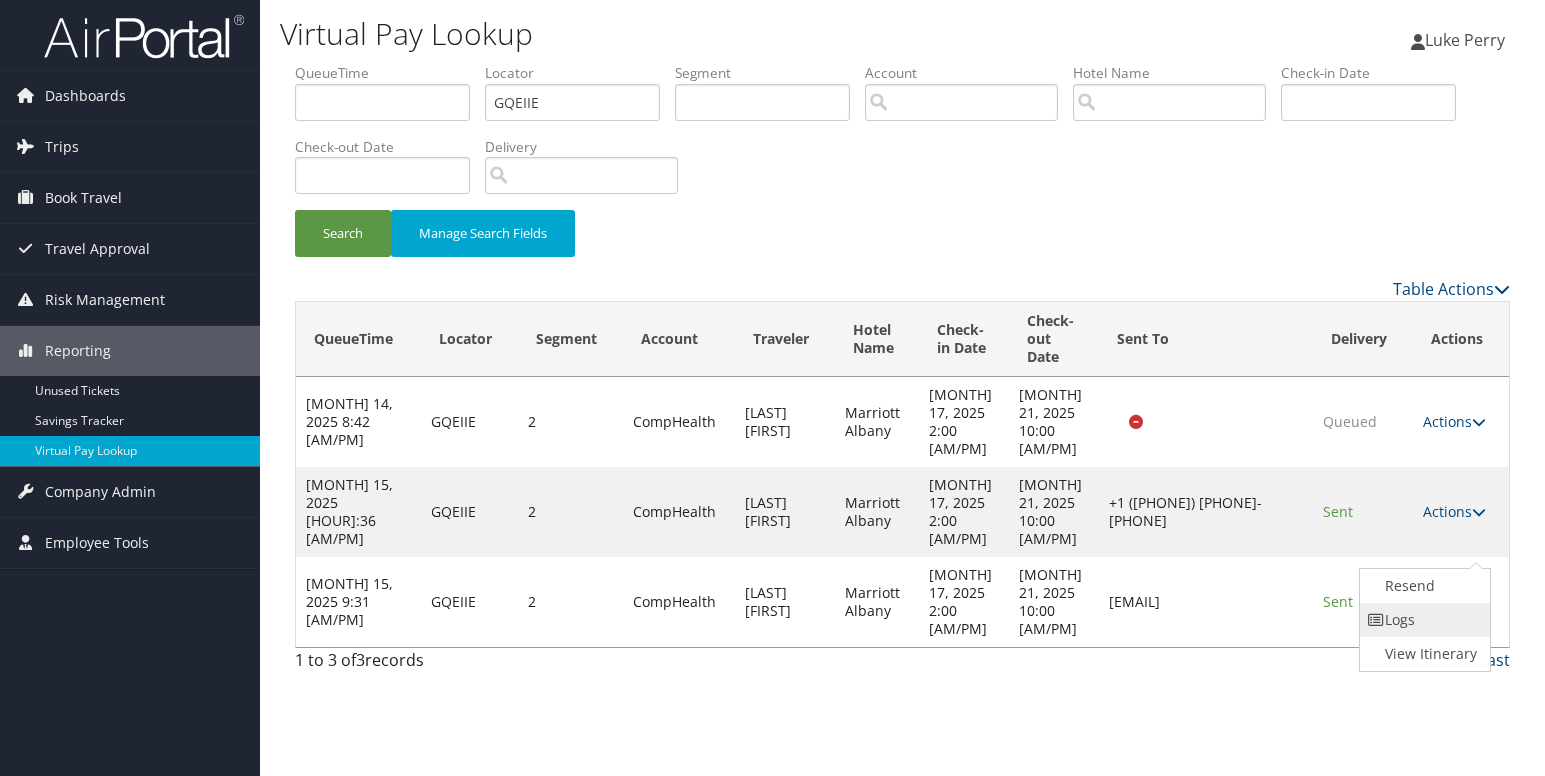click on "Logs" at bounding box center (1423, 620) 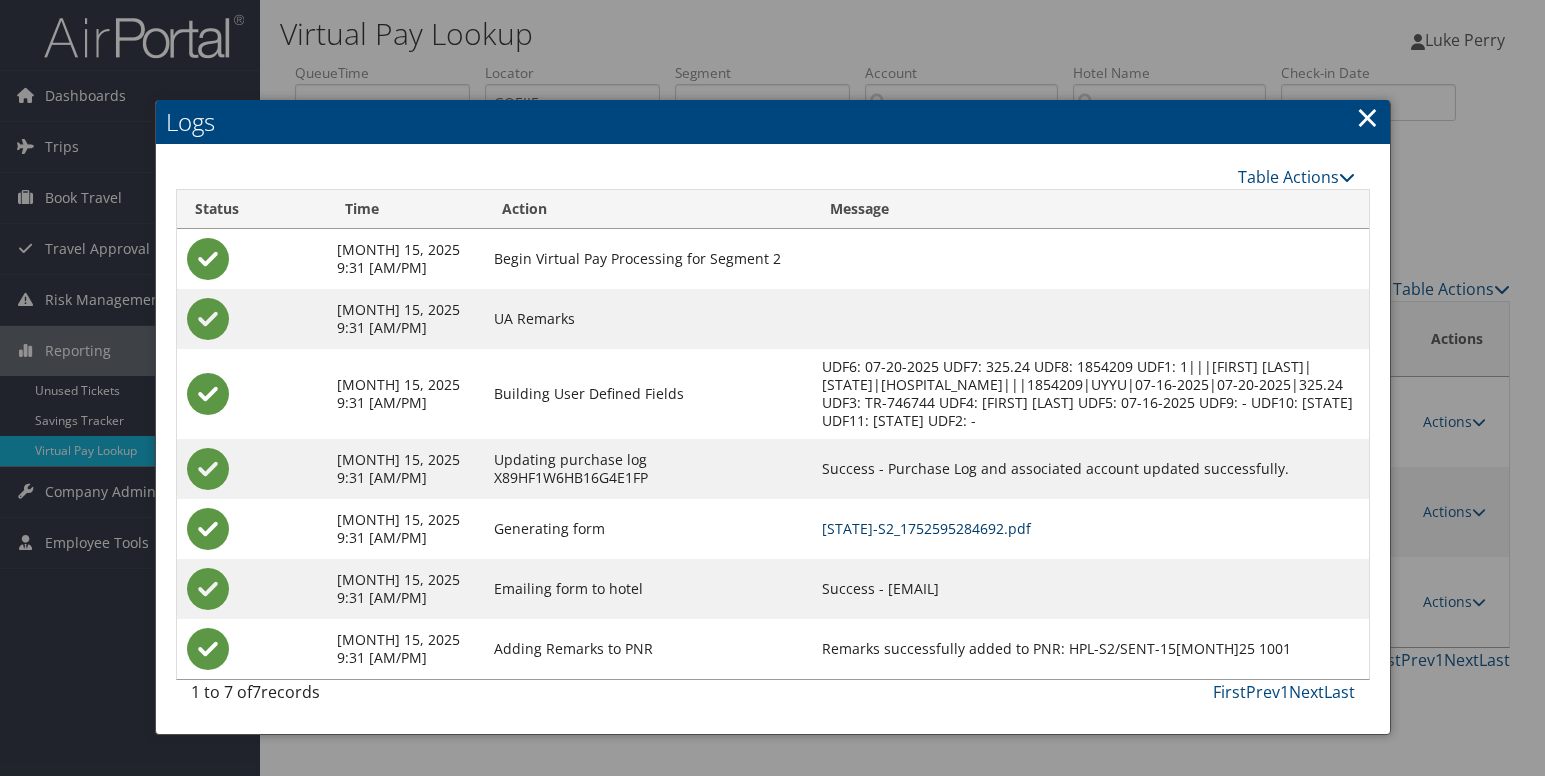 click on "[STATE]-S2_1752595284692.pdf" at bounding box center (926, 528) 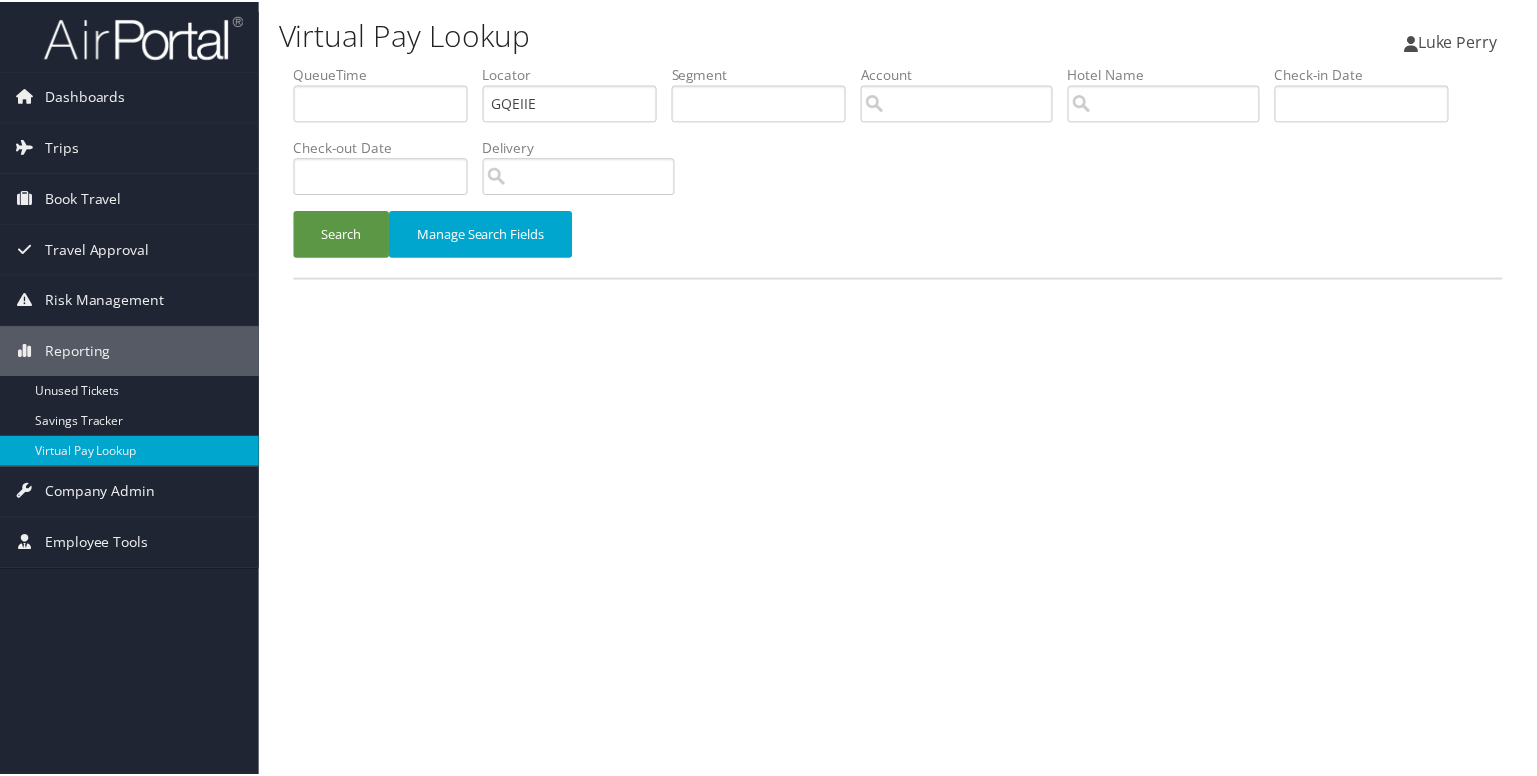 scroll, scrollTop: 0, scrollLeft: 0, axis: both 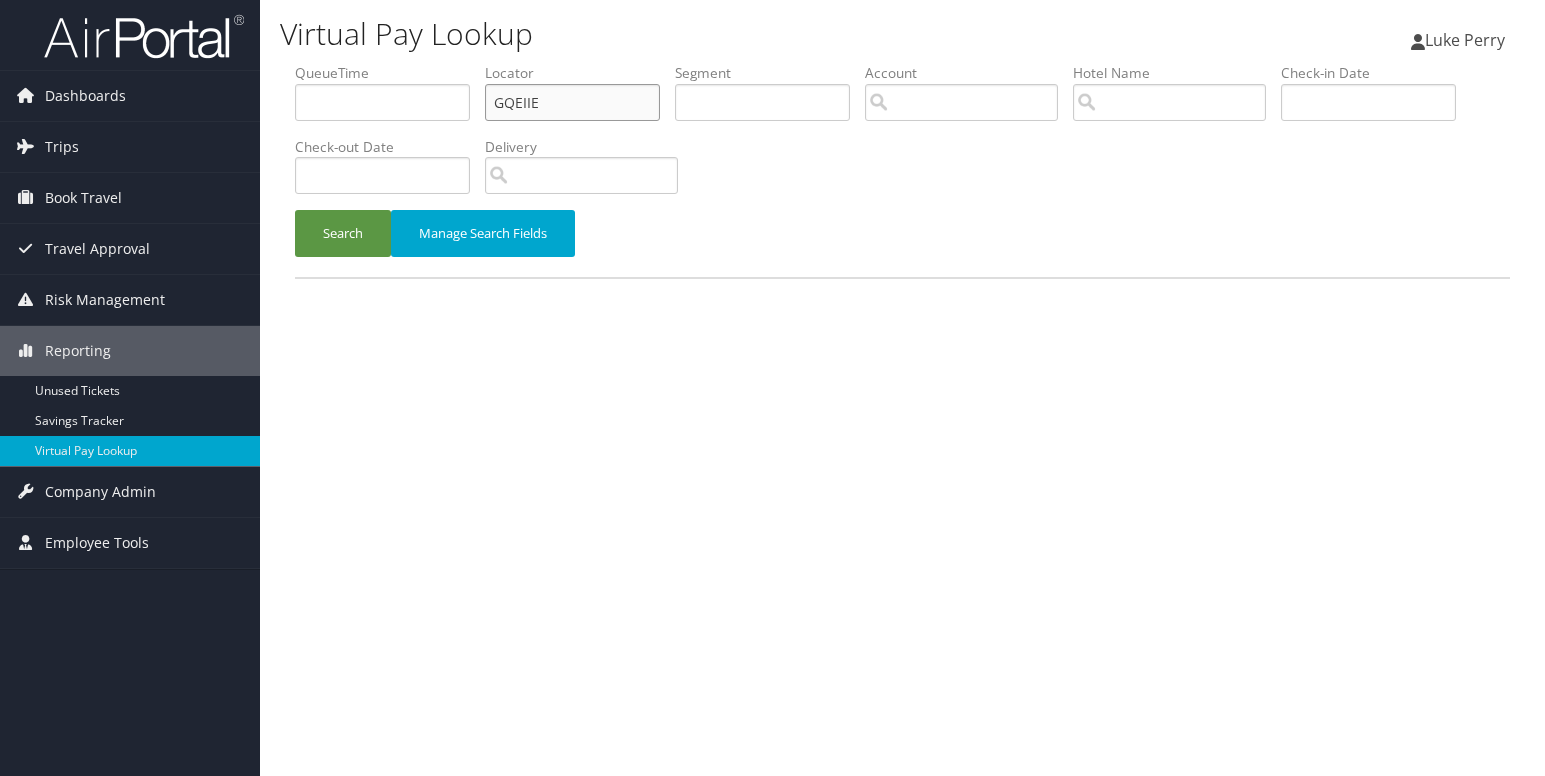click on "GQEIIE" at bounding box center [572, 102] 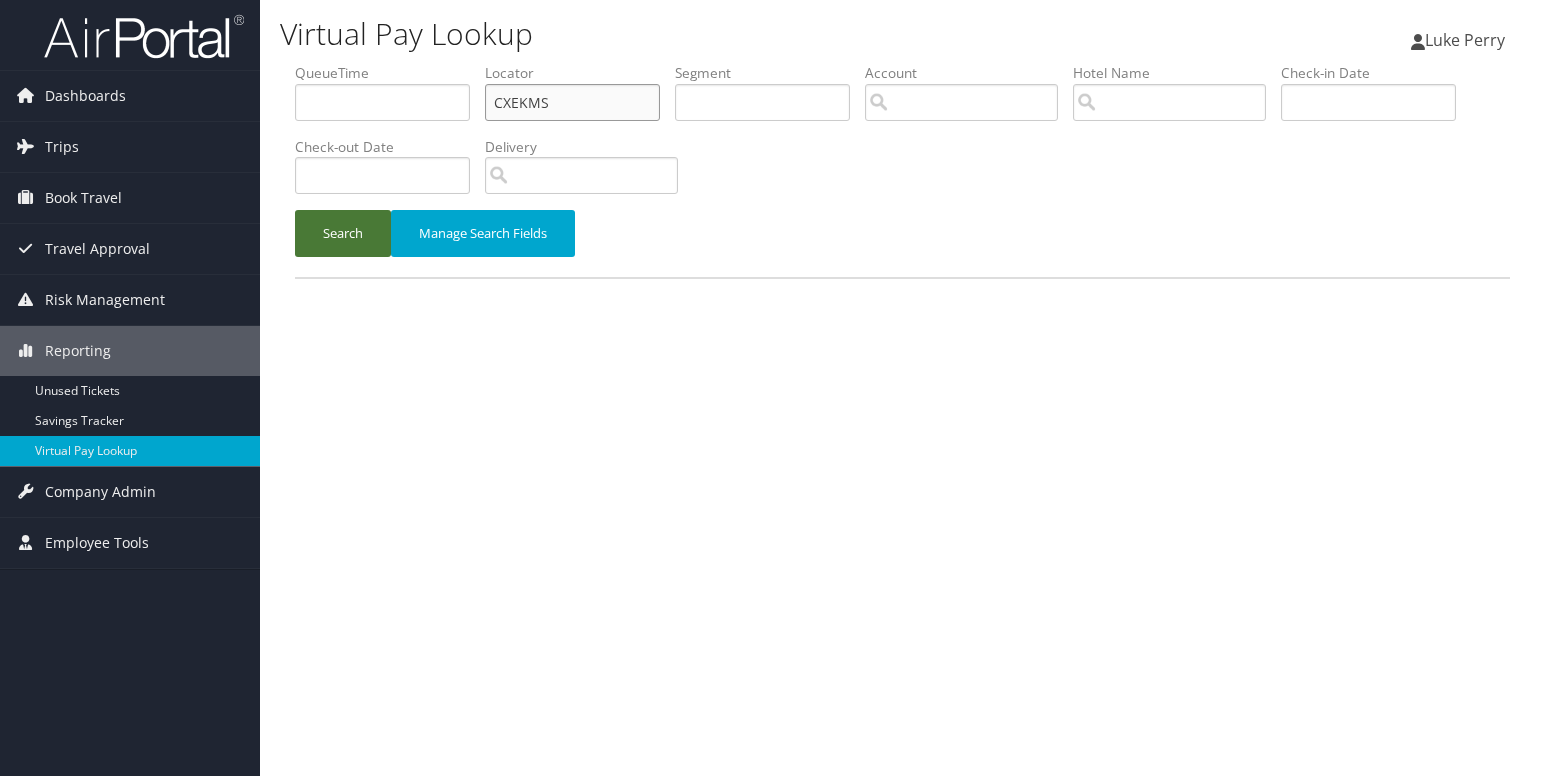 type on "CXEKMS" 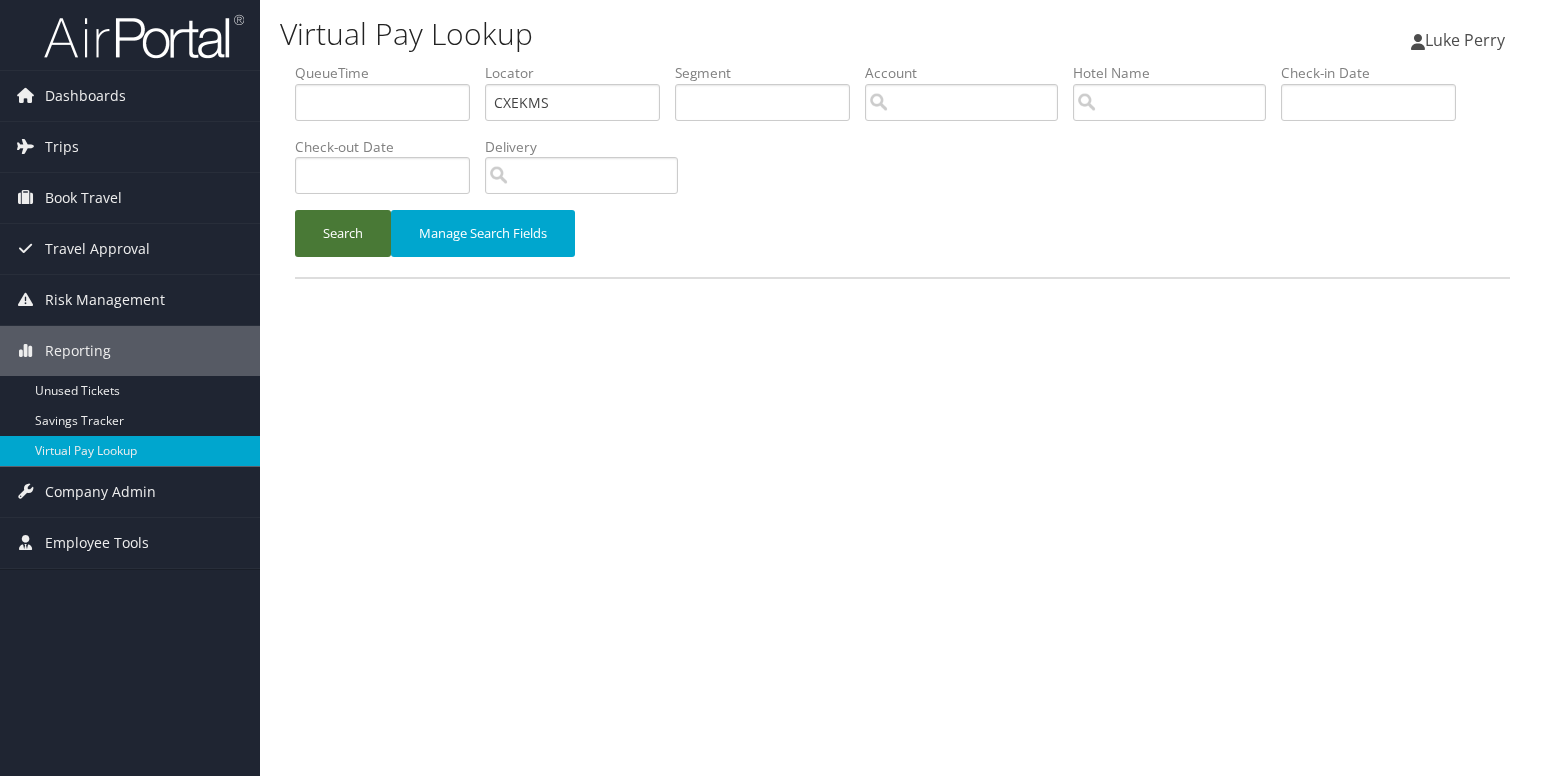 click on "Search" at bounding box center [343, 233] 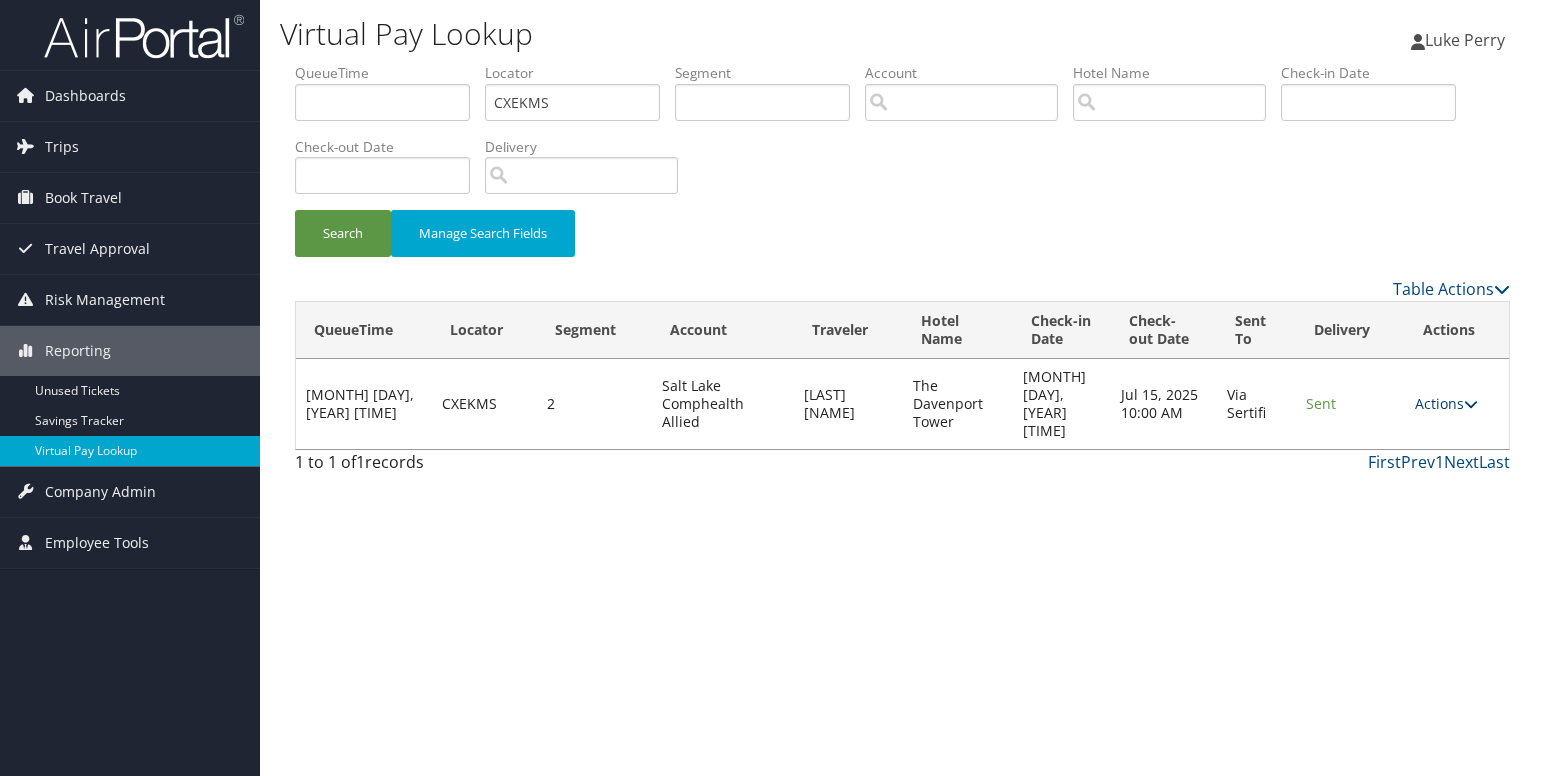 click on "Actions" at bounding box center [1446, 403] 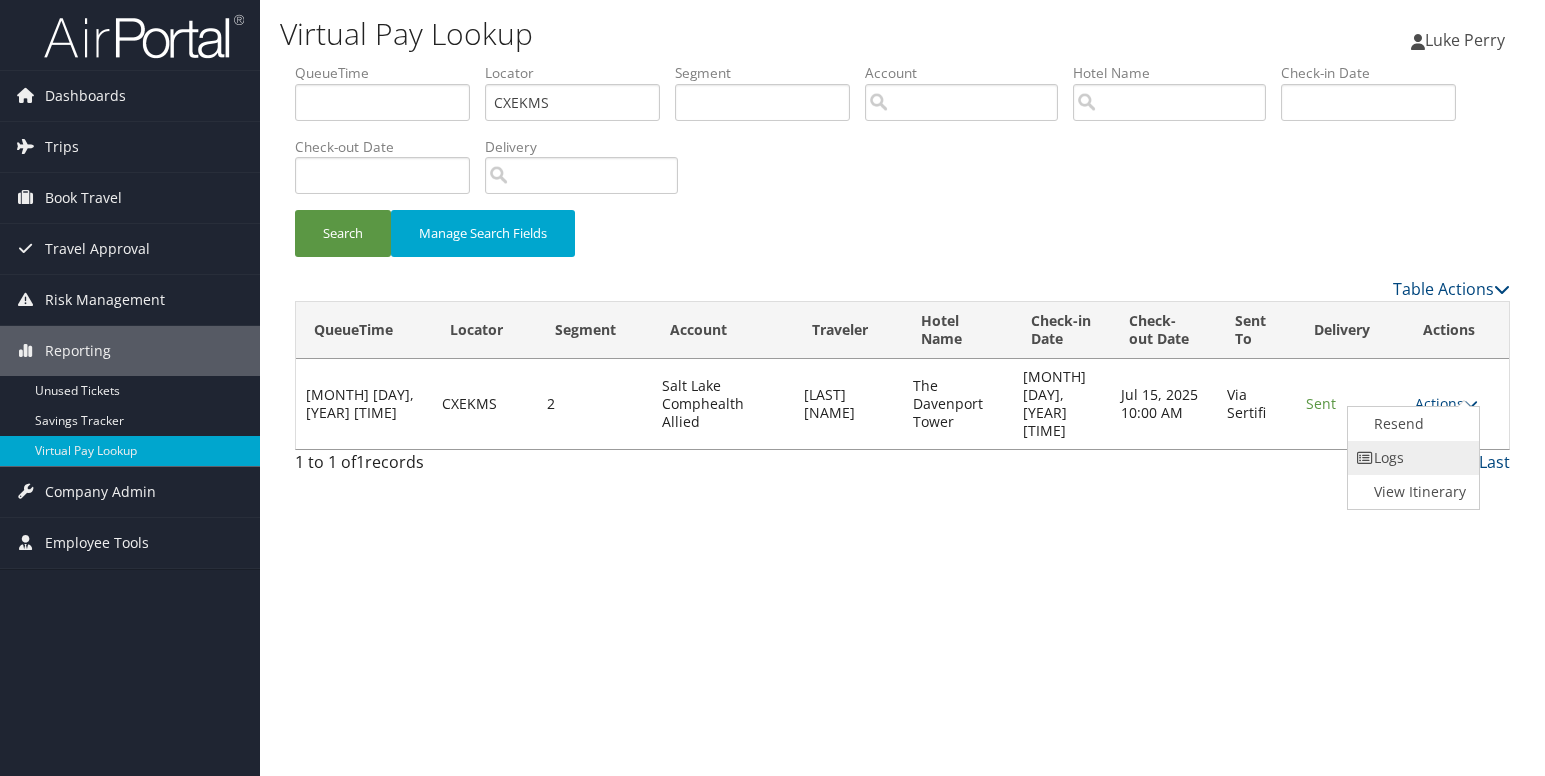 click on "Logs" at bounding box center (1411, 458) 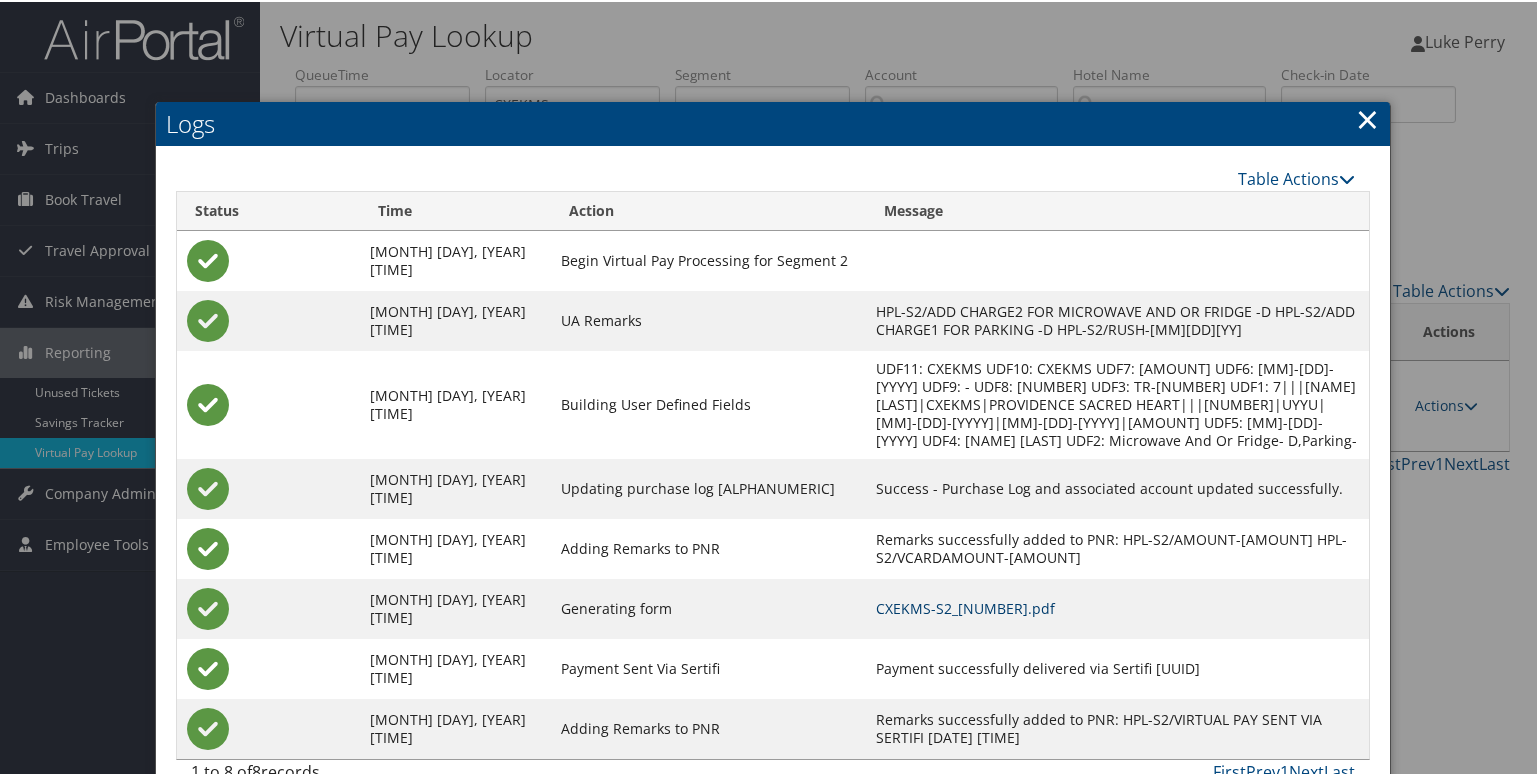 click on "CXEKMS-S2_1749054071846.pdf" at bounding box center (965, 606) 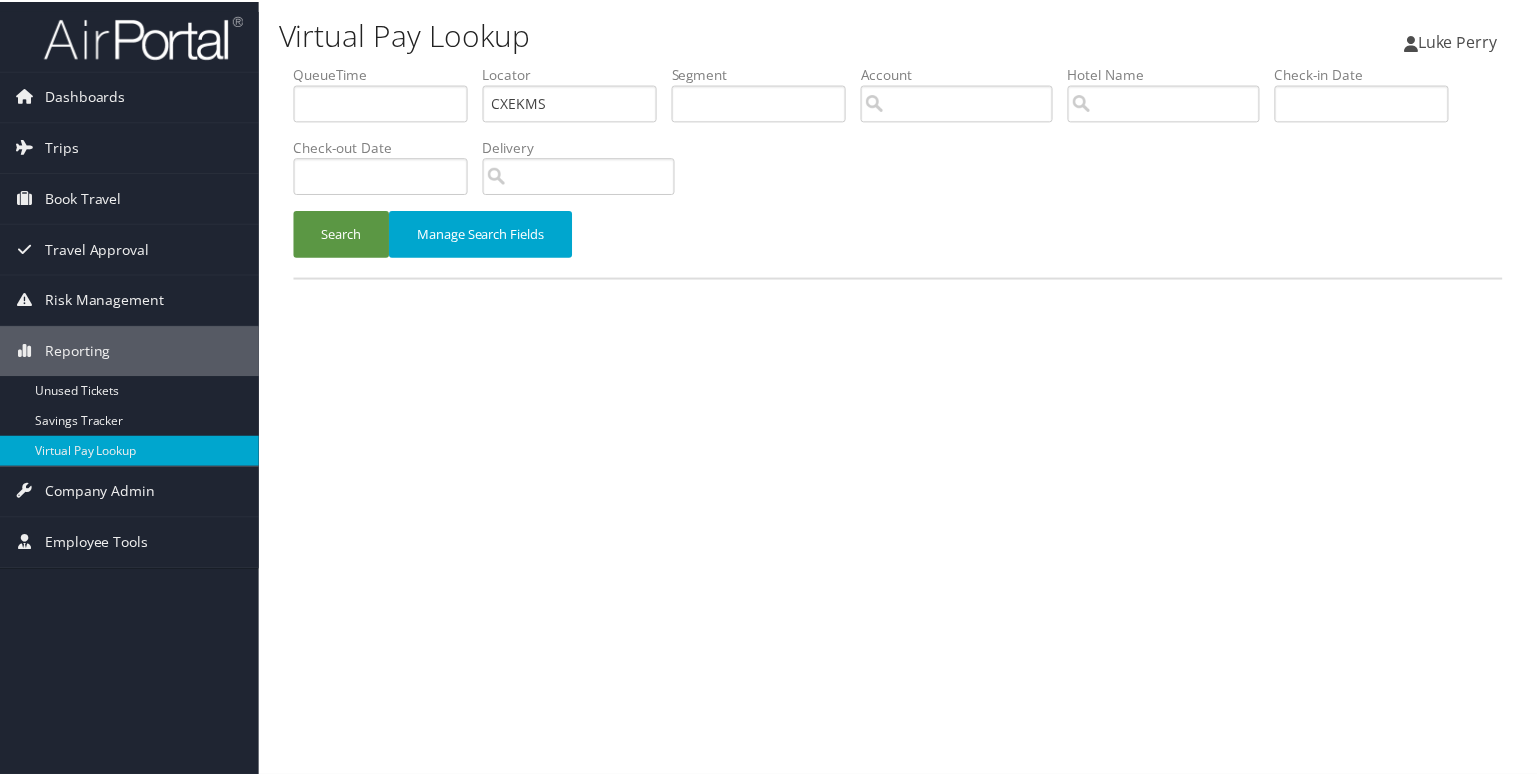 scroll, scrollTop: 0, scrollLeft: 0, axis: both 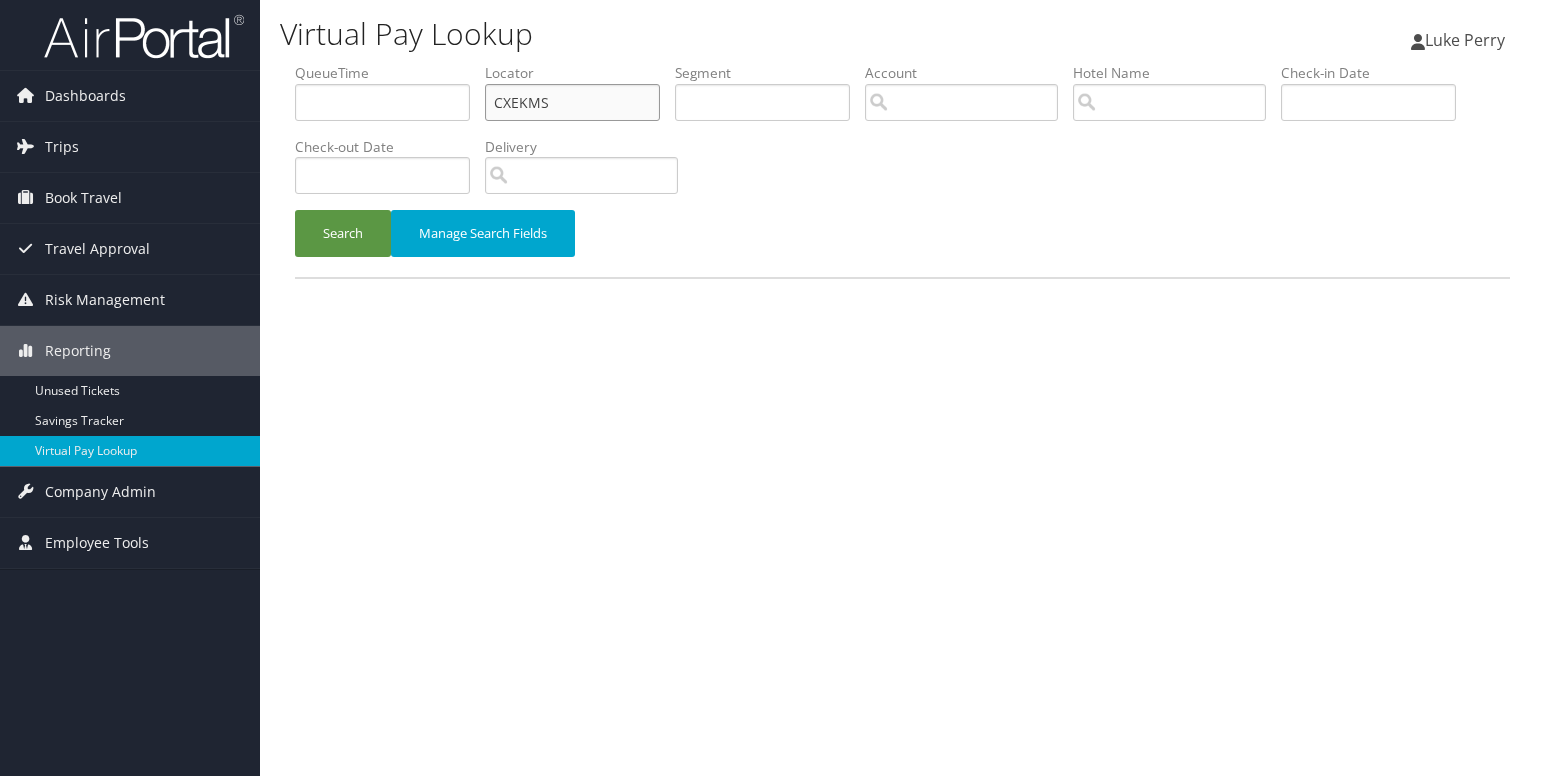 click on "CXEKMS" at bounding box center [572, 102] 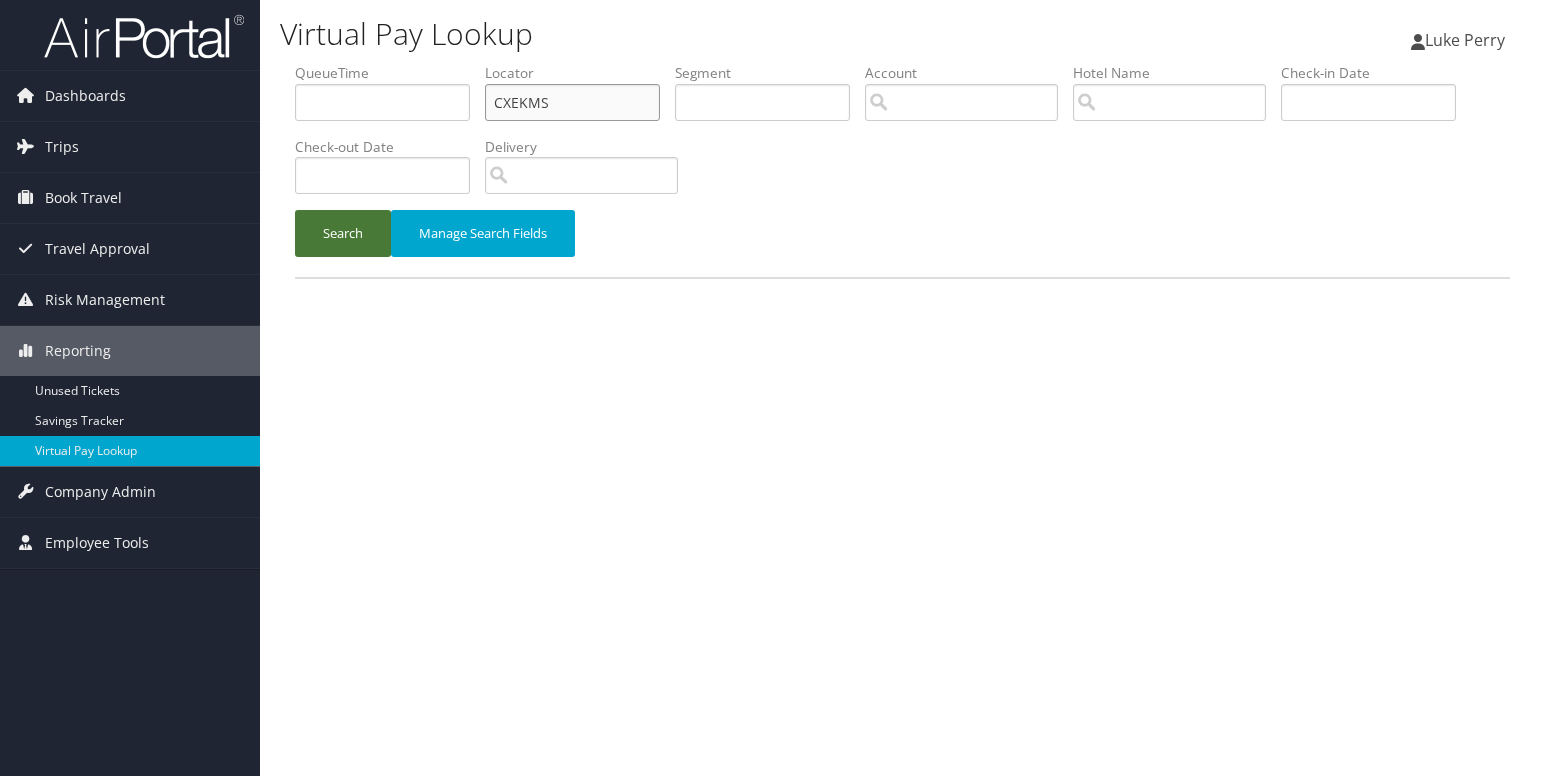 paste on "DACUNB" 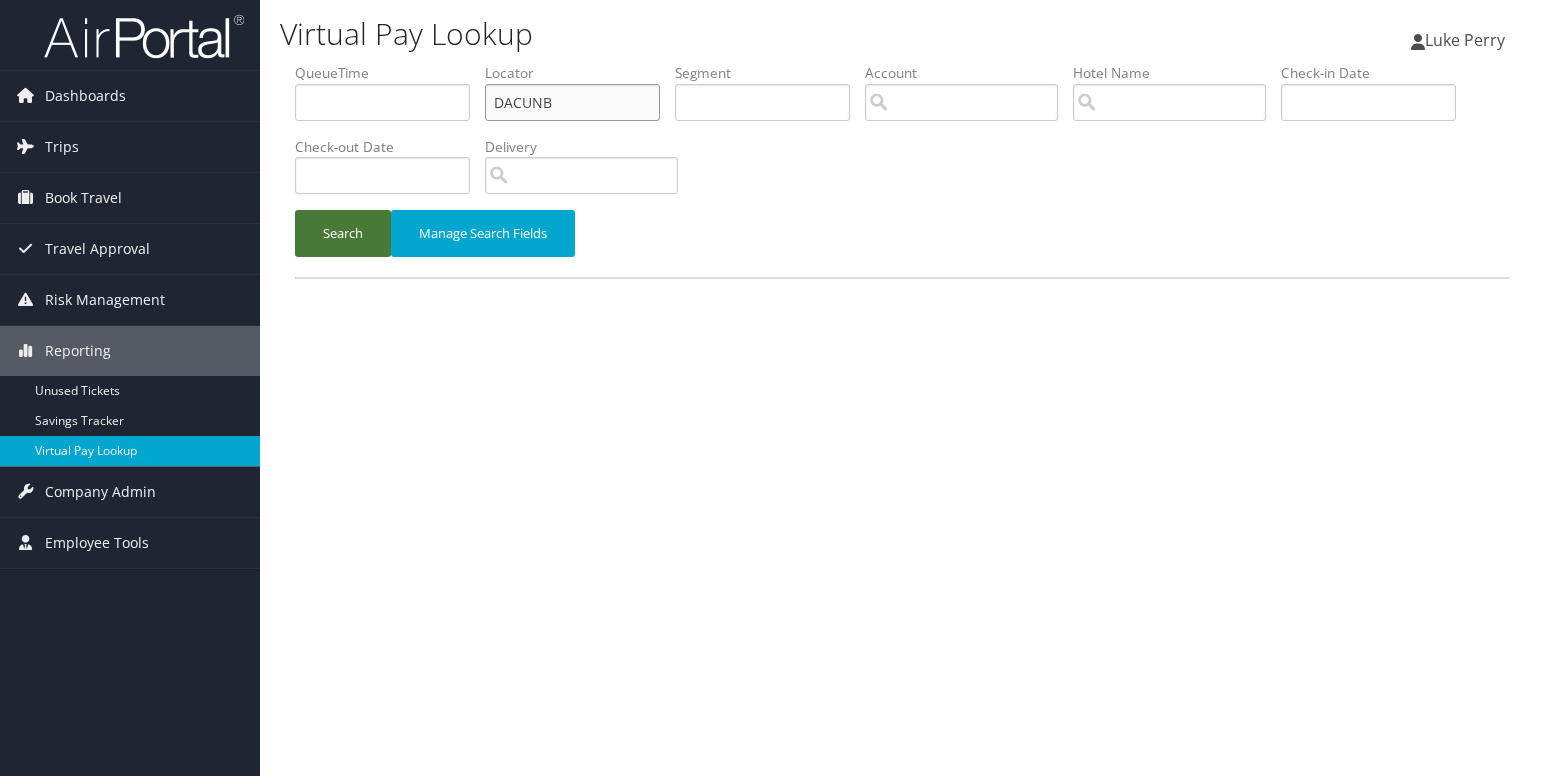 type on "DACUNB" 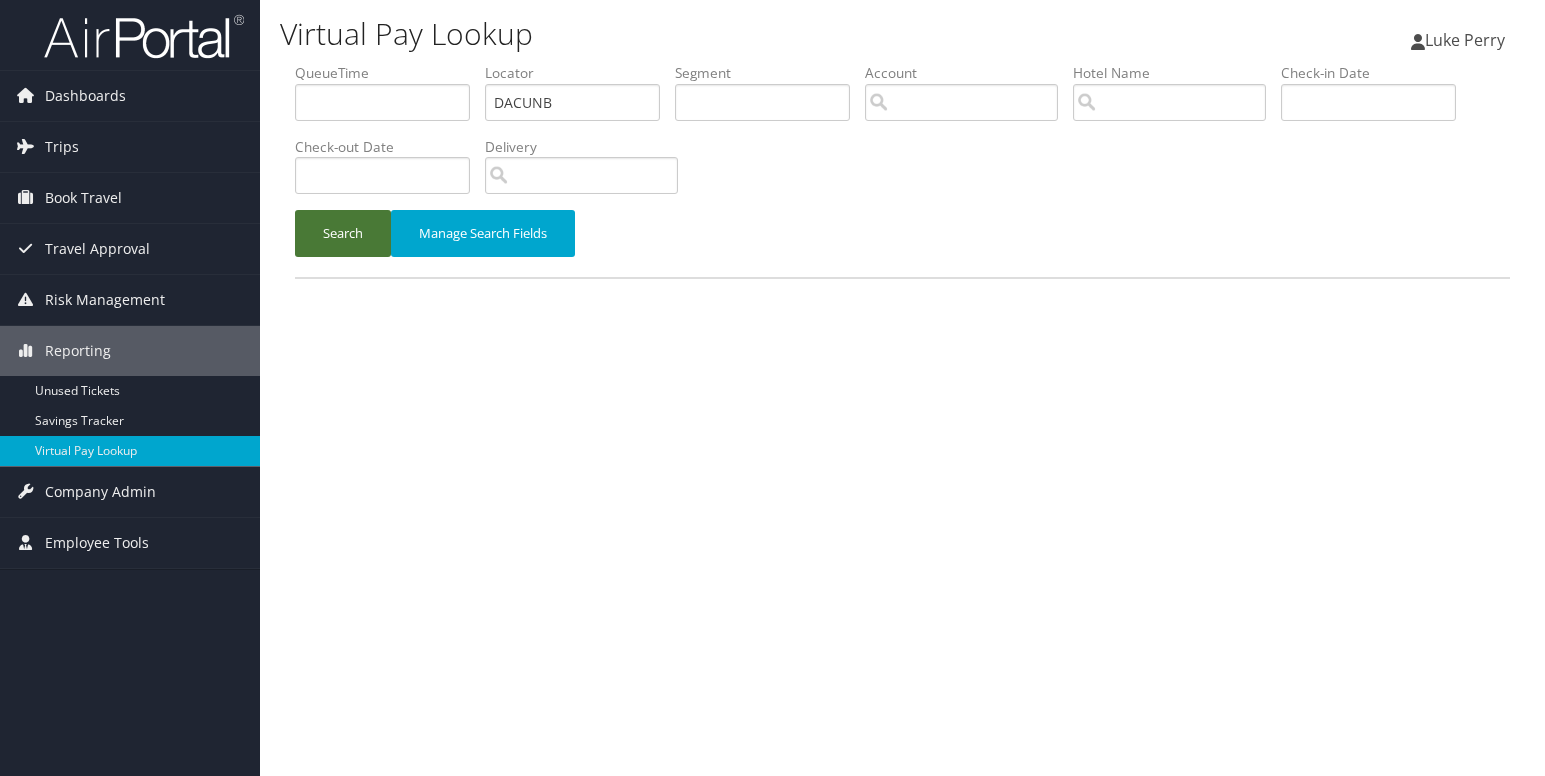 click on "Search" at bounding box center (343, 233) 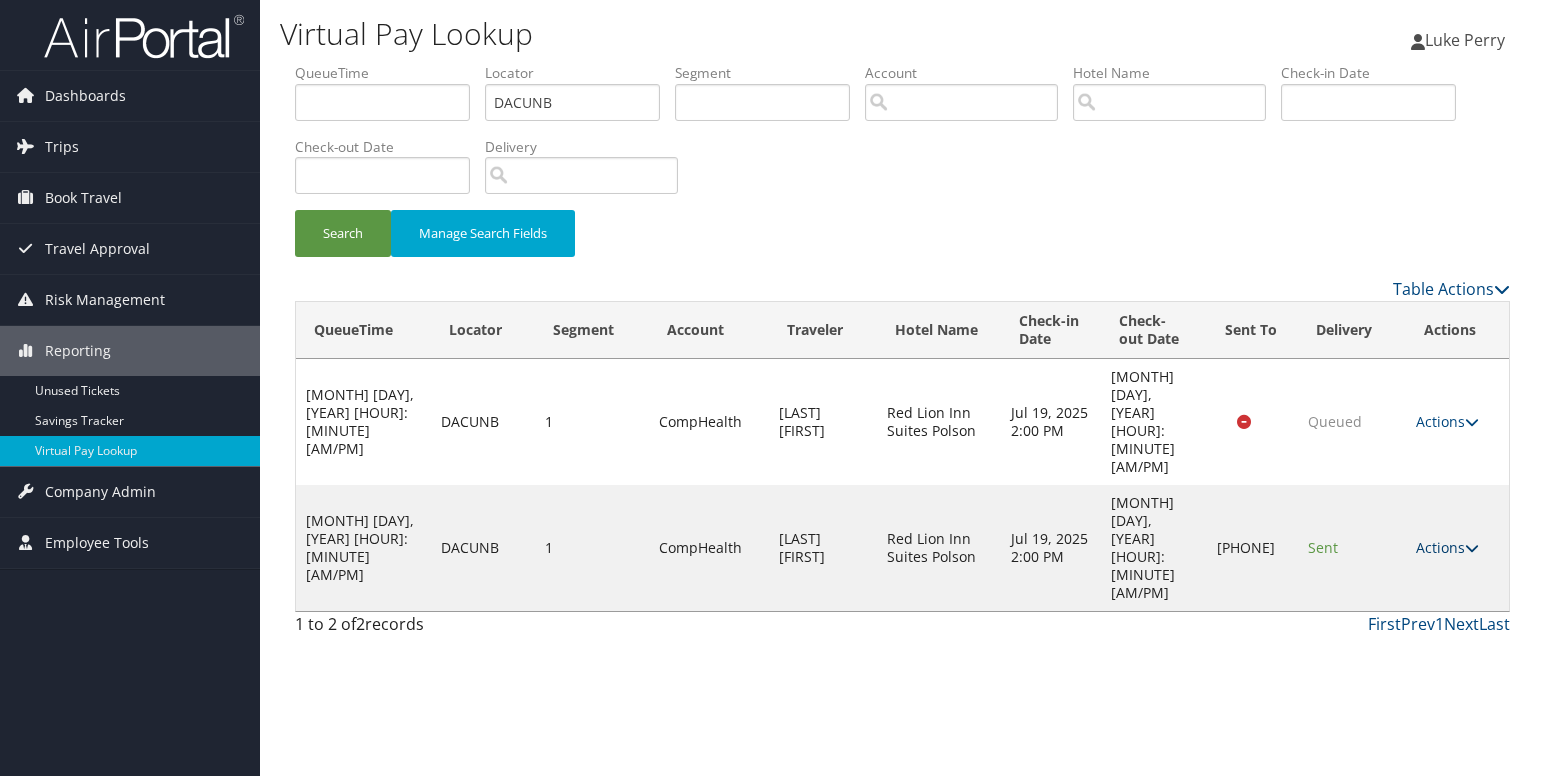 click on "Actions" at bounding box center (1447, 547) 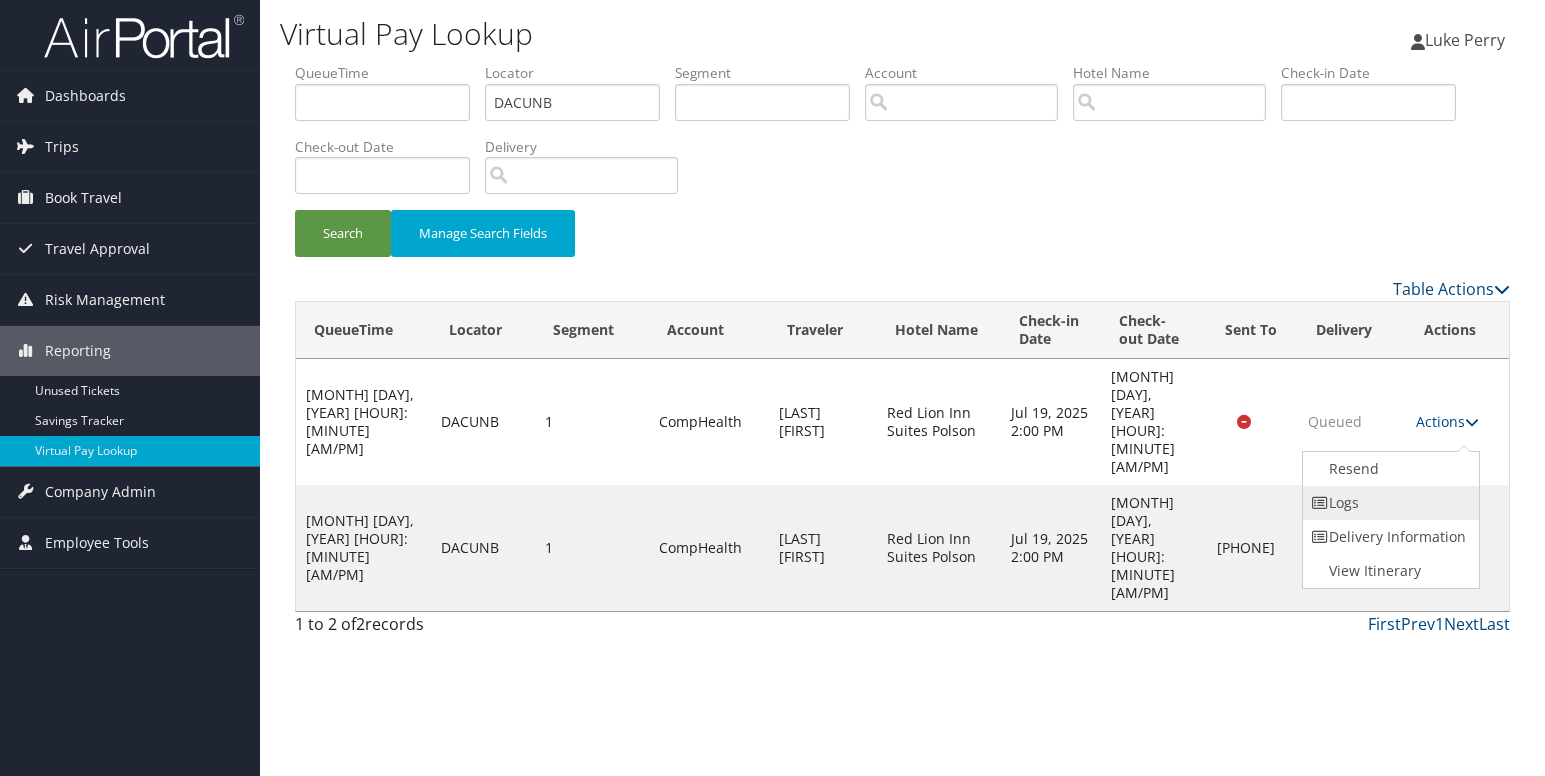 click on "Logs" at bounding box center [1388, 503] 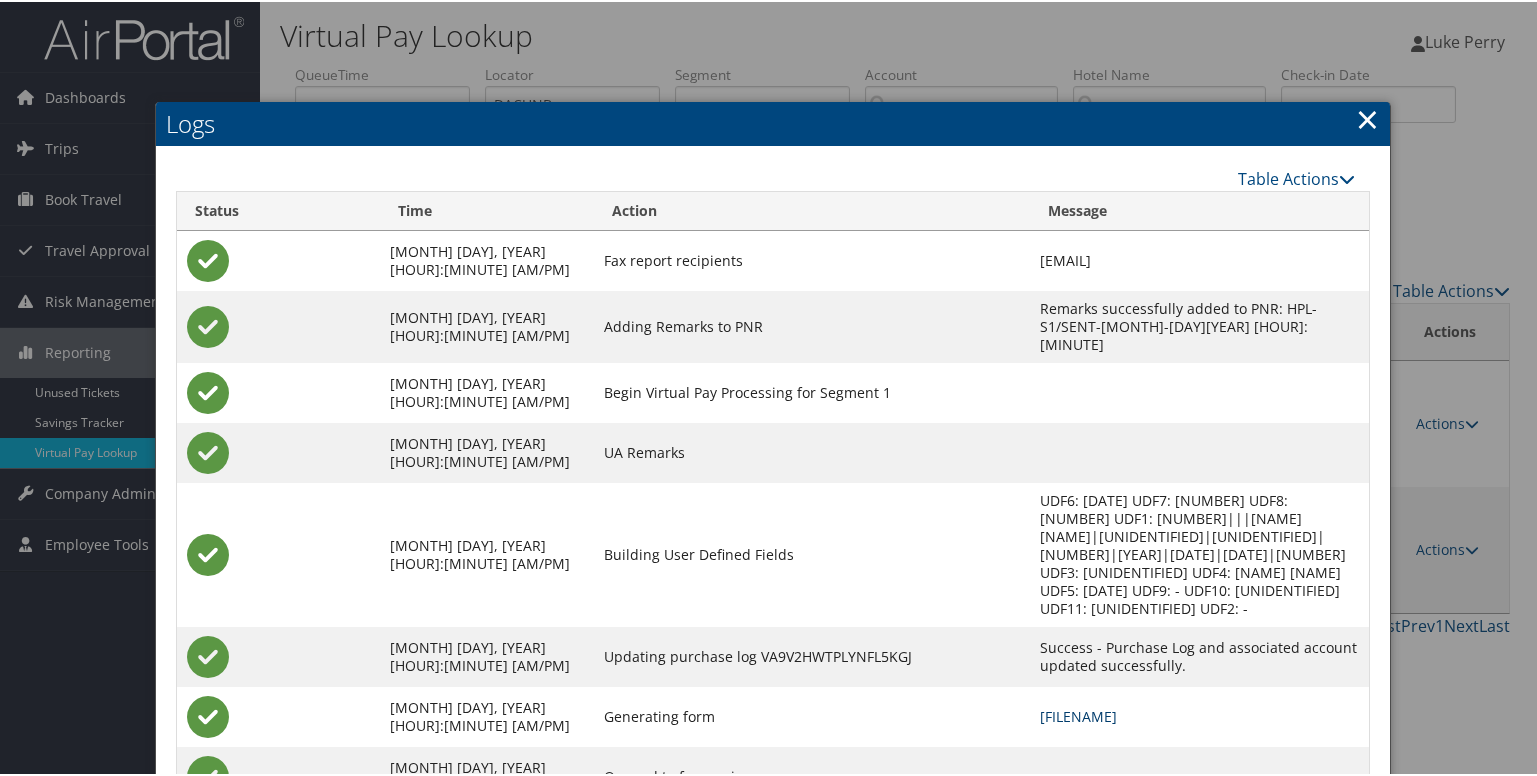 click on "DACUNB-S1_1752724972549.pdf" at bounding box center [1078, 714] 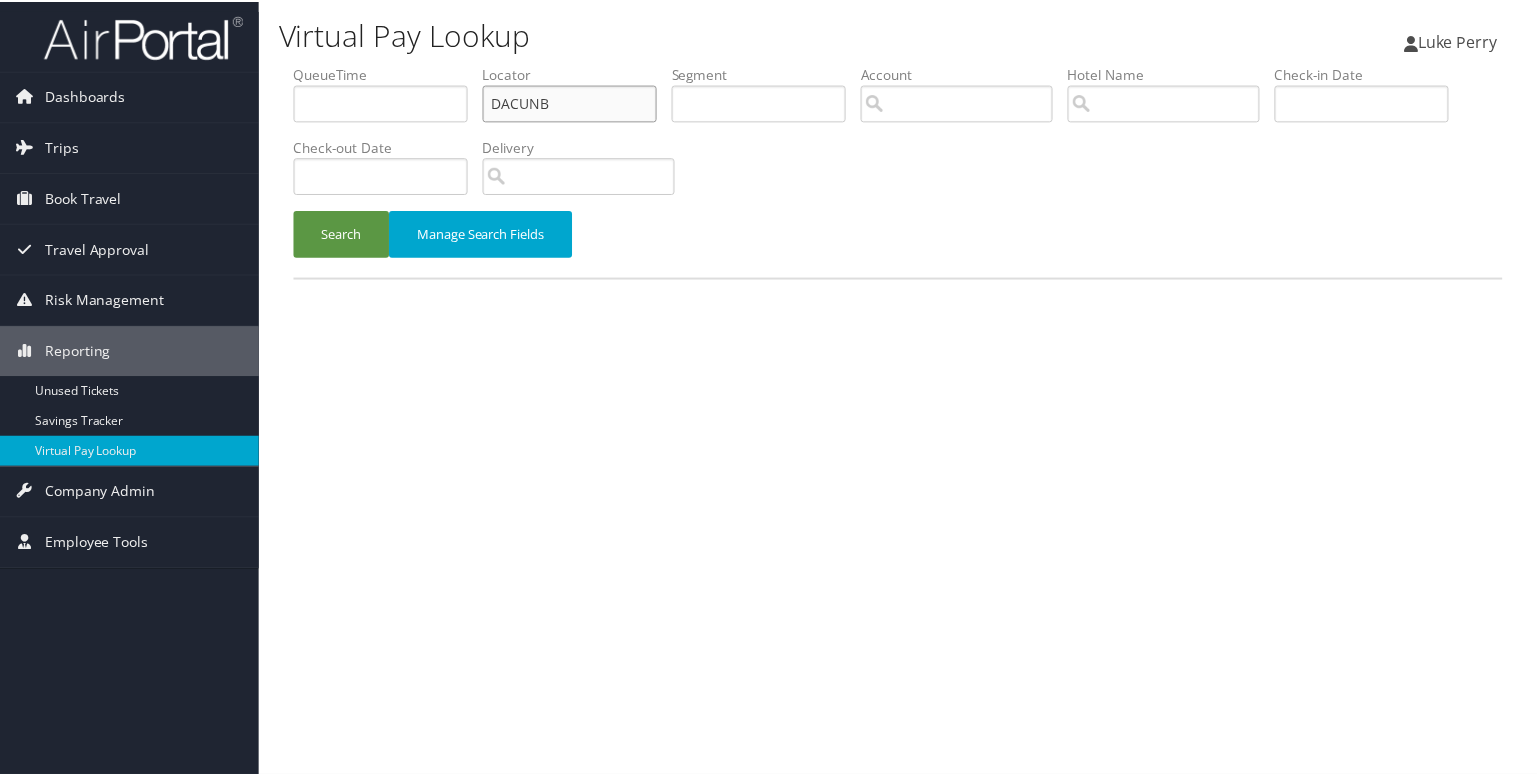 scroll, scrollTop: 0, scrollLeft: 0, axis: both 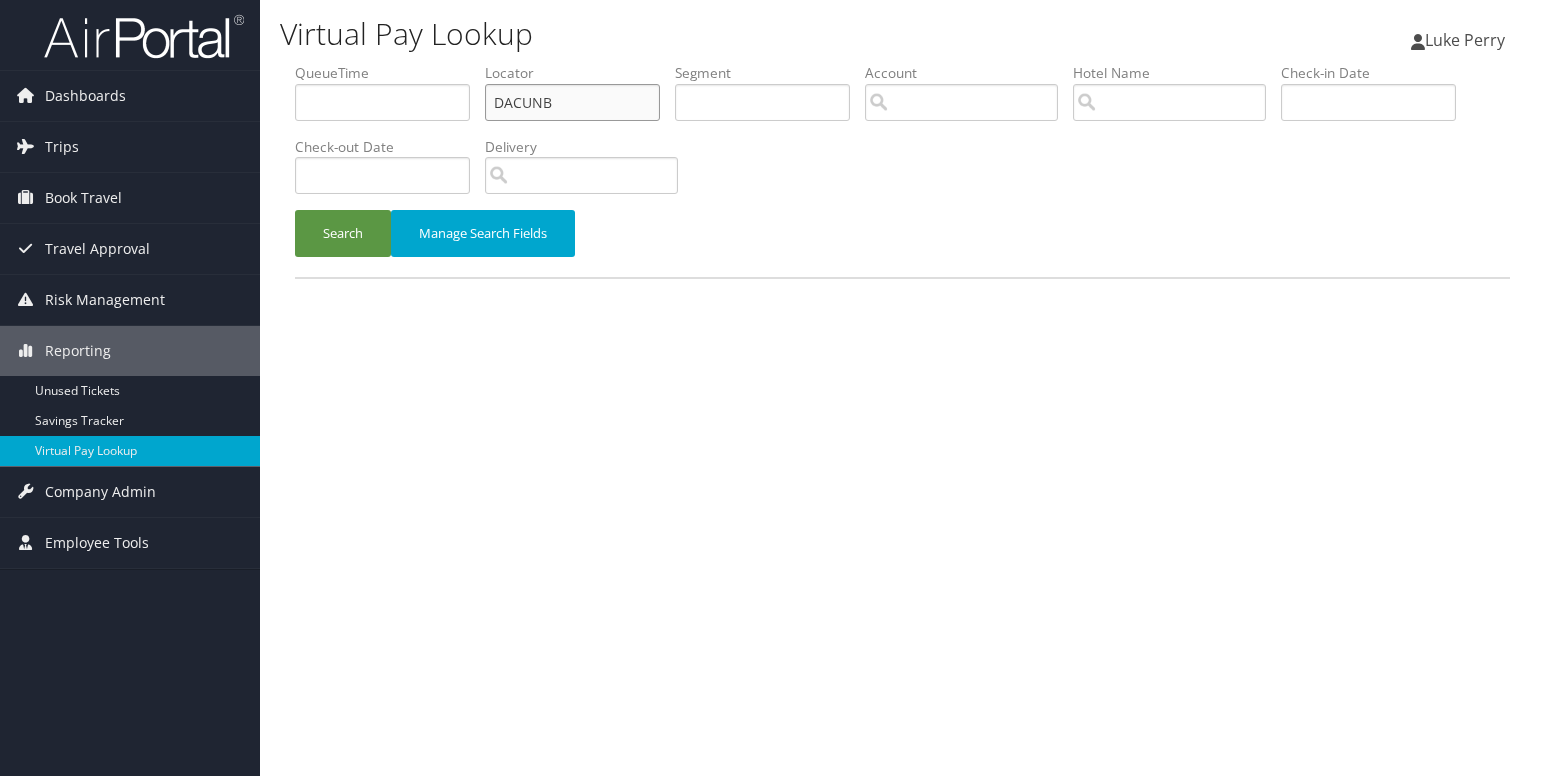 drag, startPoint x: 0, startPoint y: 0, endPoint x: 517, endPoint y: 100, distance: 526.5824 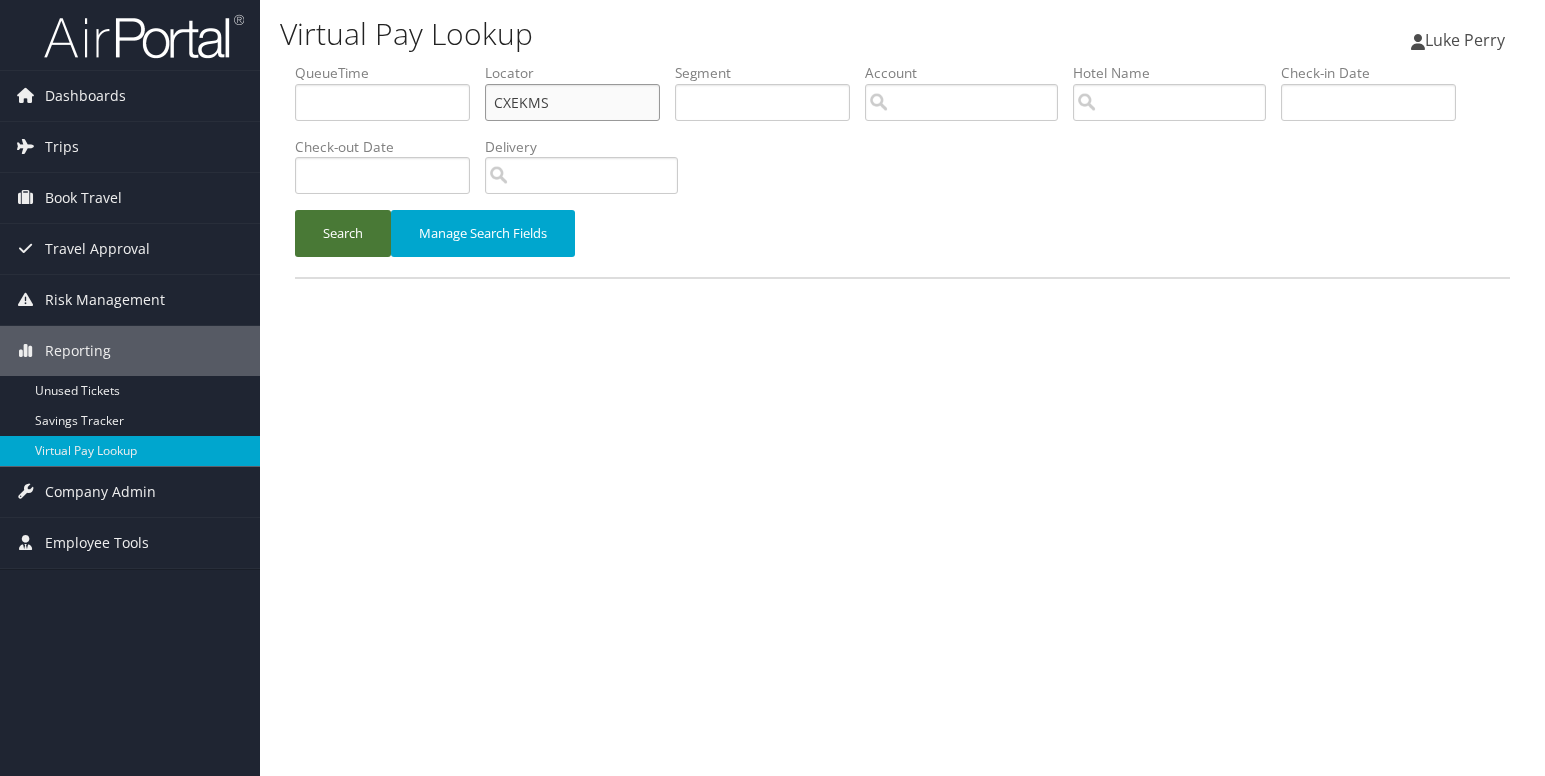 type on "CXEKMS" 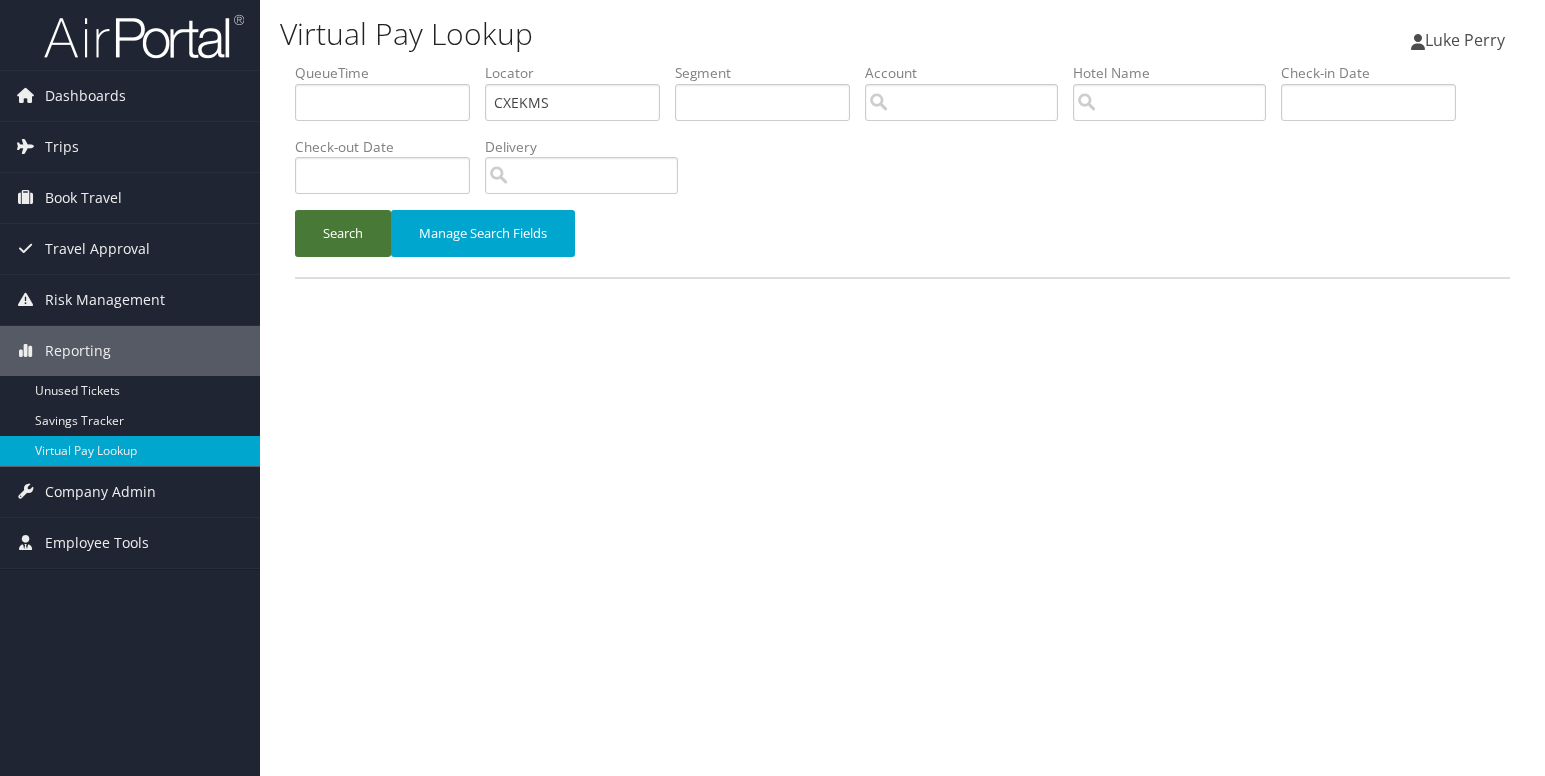 click on "Search" at bounding box center [343, 233] 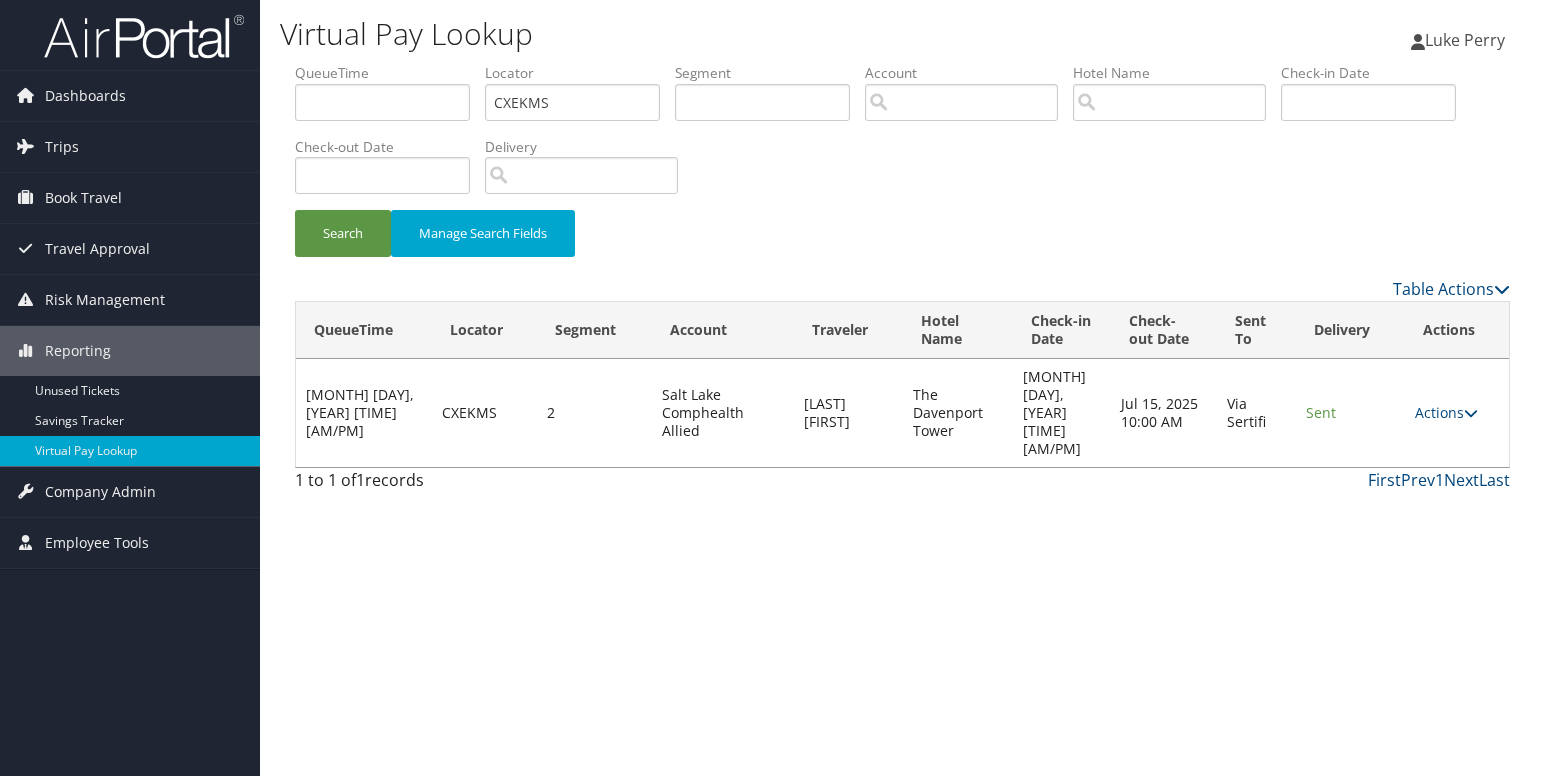 click at bounding box center (1471, 413) 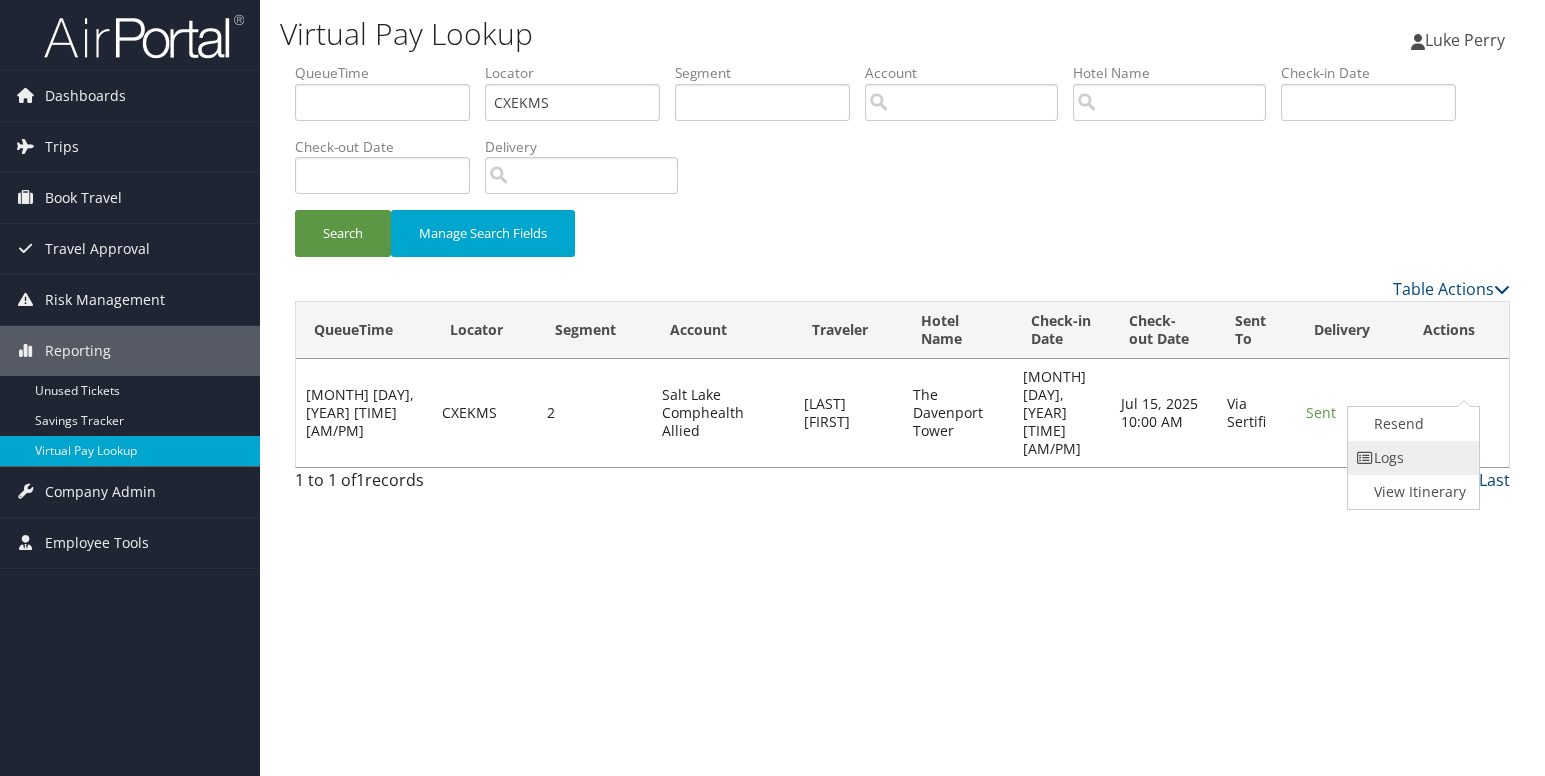 click at bounding box center [1365, 458] 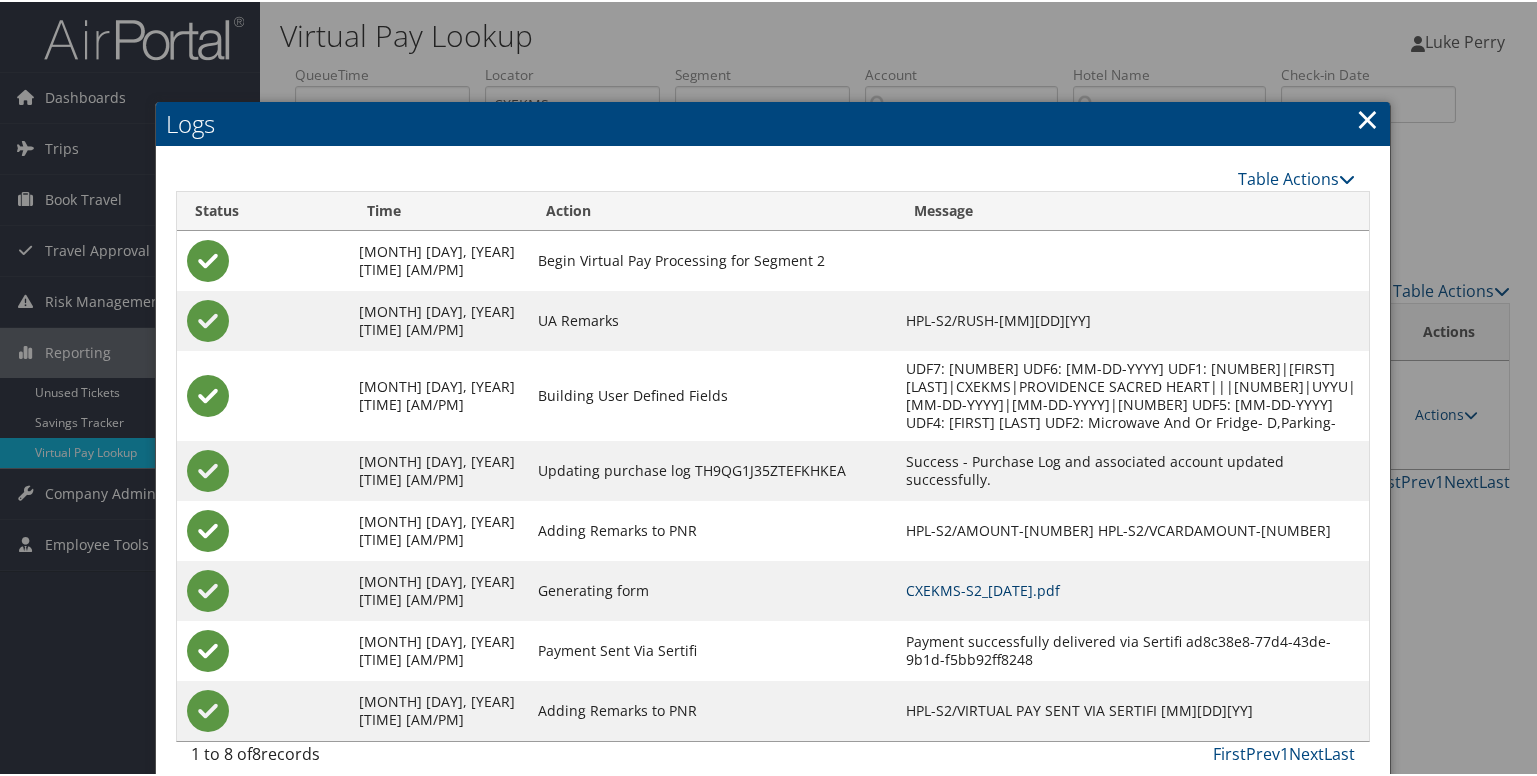 click on "CXEKMS-S2_1749054071846.pdf" at bounding box center [983, 588] 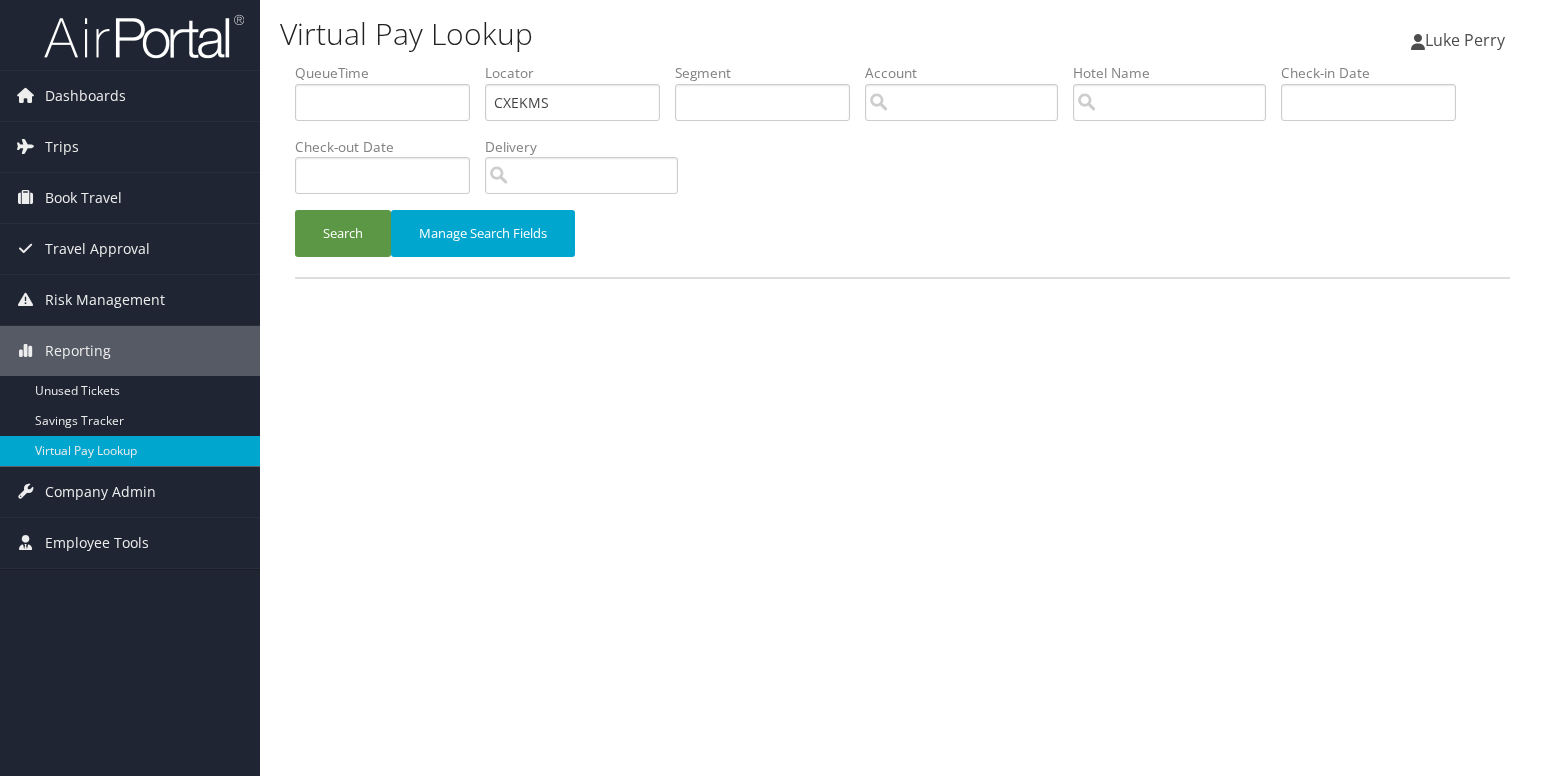 scroll, scrollTop: 0, scrollLeft: 0, axis: both 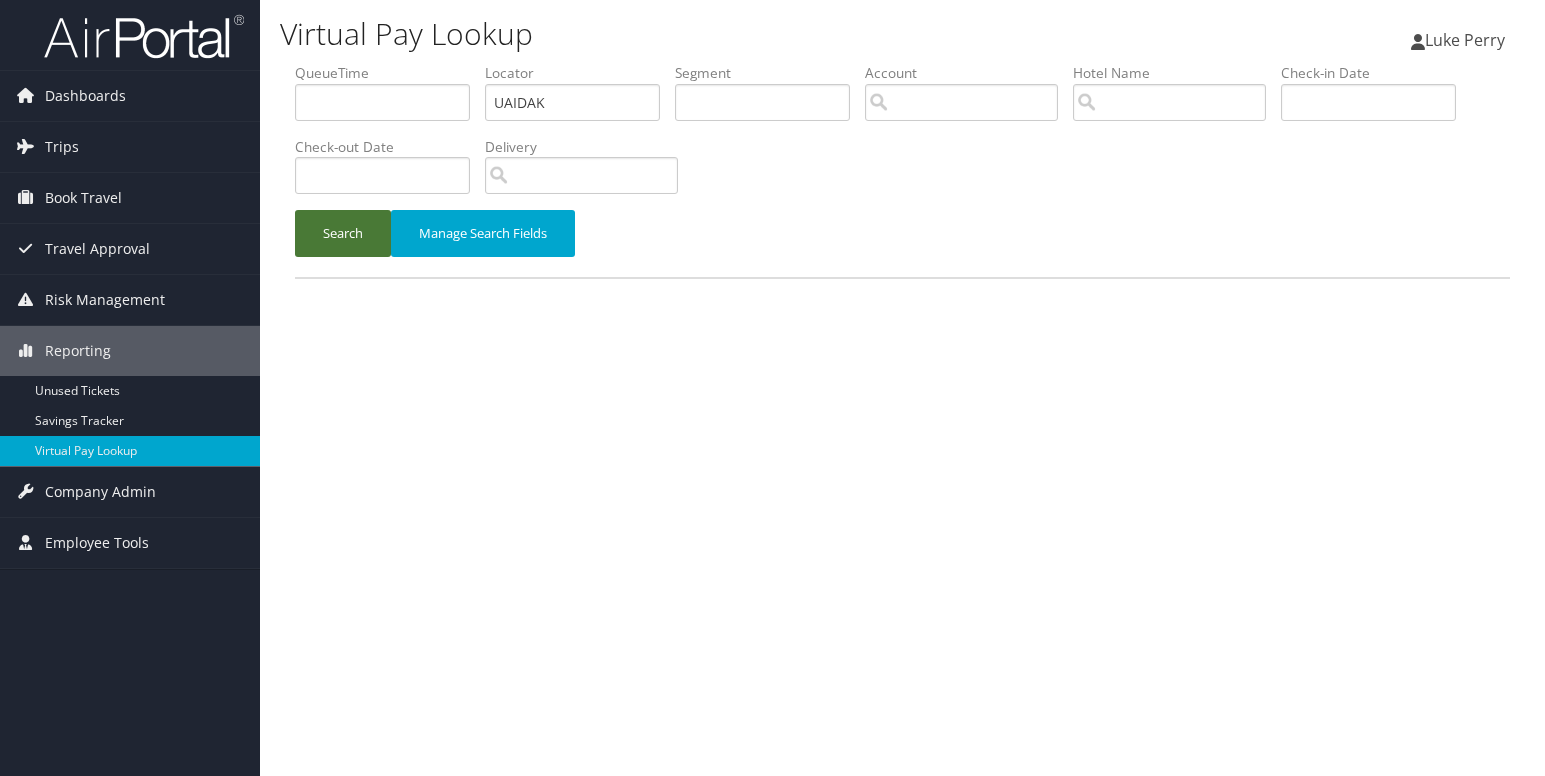 type on "UAIDAK" 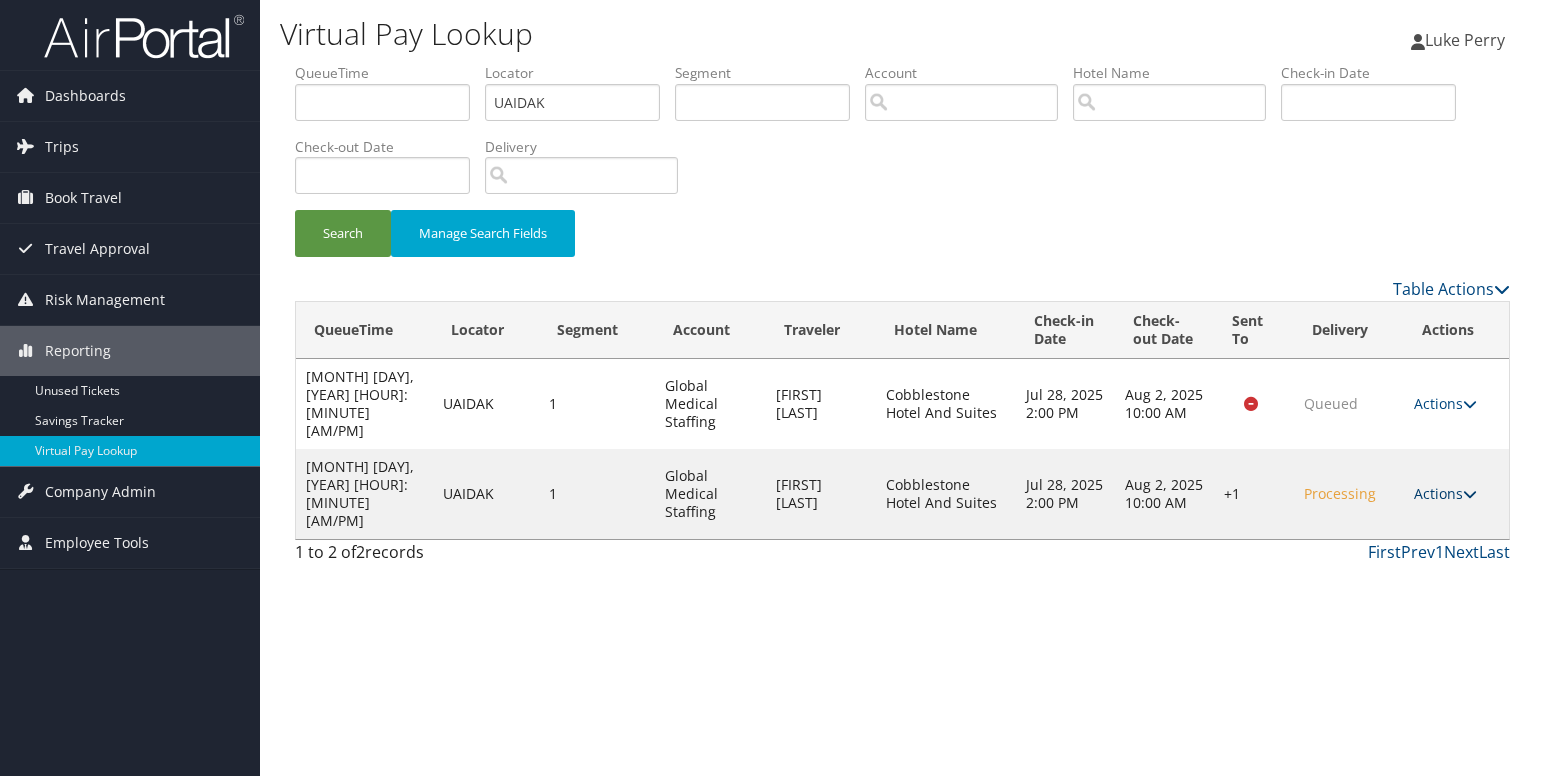 click on "Actions" at bounding box center [1445, 493] 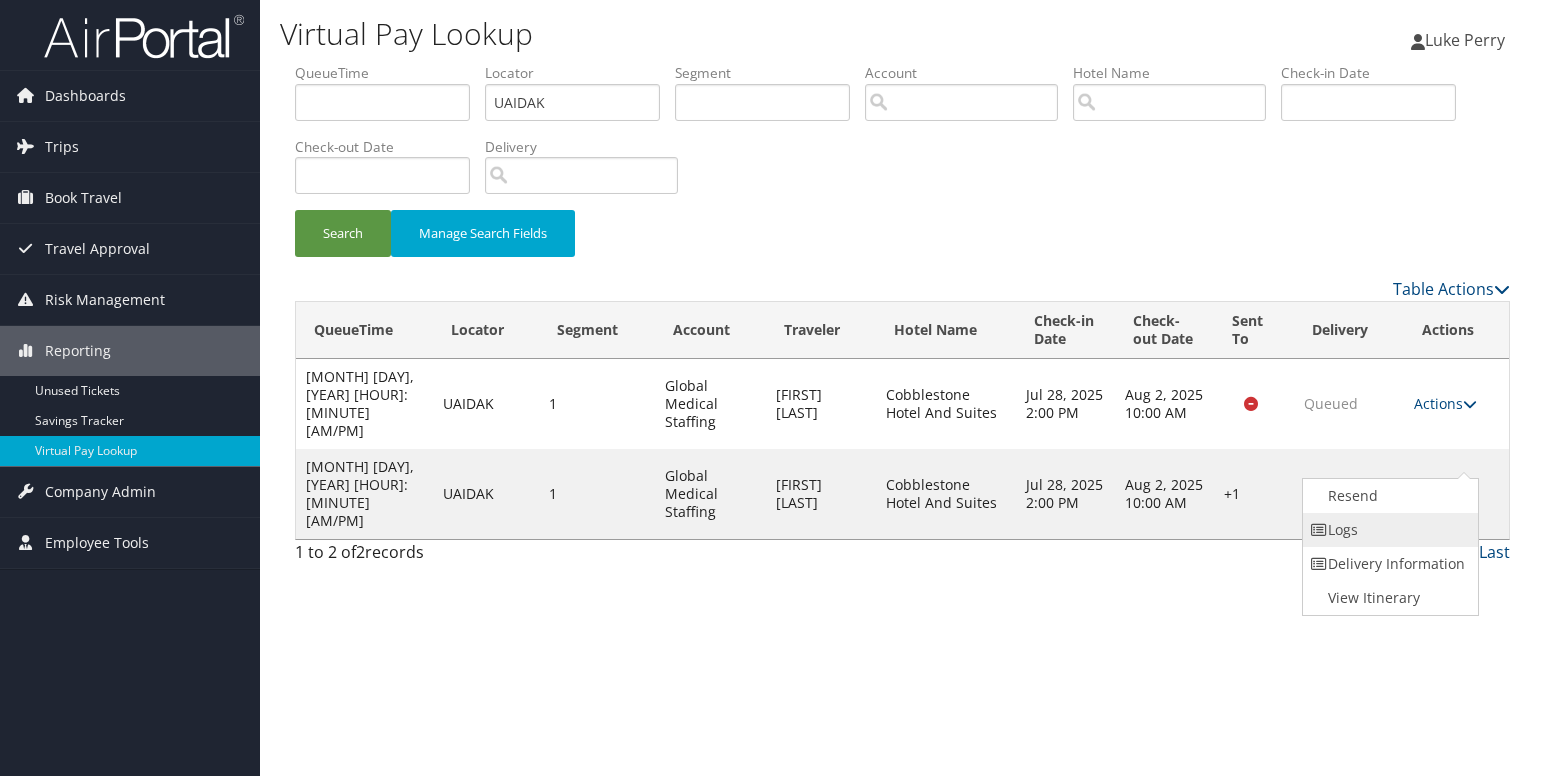click on "Logs" at bounding box center [1388, 530] 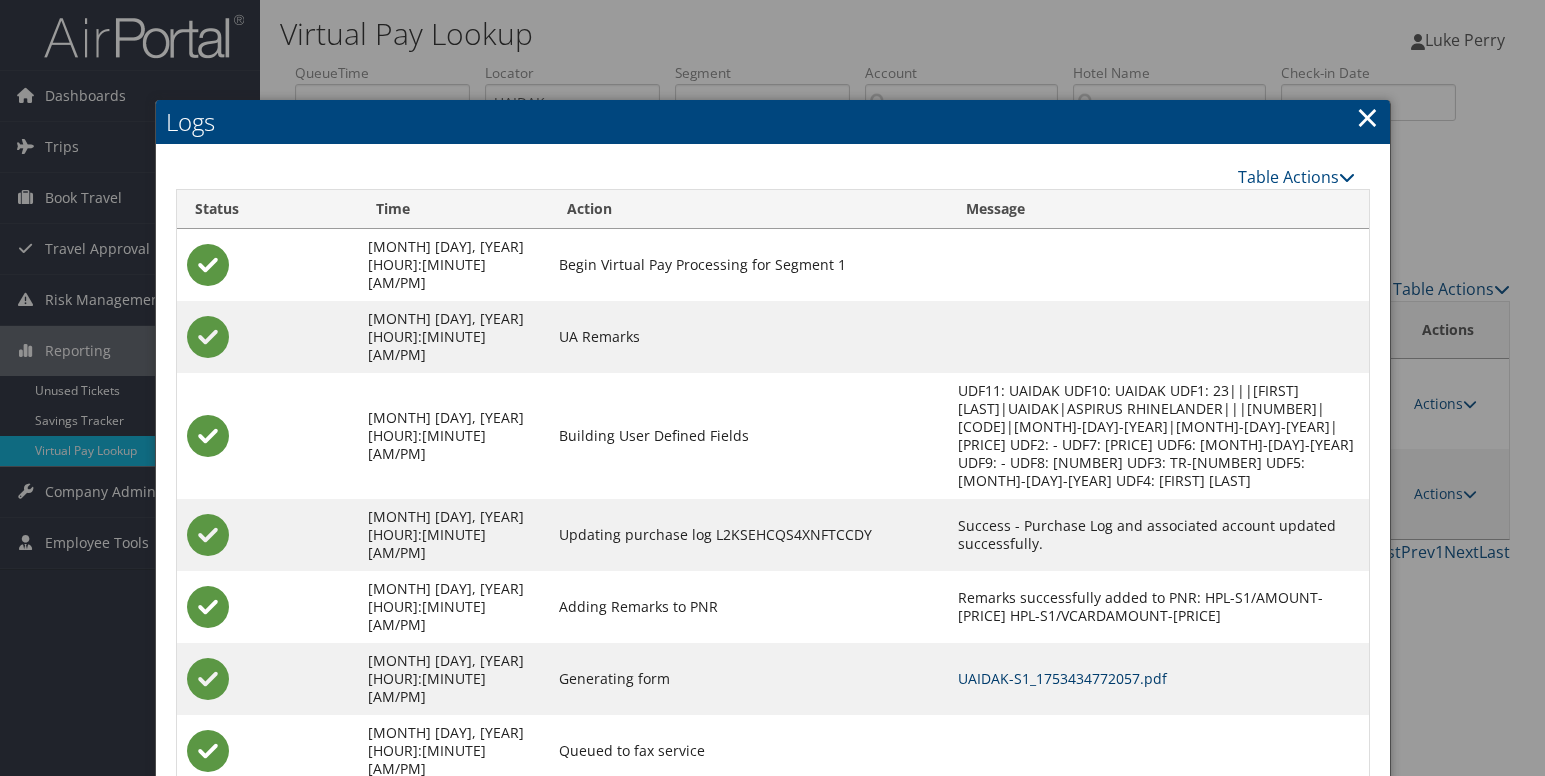 click on "UAIDAK-S1_1753434772057.pdf" at bounding box center [1062, 678] 